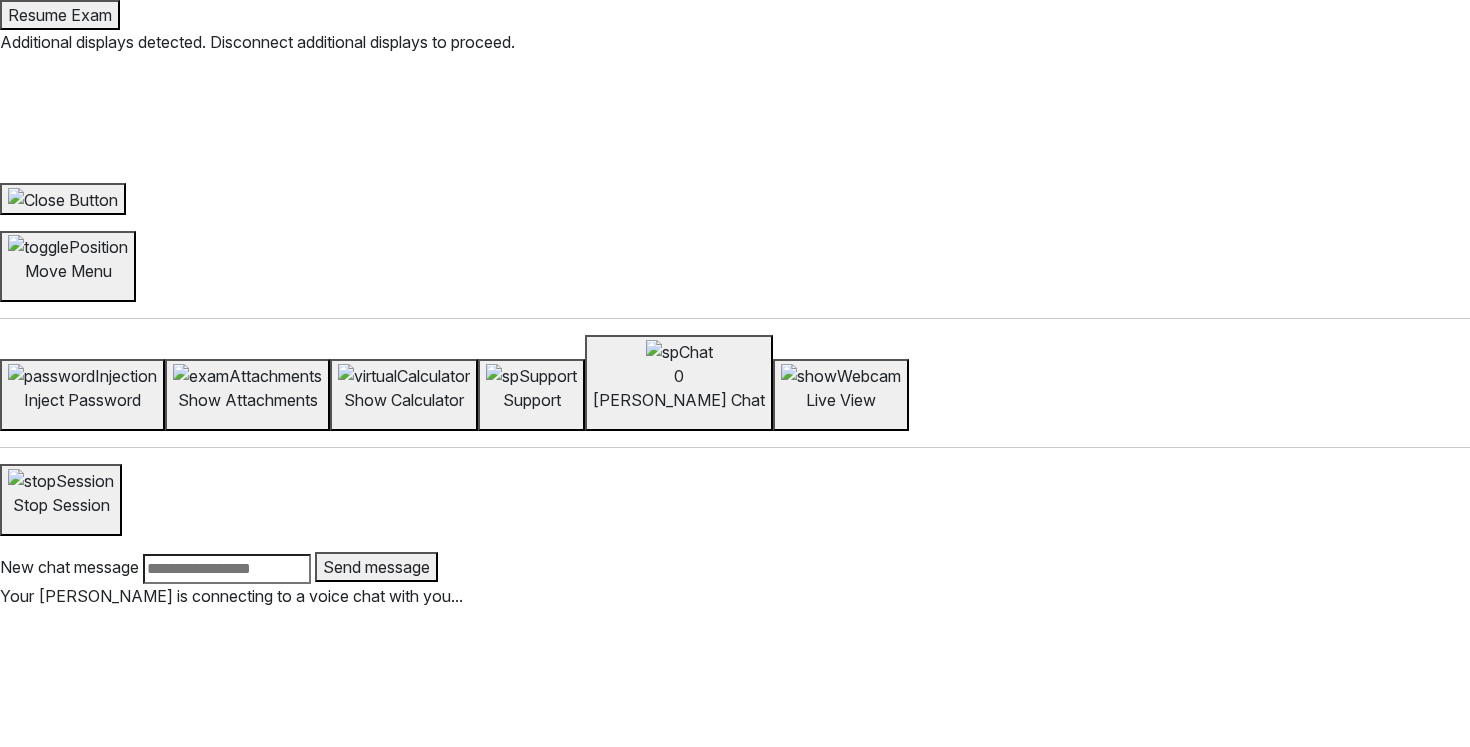 scroll, scrollTop: 0, scrollLeft: 0, axis: both 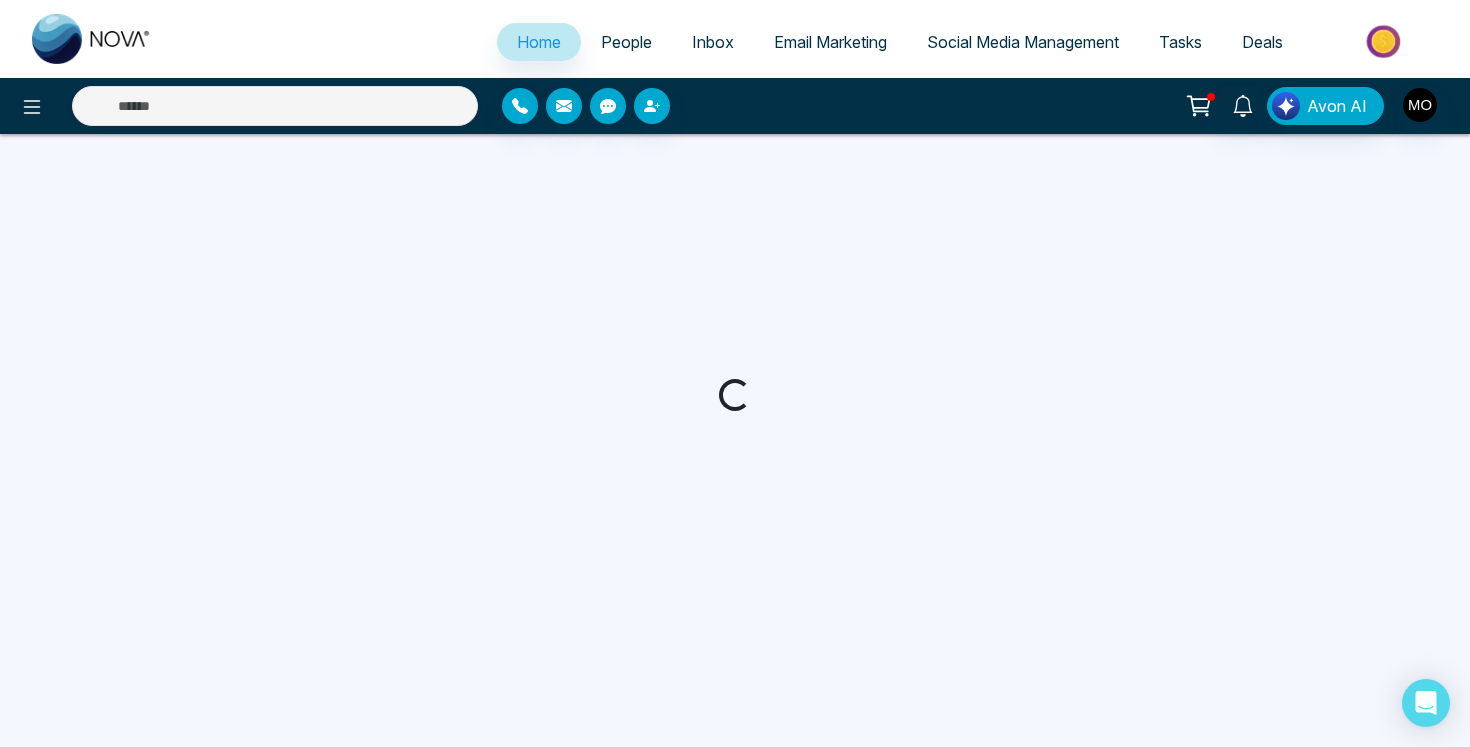 select on "*" 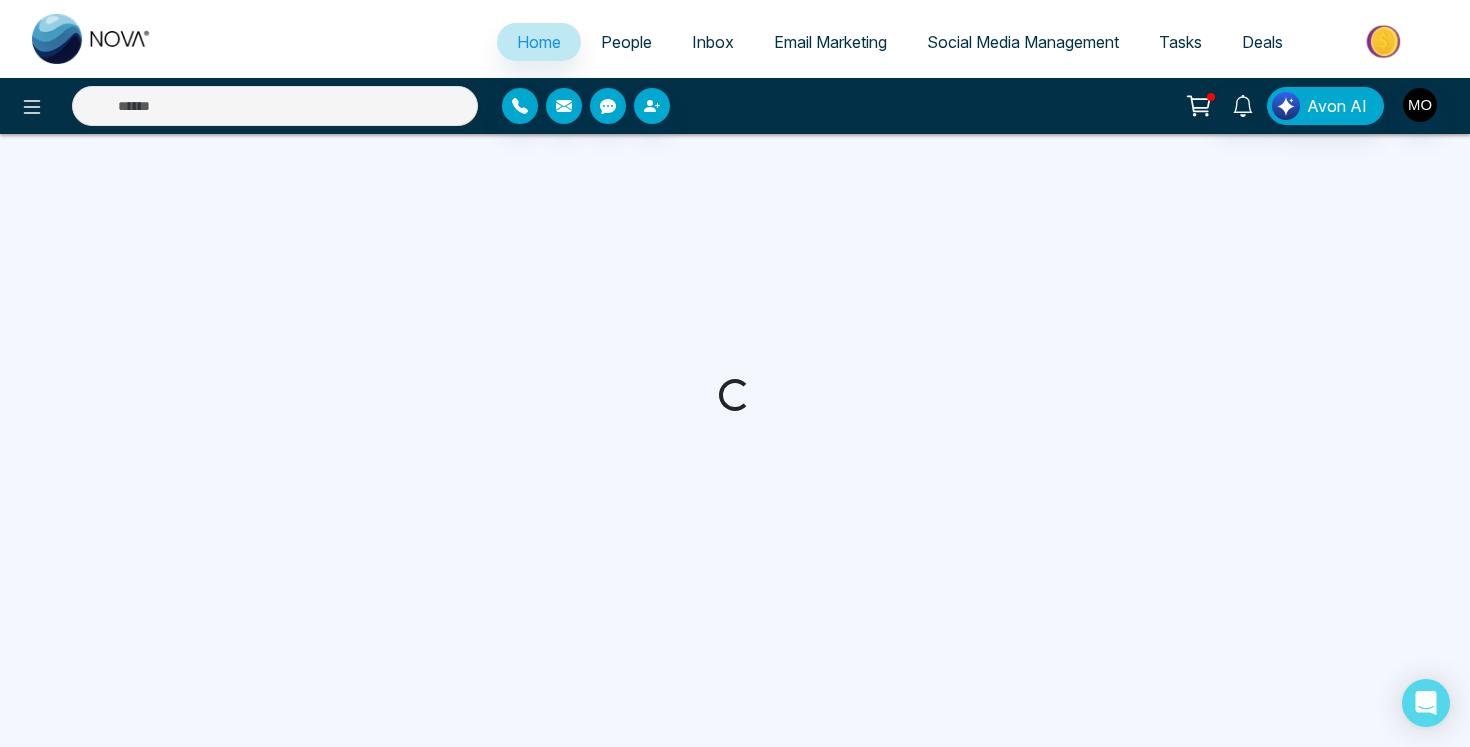 select on "*" 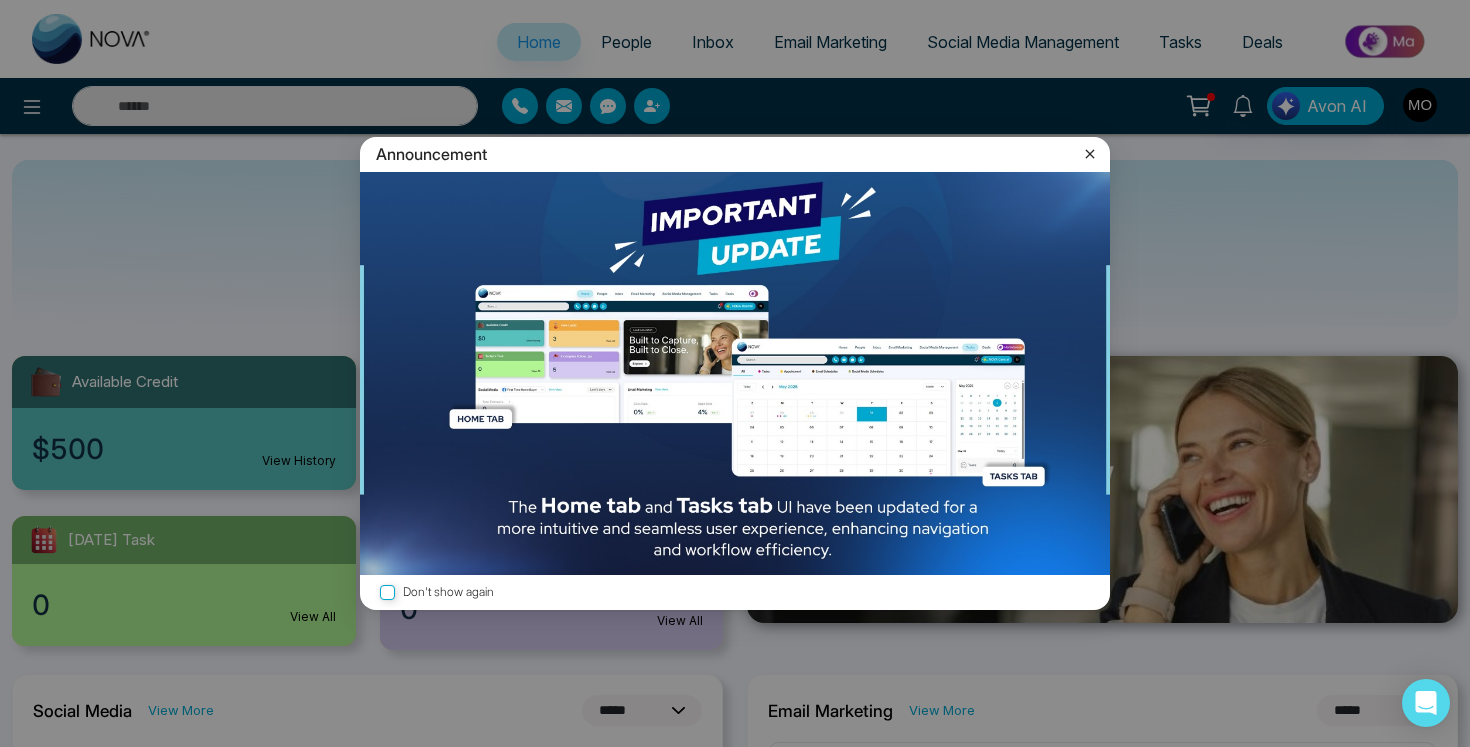 click 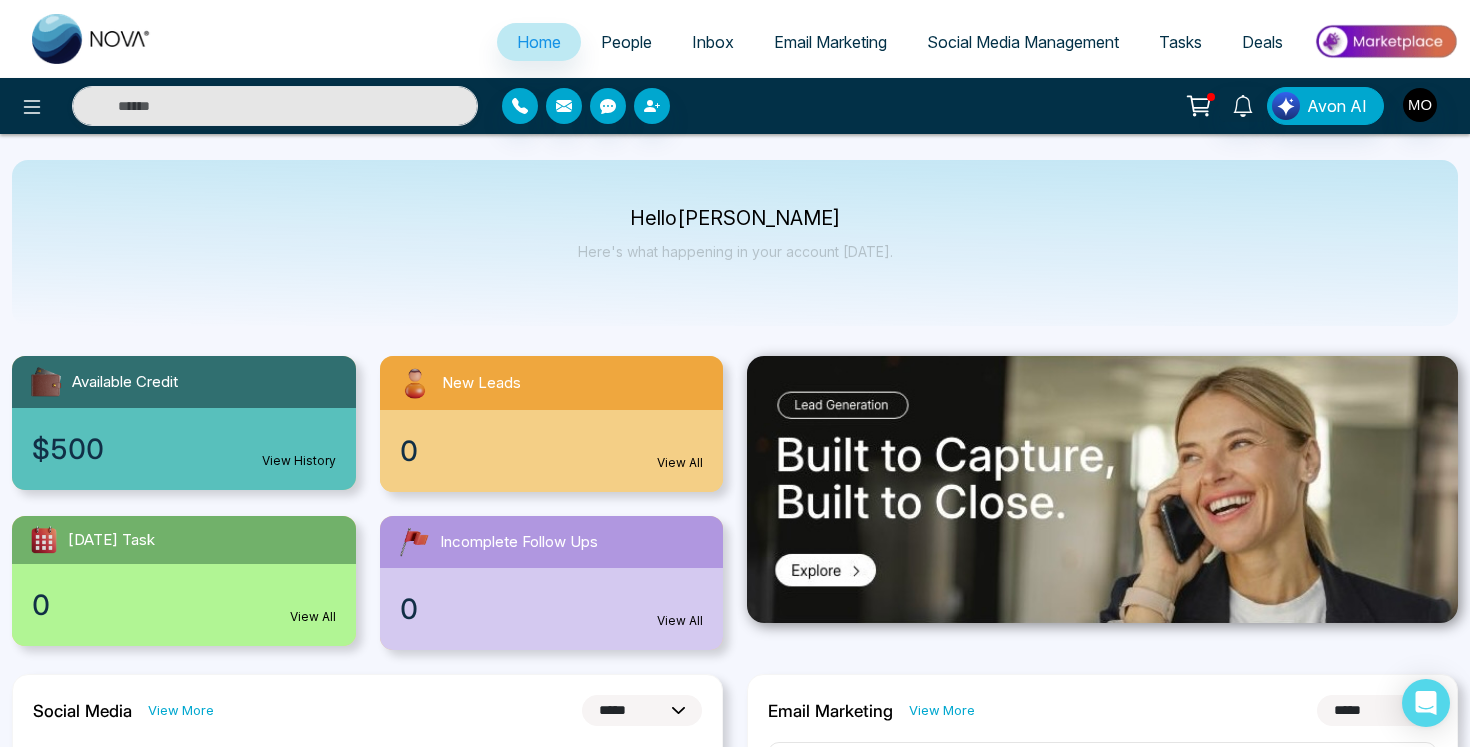 click on "People" at bounding box center (626, 42) 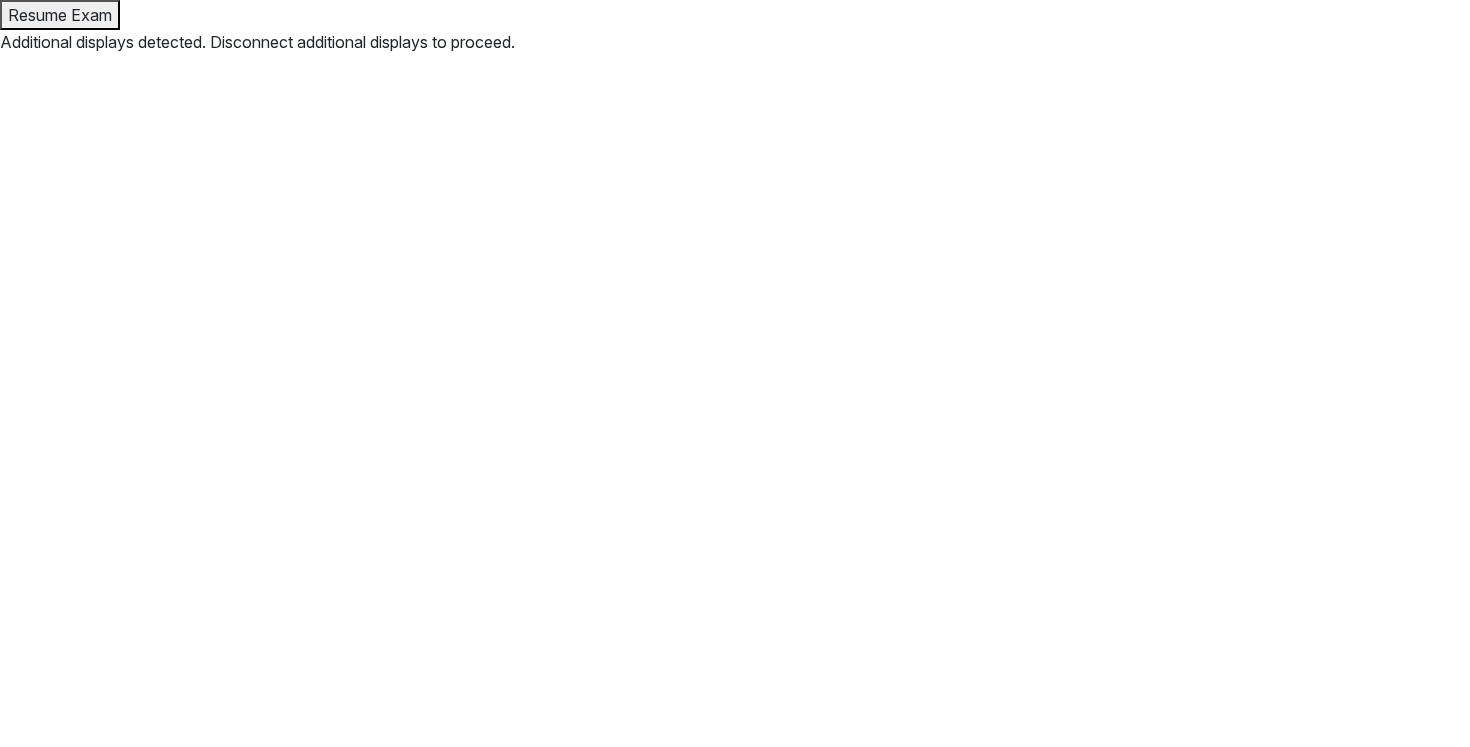 scroll, scrollTop: 0, scrollLeft: 0, axis: both 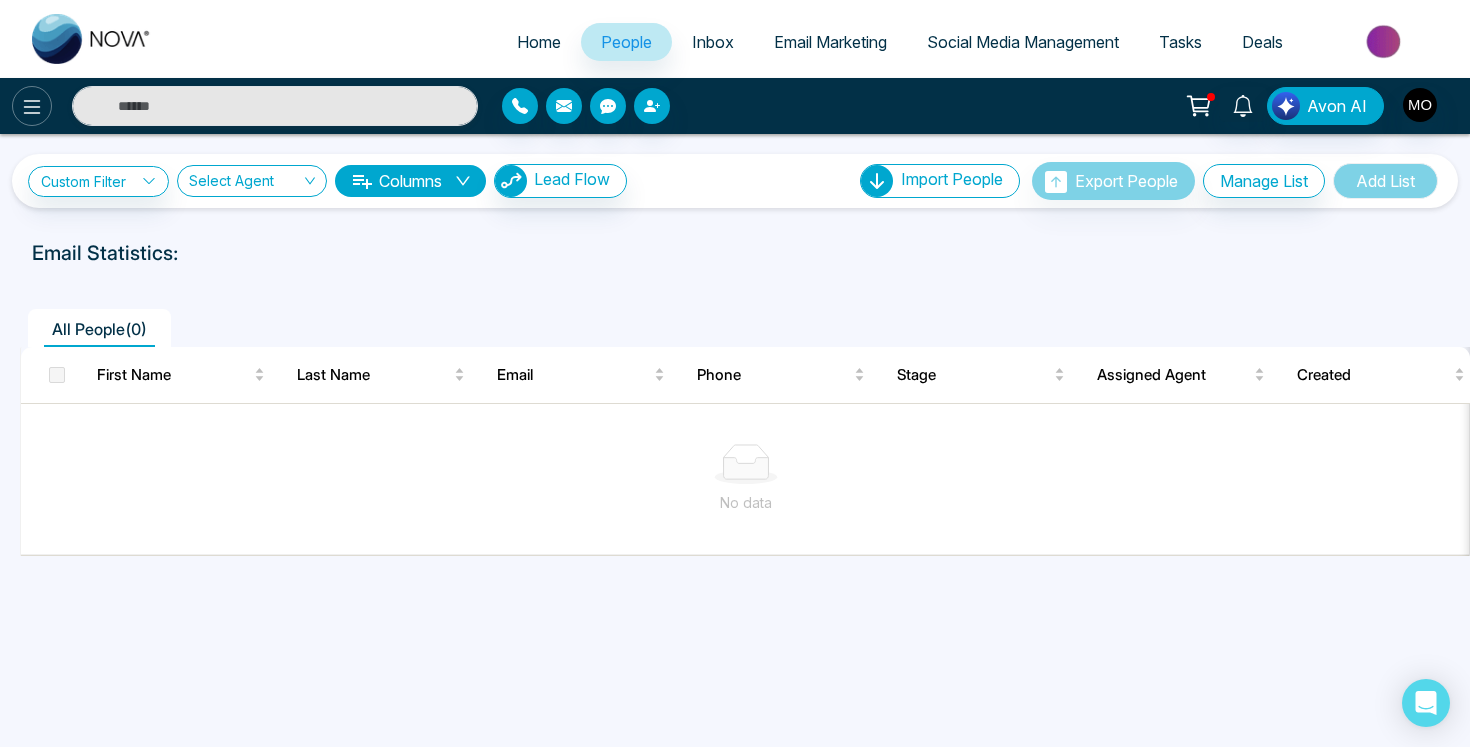 click at bounding box center [32, 106] 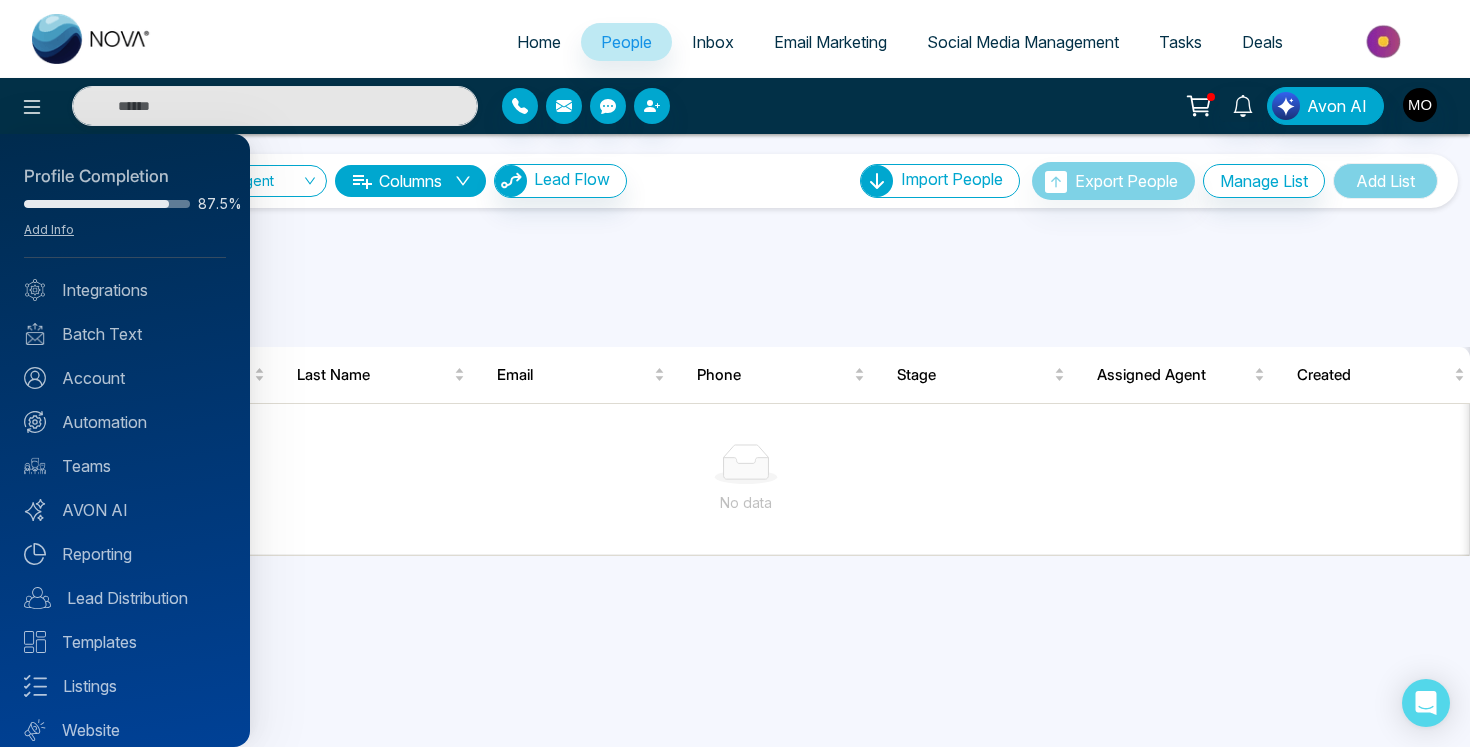 click at bounding box center (735, 373) 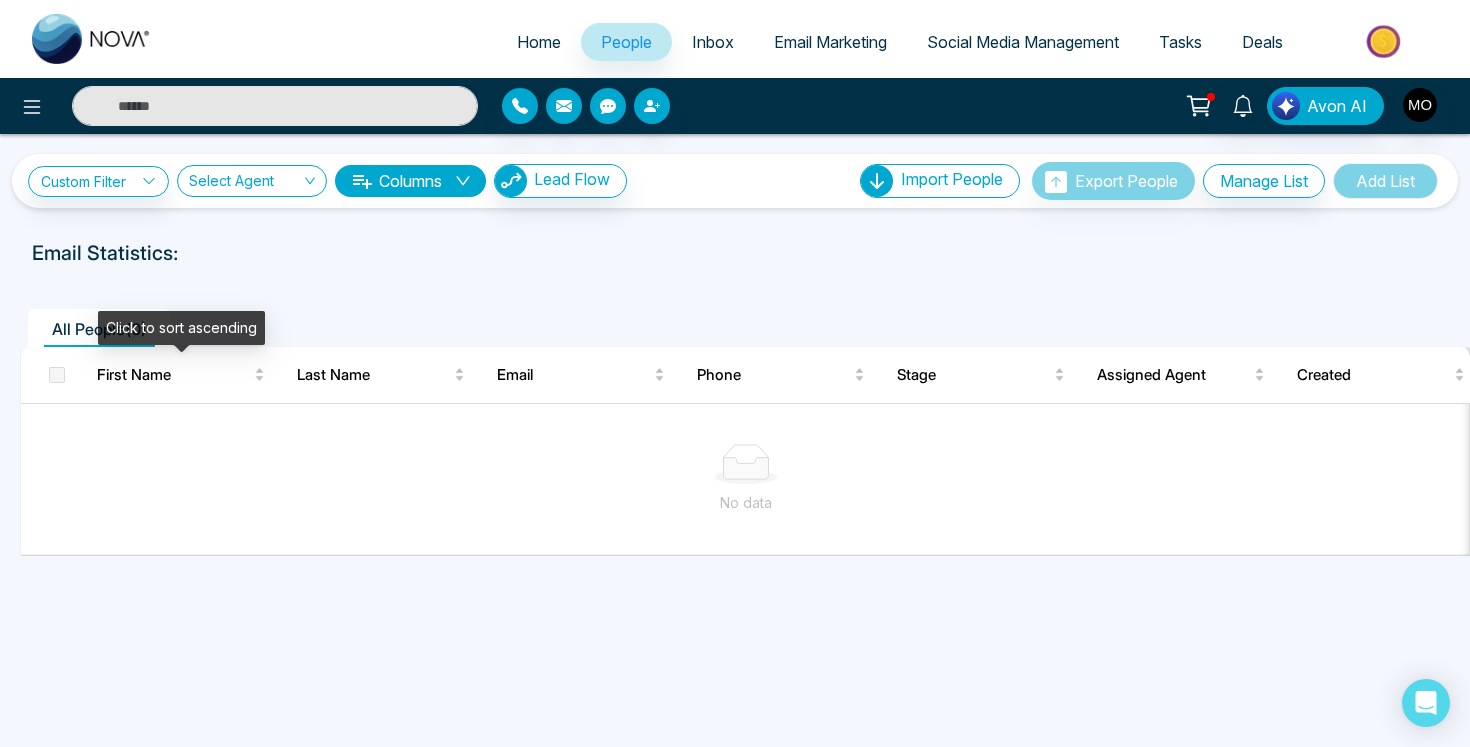 click on "Click to sort ascending" at bounding box center [181, 335] 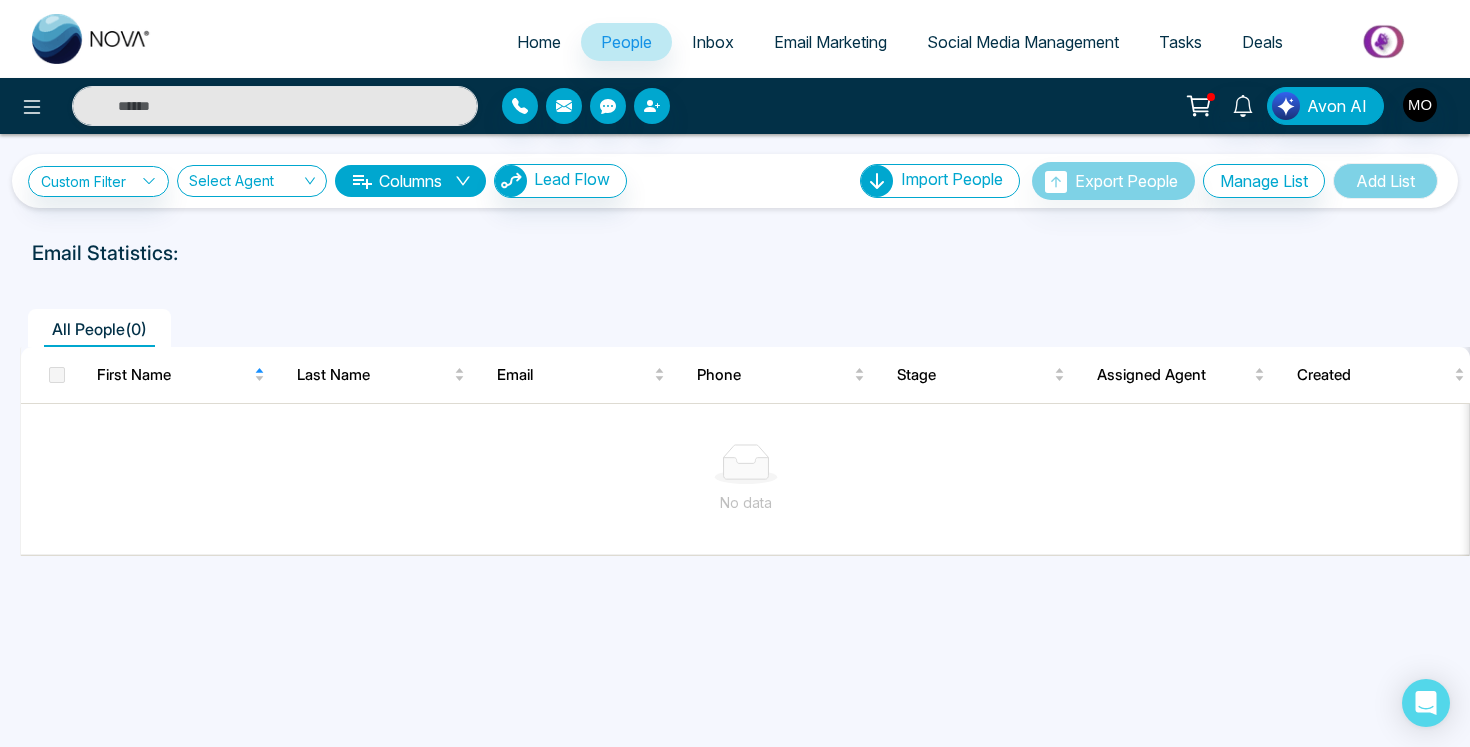 click on "Home" at bounding box center (539, 42) 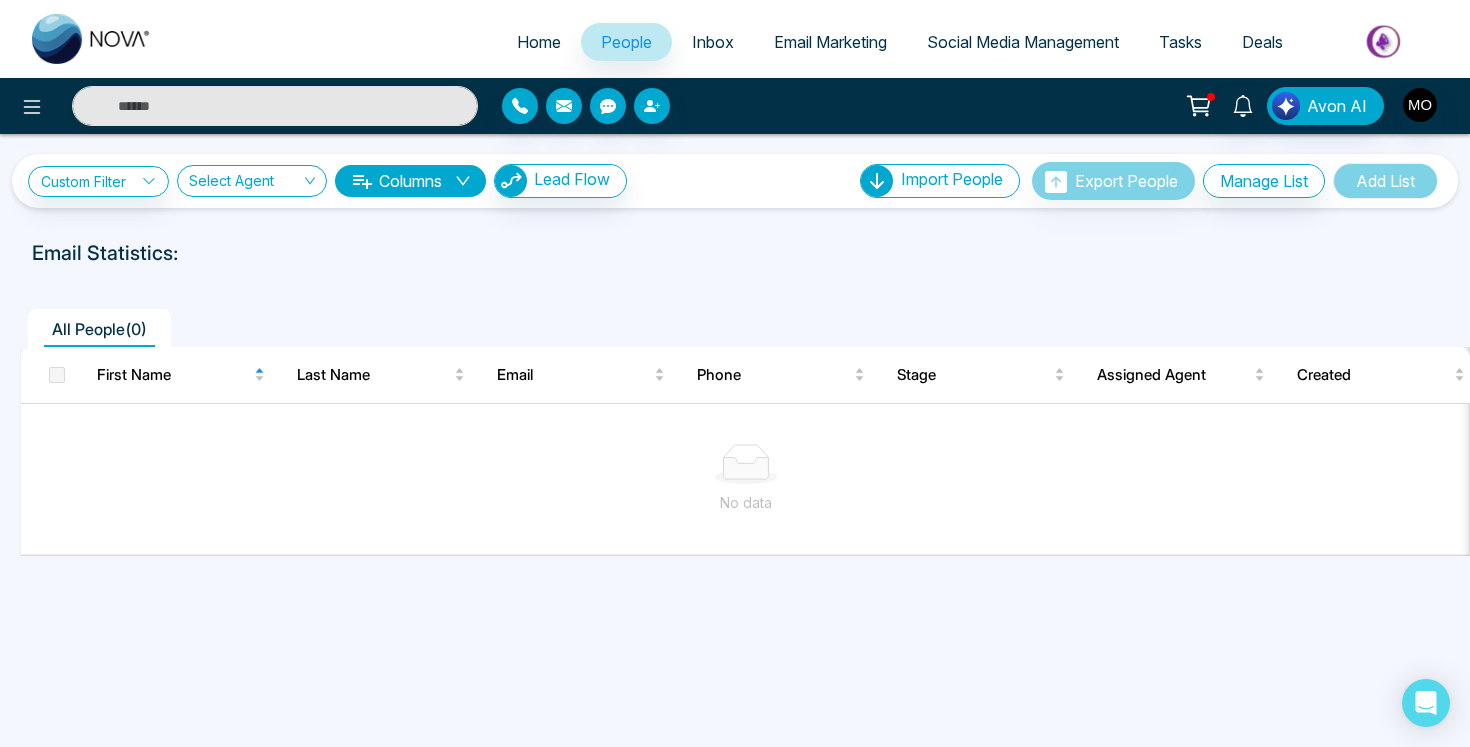 select on "*" 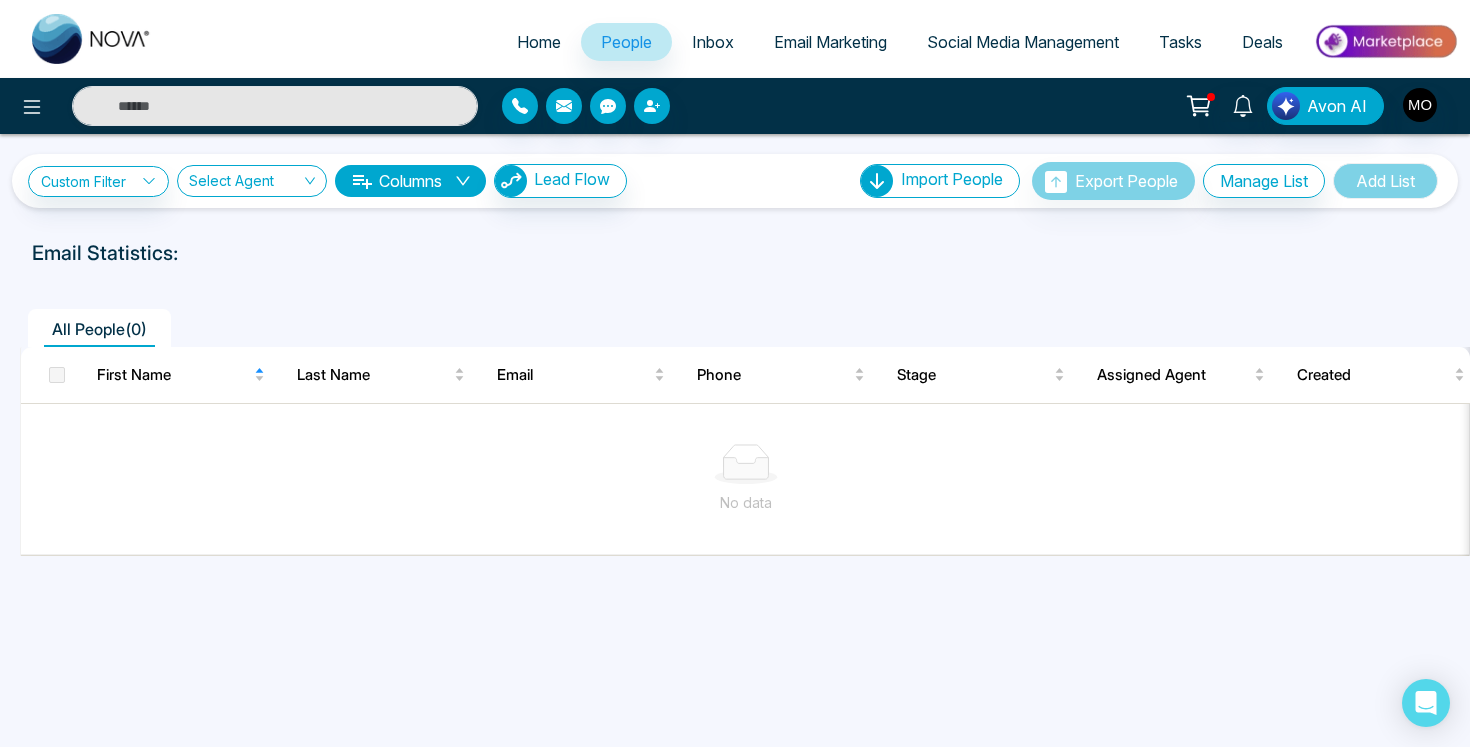 select on "*" 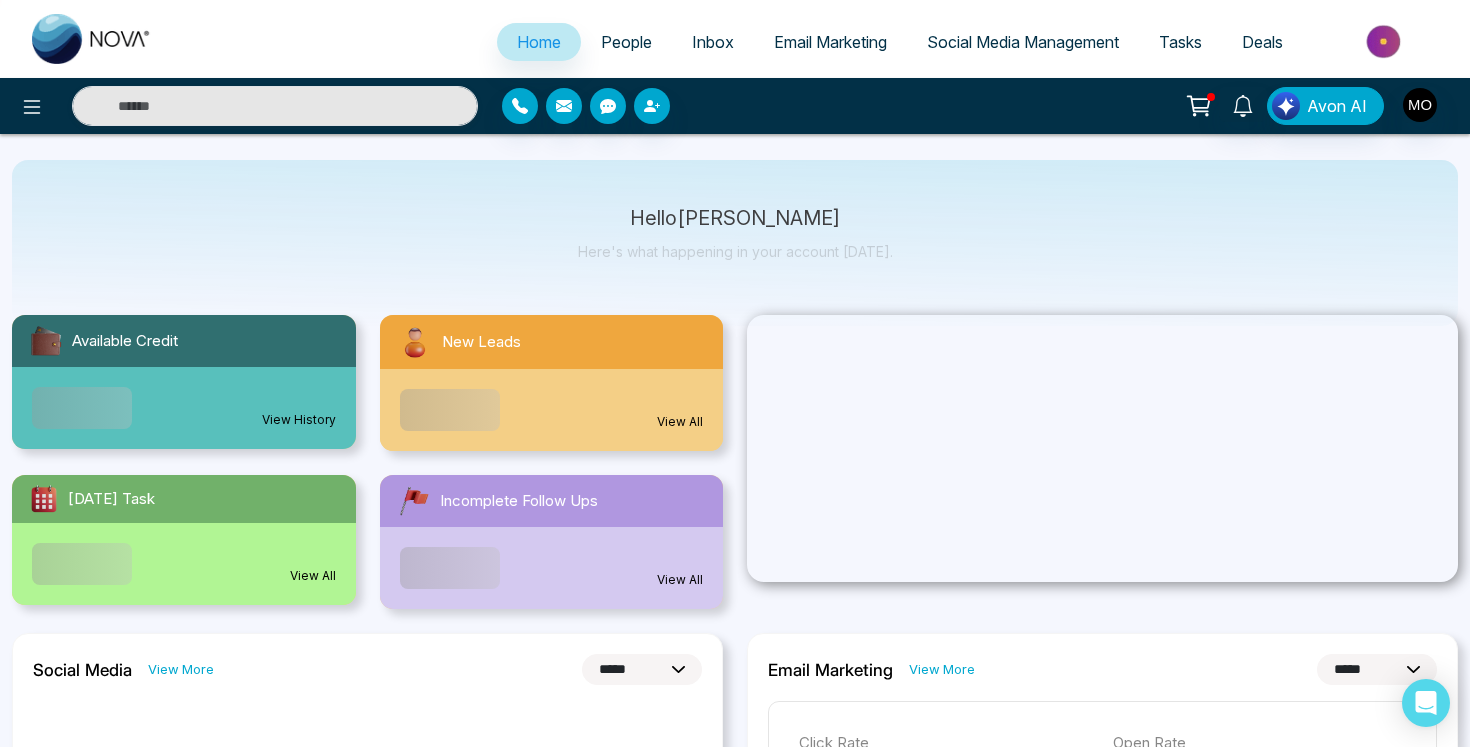 scroll, scrollTop: 50, scrollLeft: 0, axis: vertical 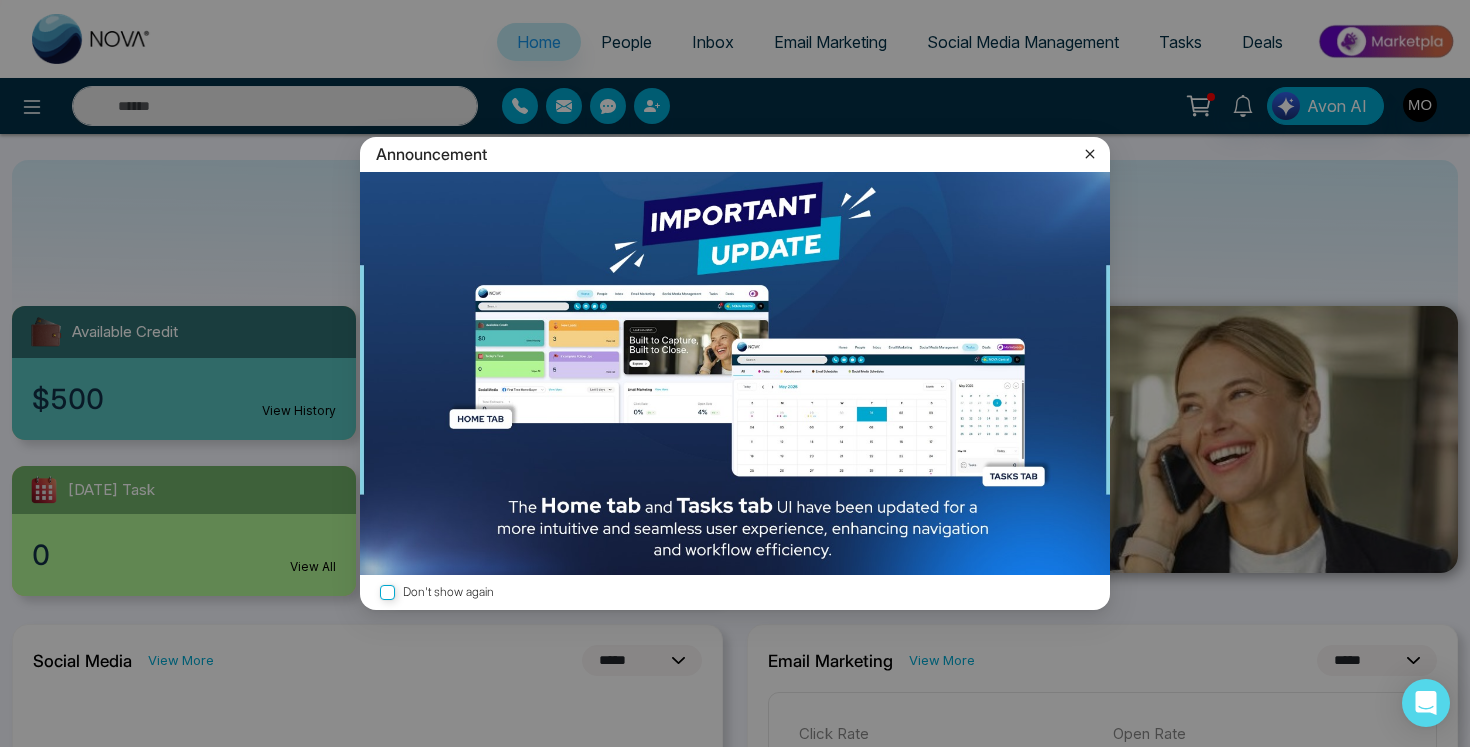 click 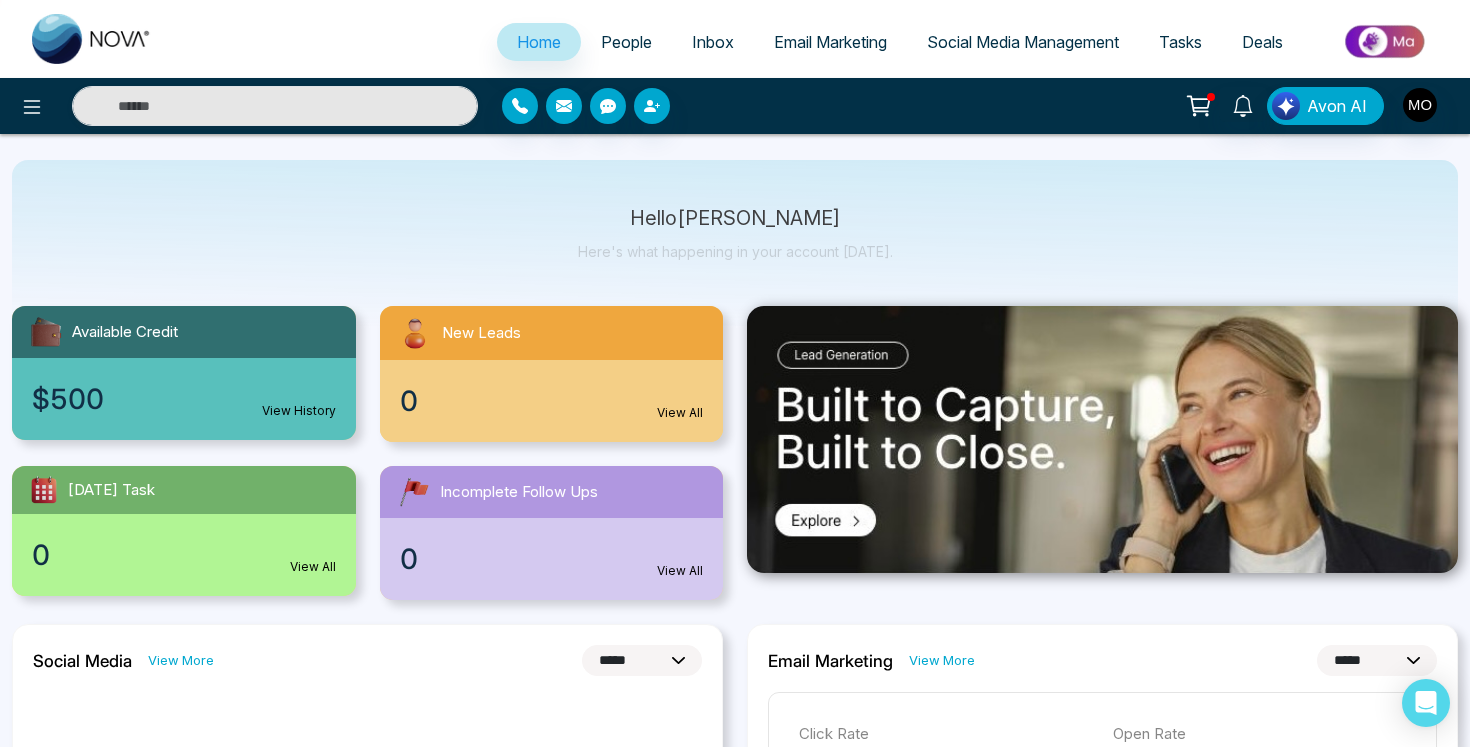 click on "New Leads" at bounding box center (552, 333) 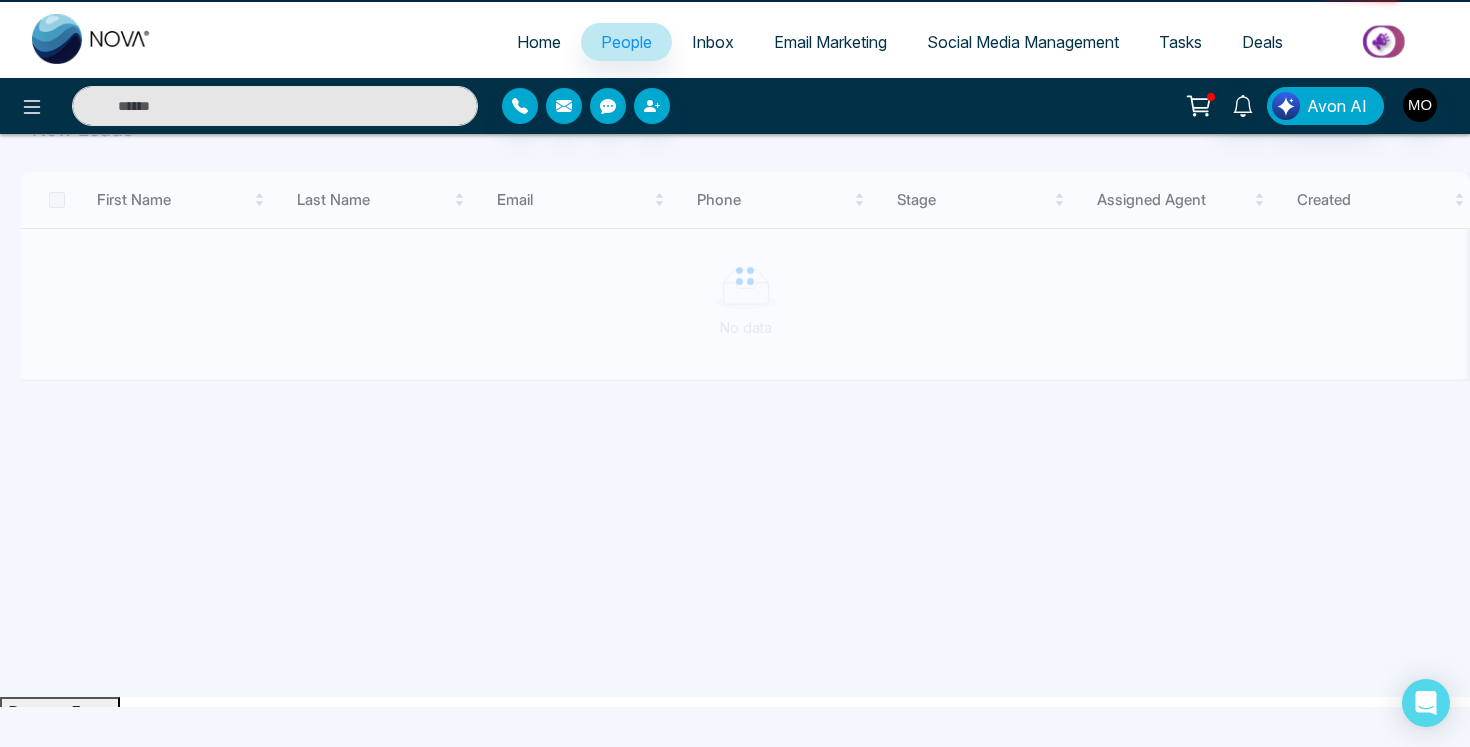 scroll, scrollTop: 0, scrollLeft: 0, axis: both 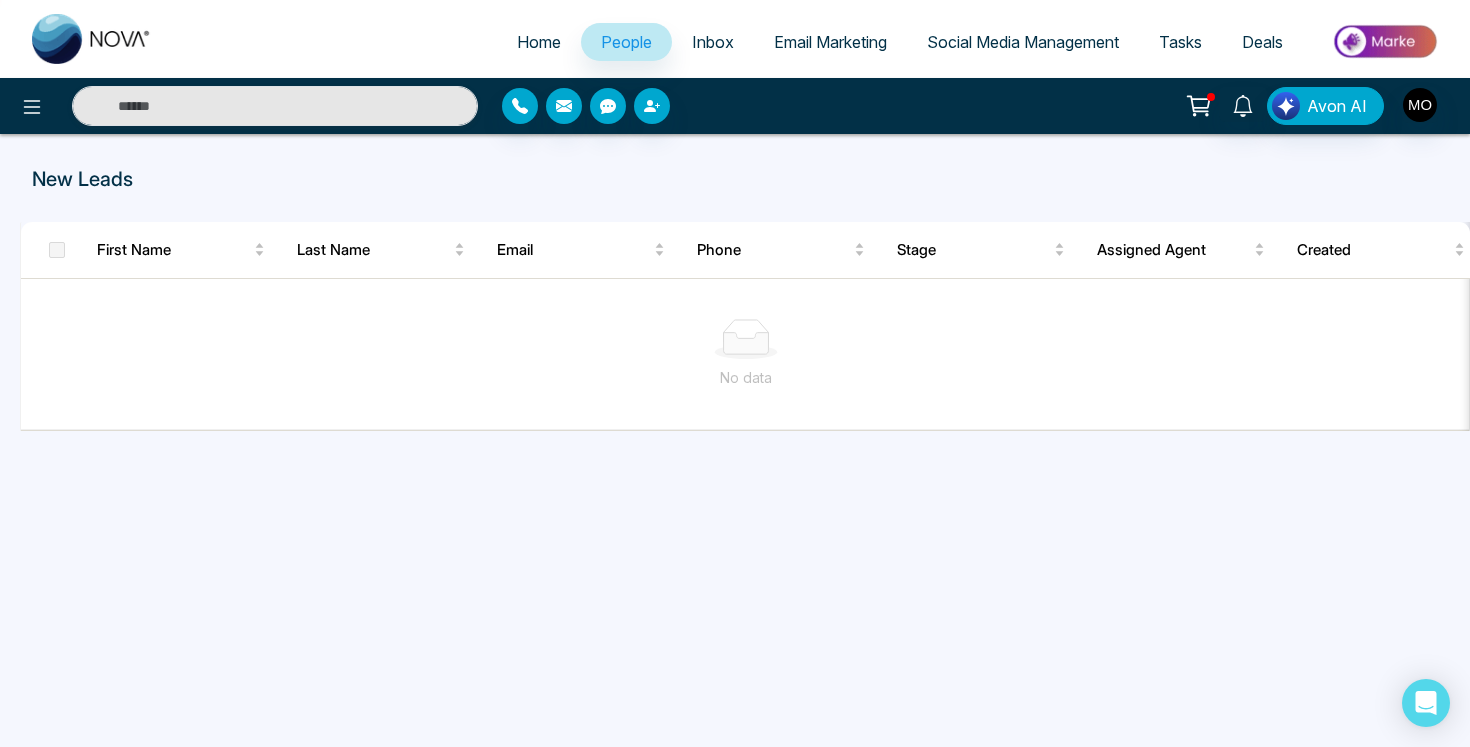 click at bounding box center [746, 339] 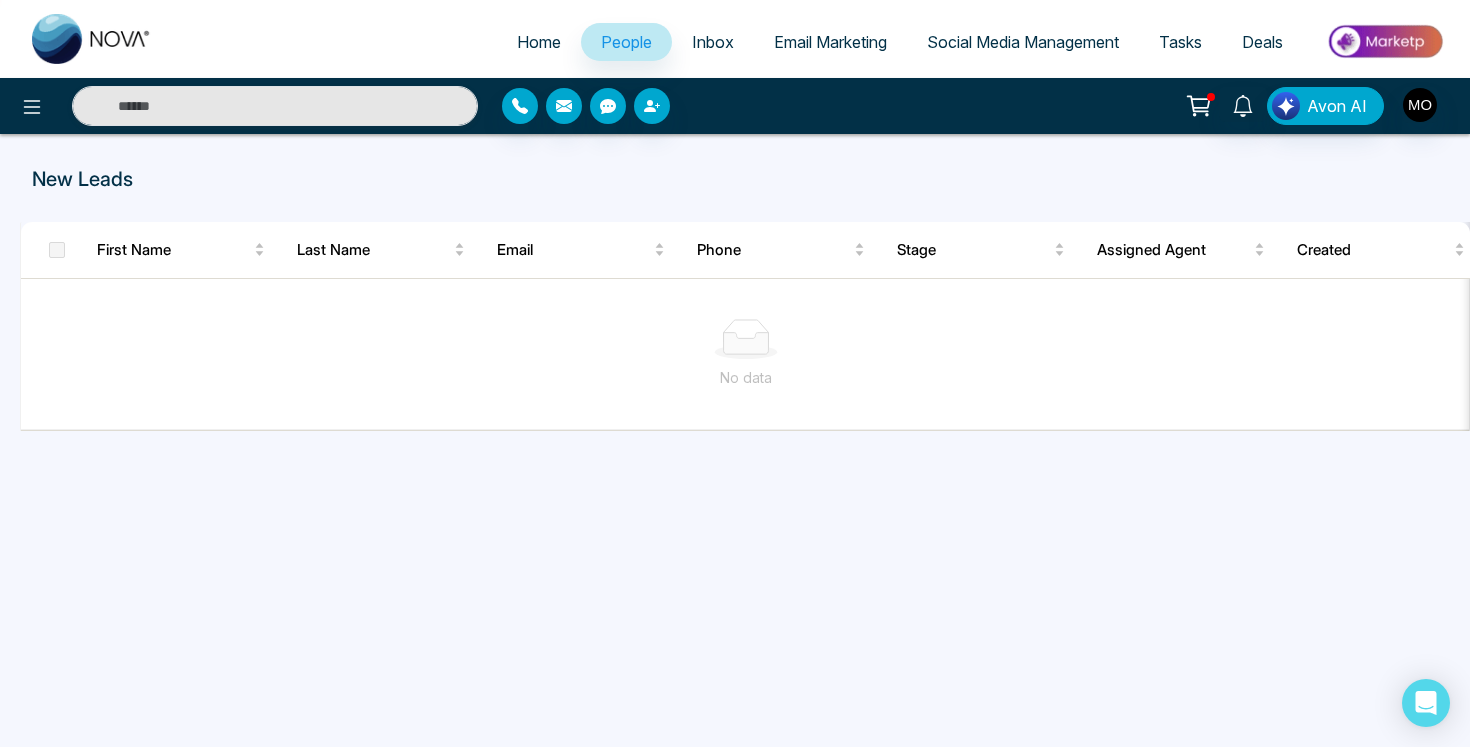 click on "Home" at bounding box center [539, 42] 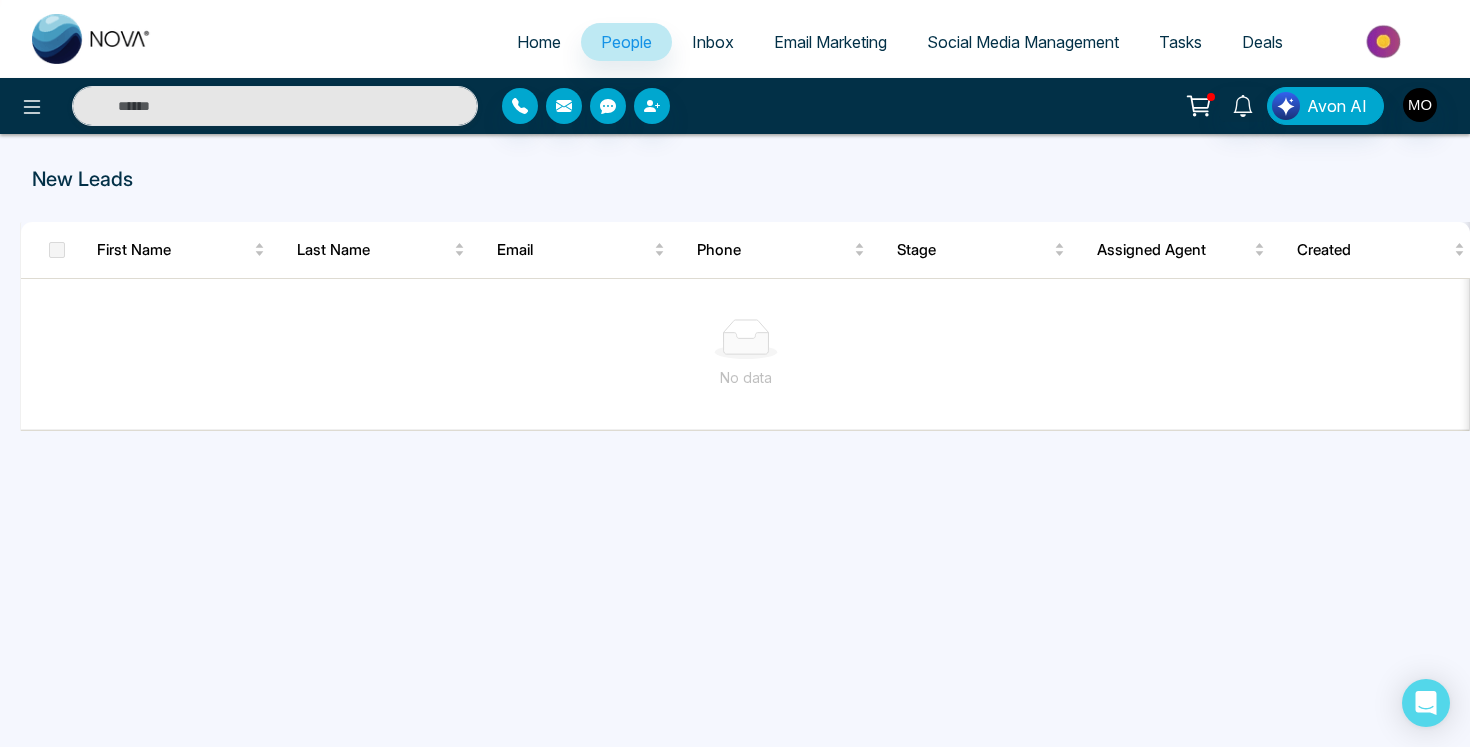 select on "*" 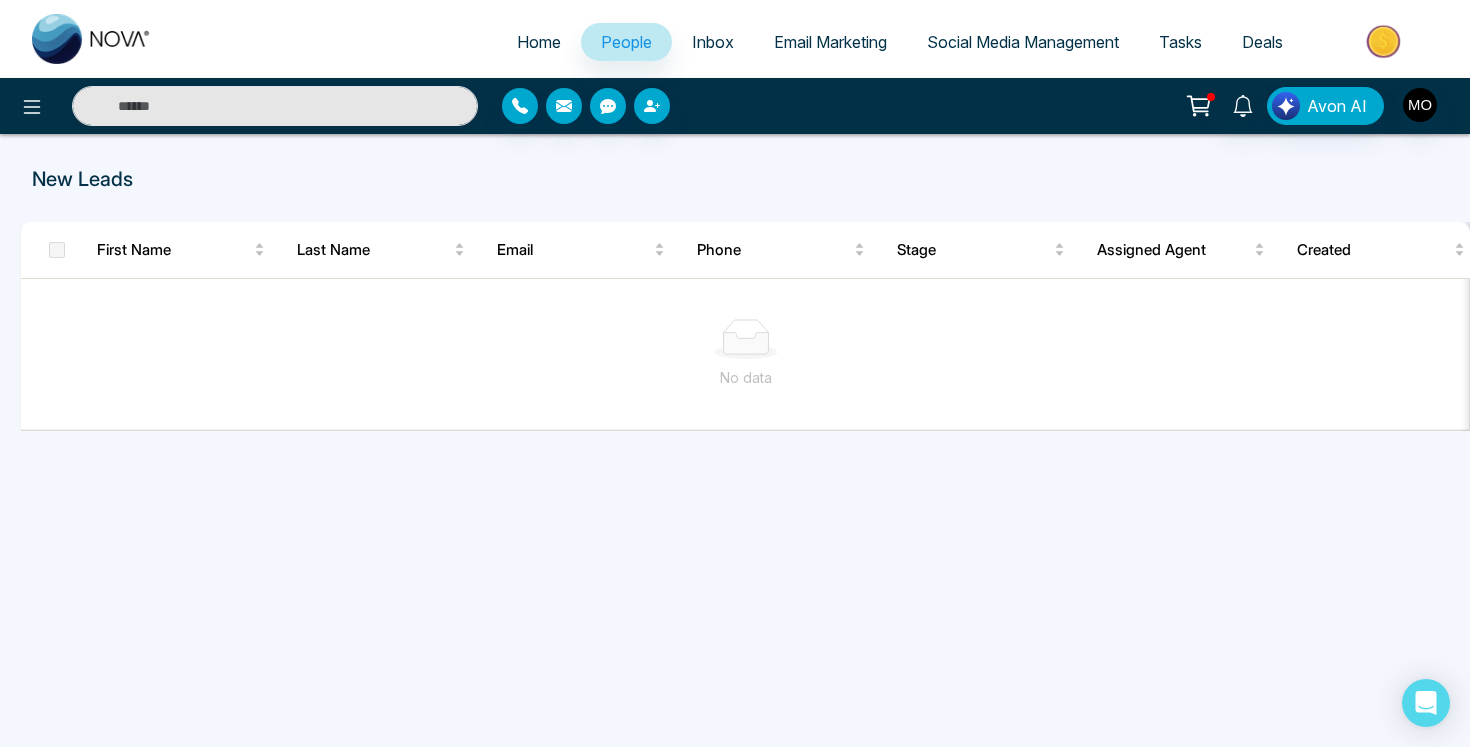 select on "*" 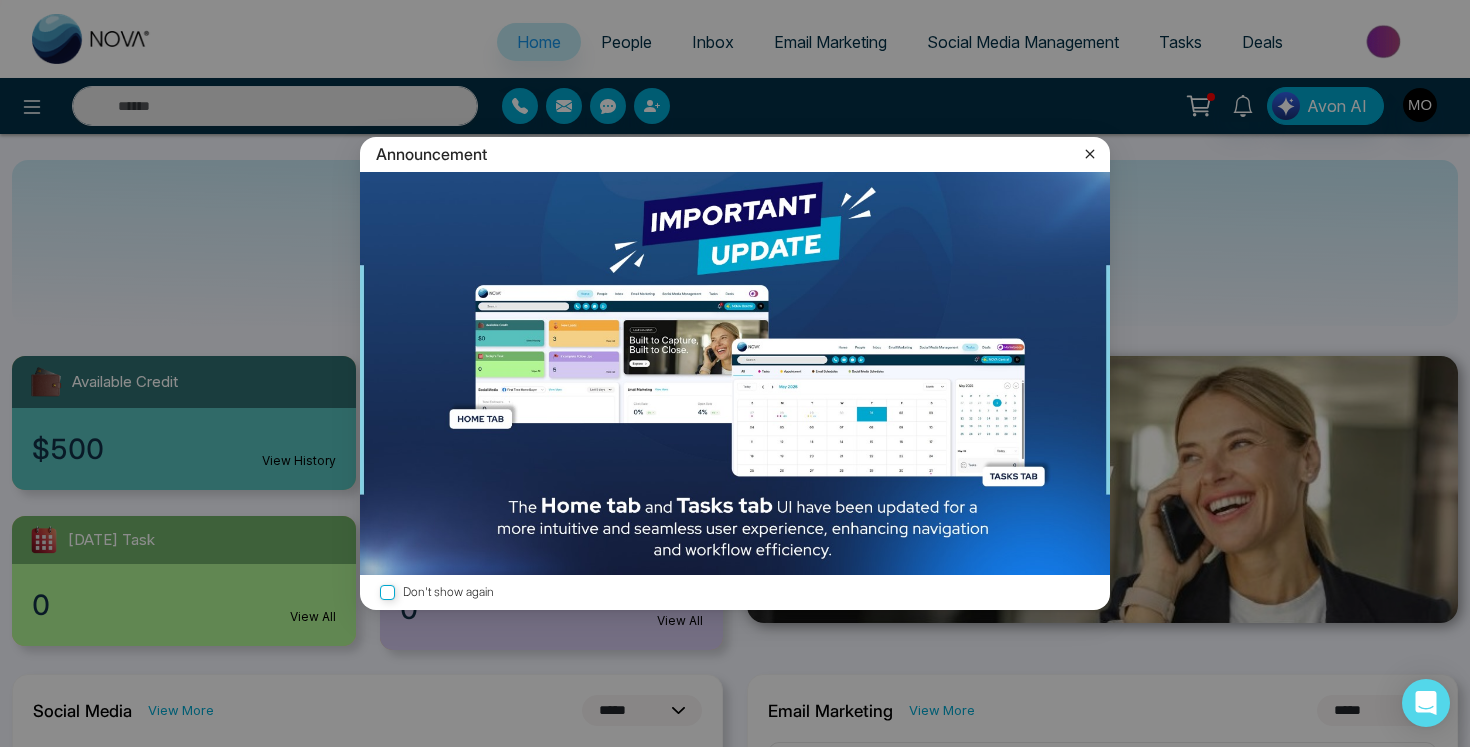 click 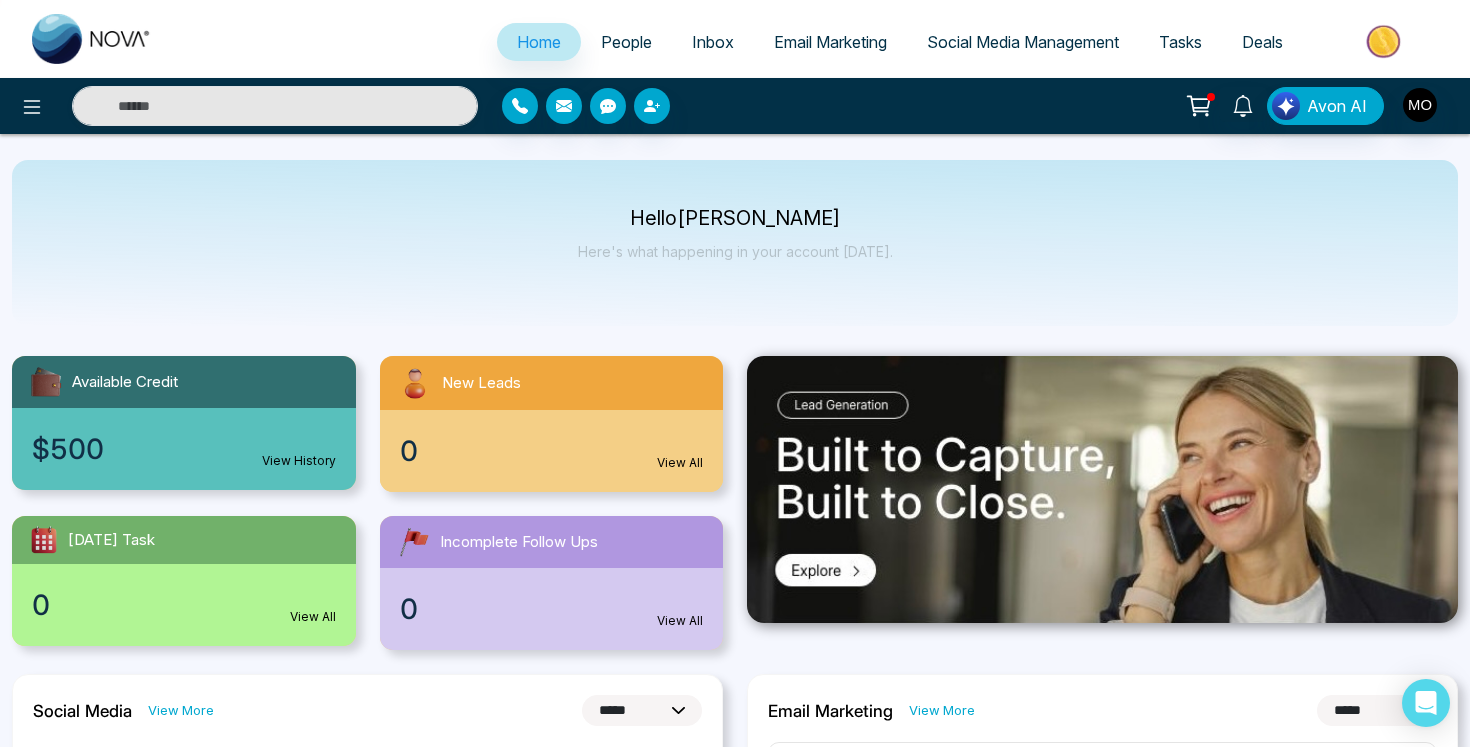 click on "People" at bounding box center (626, 42) 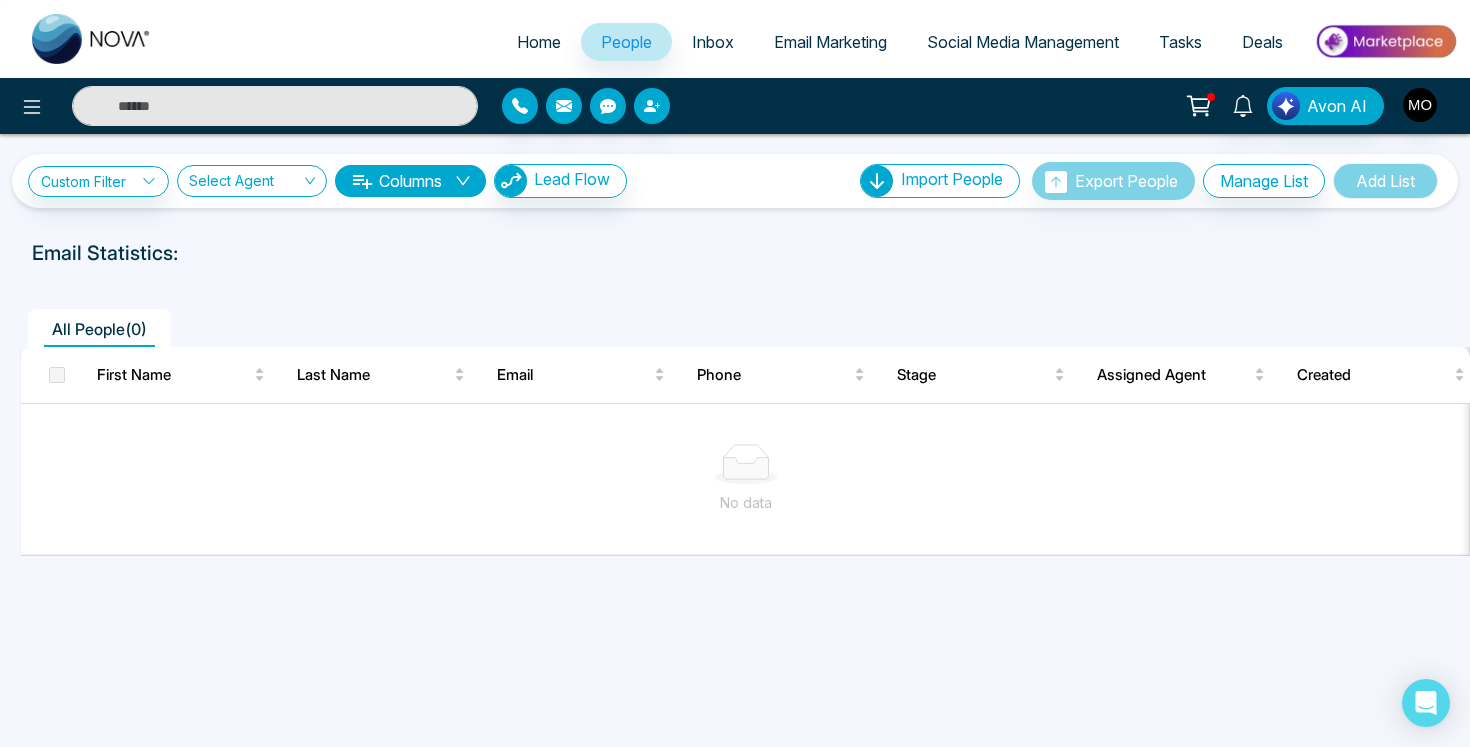 click at bounding box center (245, 106) 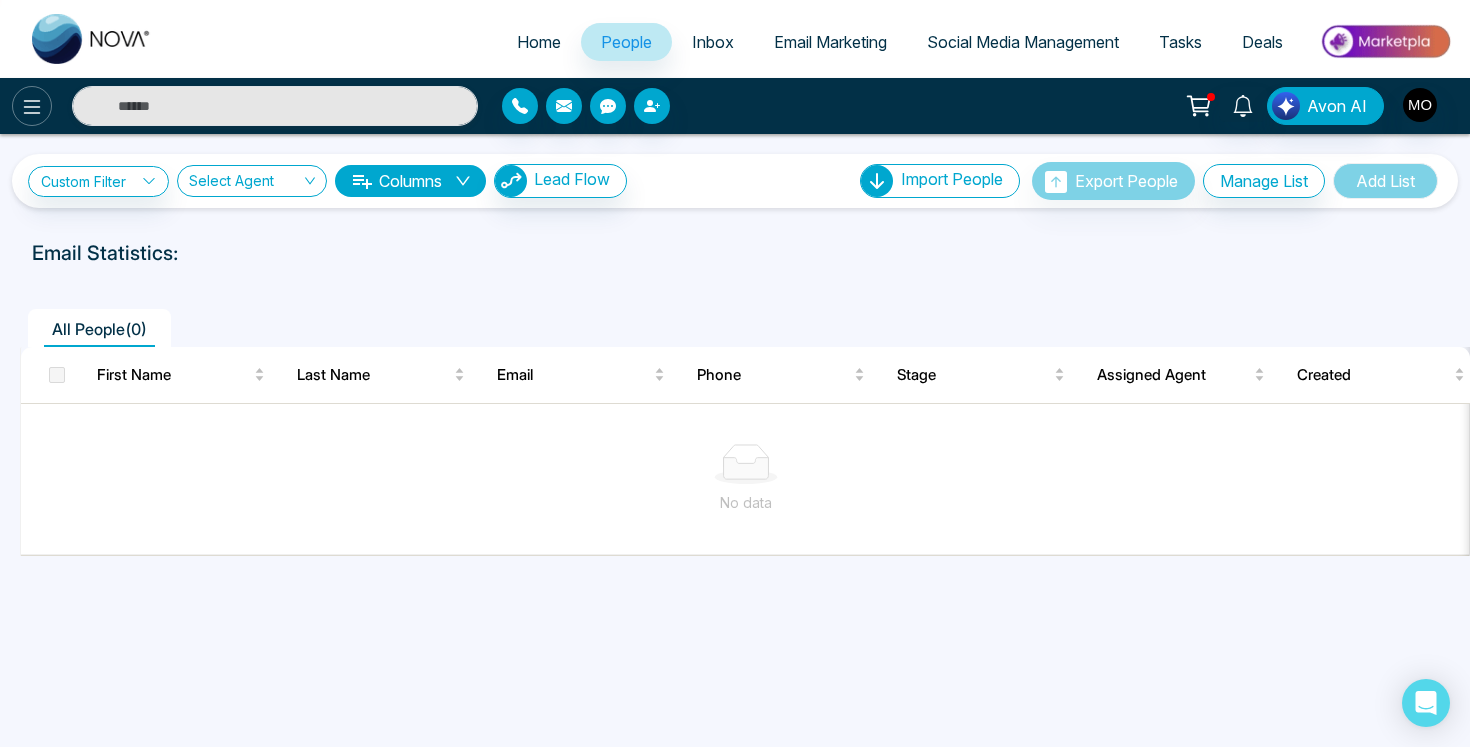 click 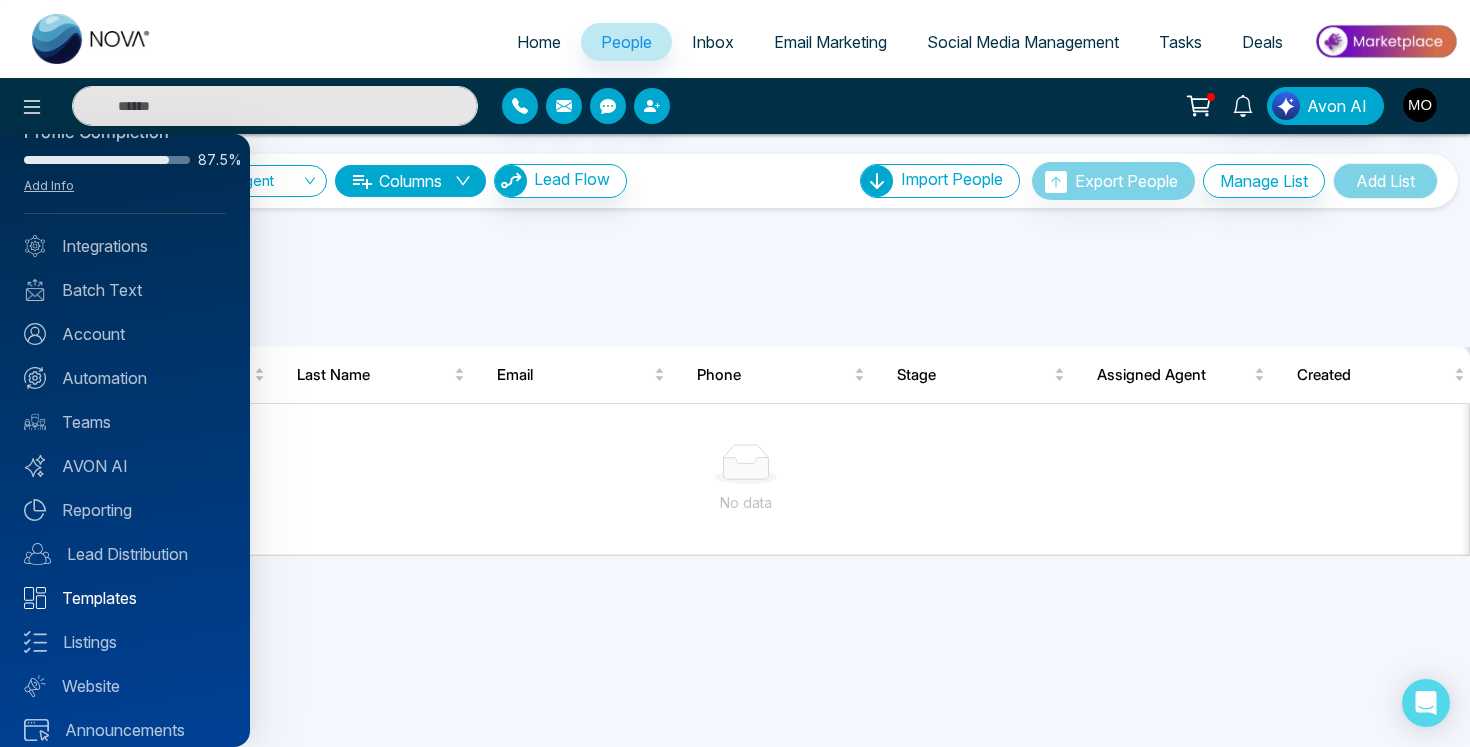 scroll, scrollTop: 62, scrollLeft: 0, axis: vertical 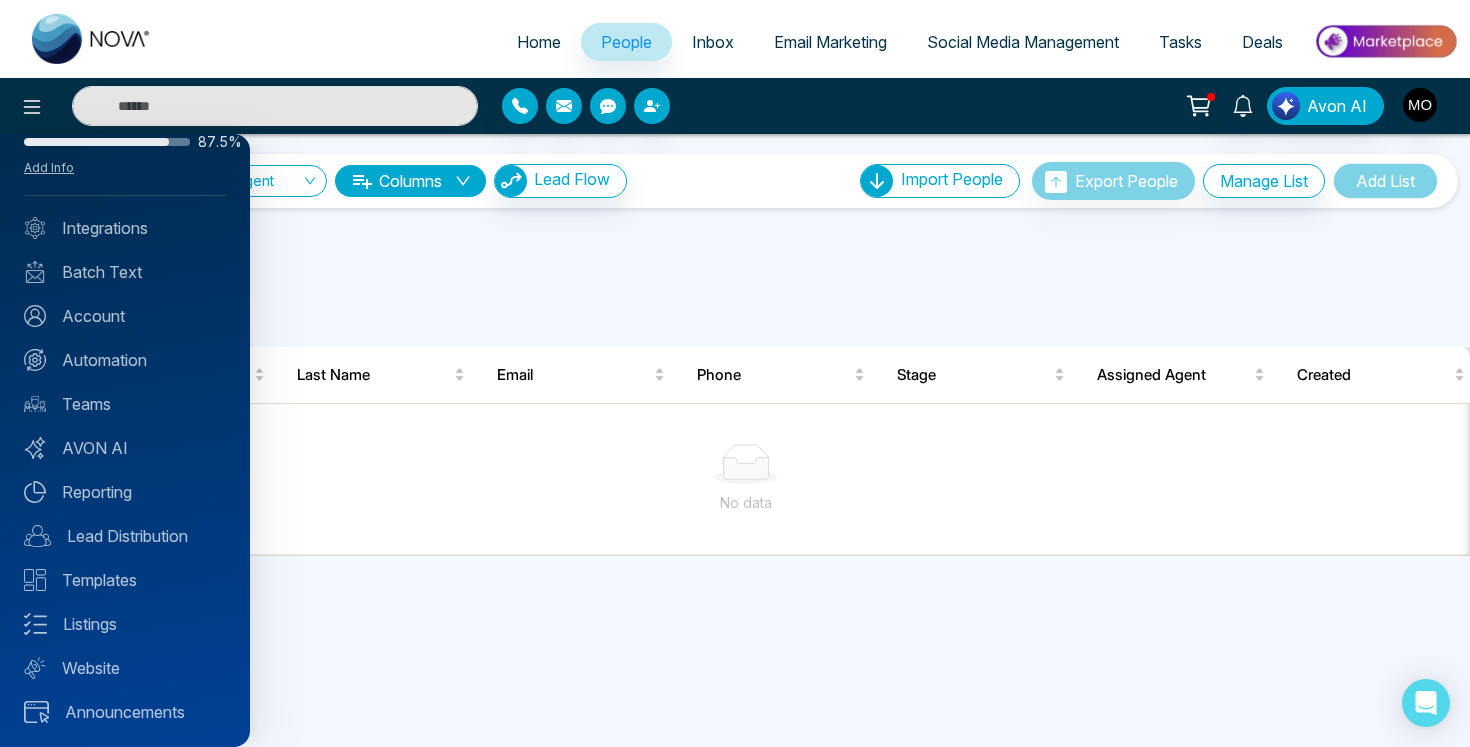 click at bounding box center [735, 373] 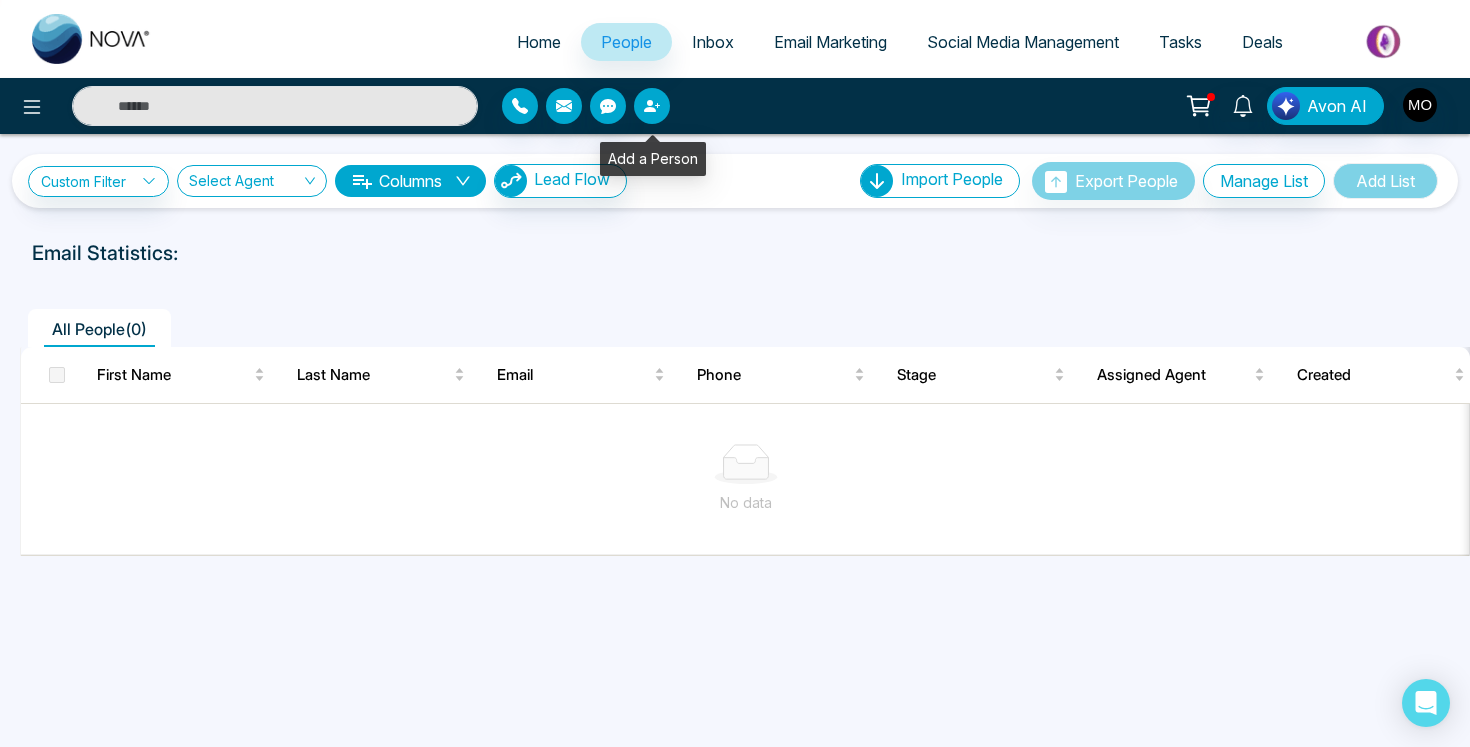 click 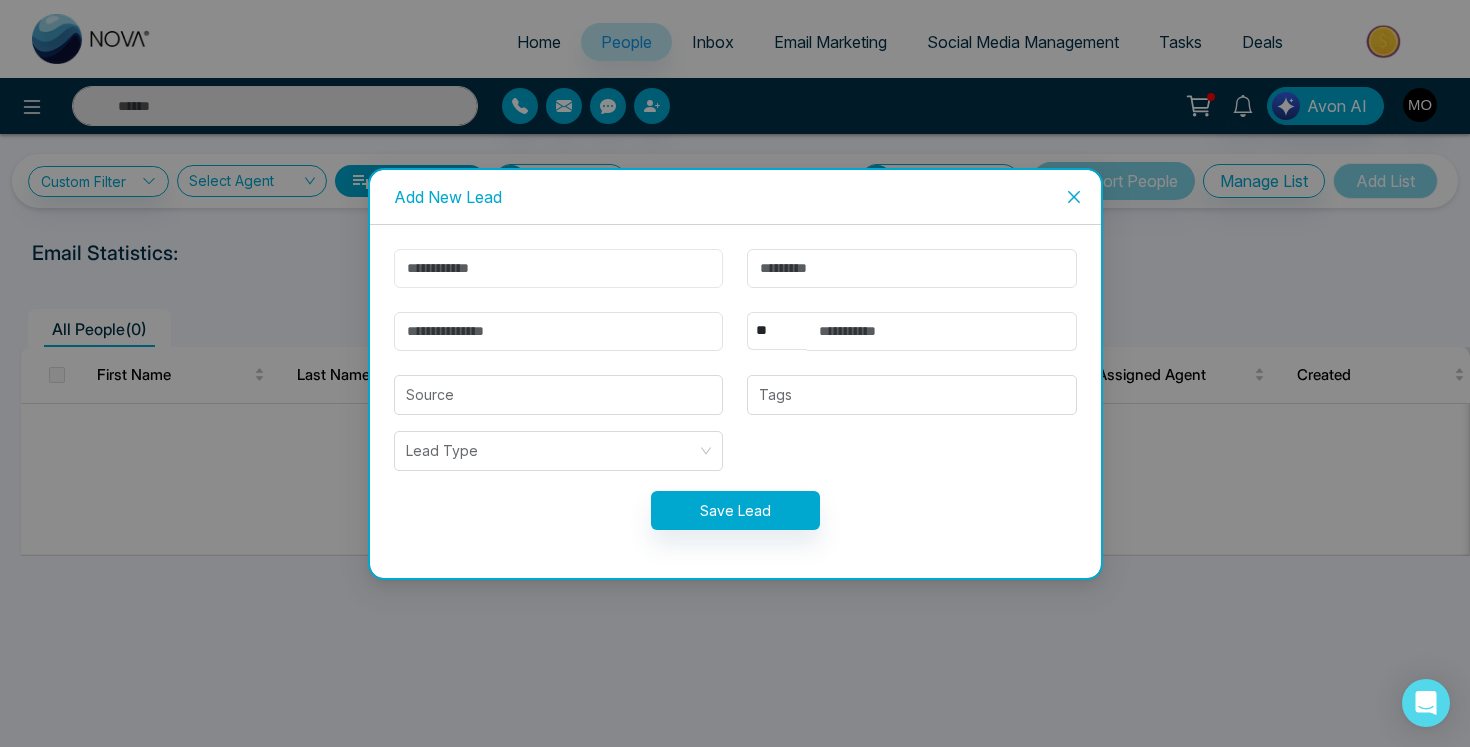 click at bounding box center [559, 268] 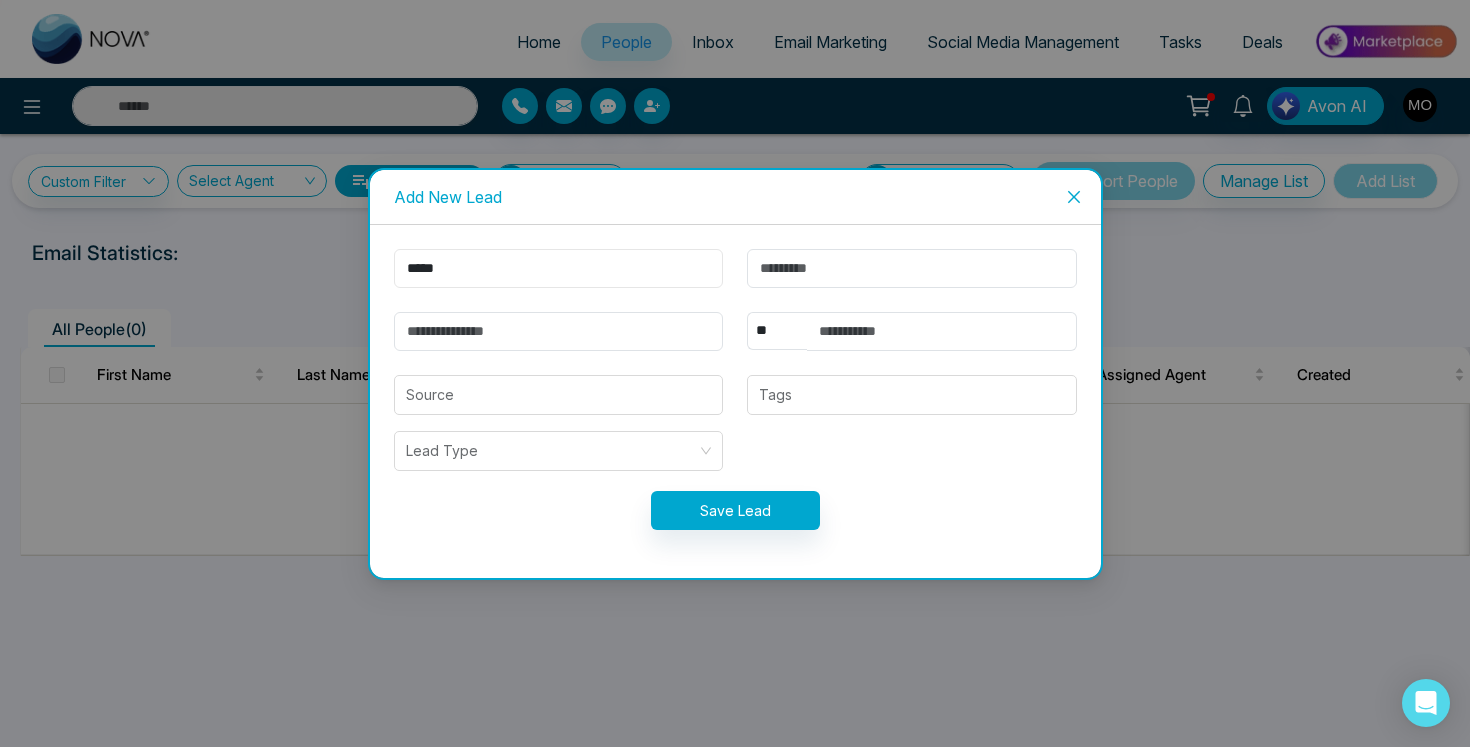 type on "*****" 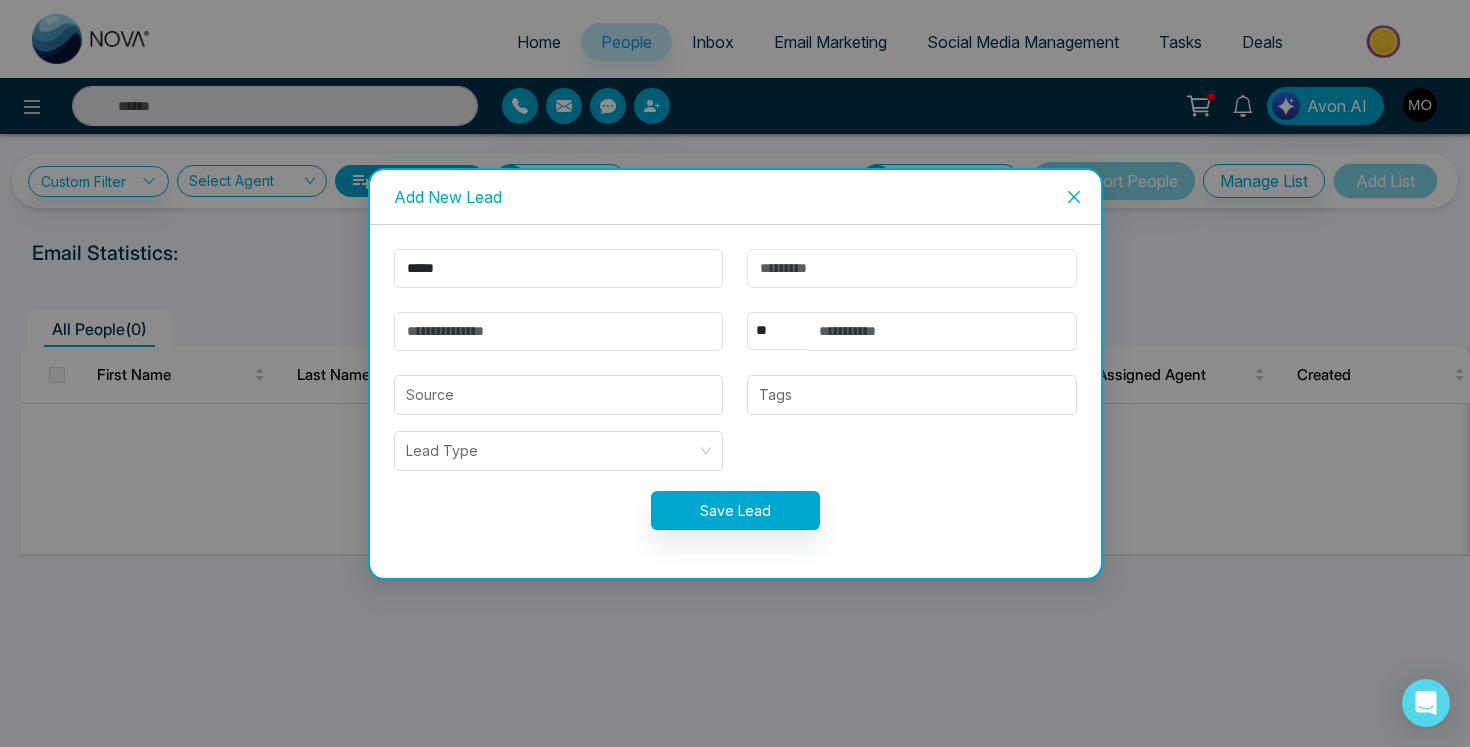 click at bounding box center [912, 268] 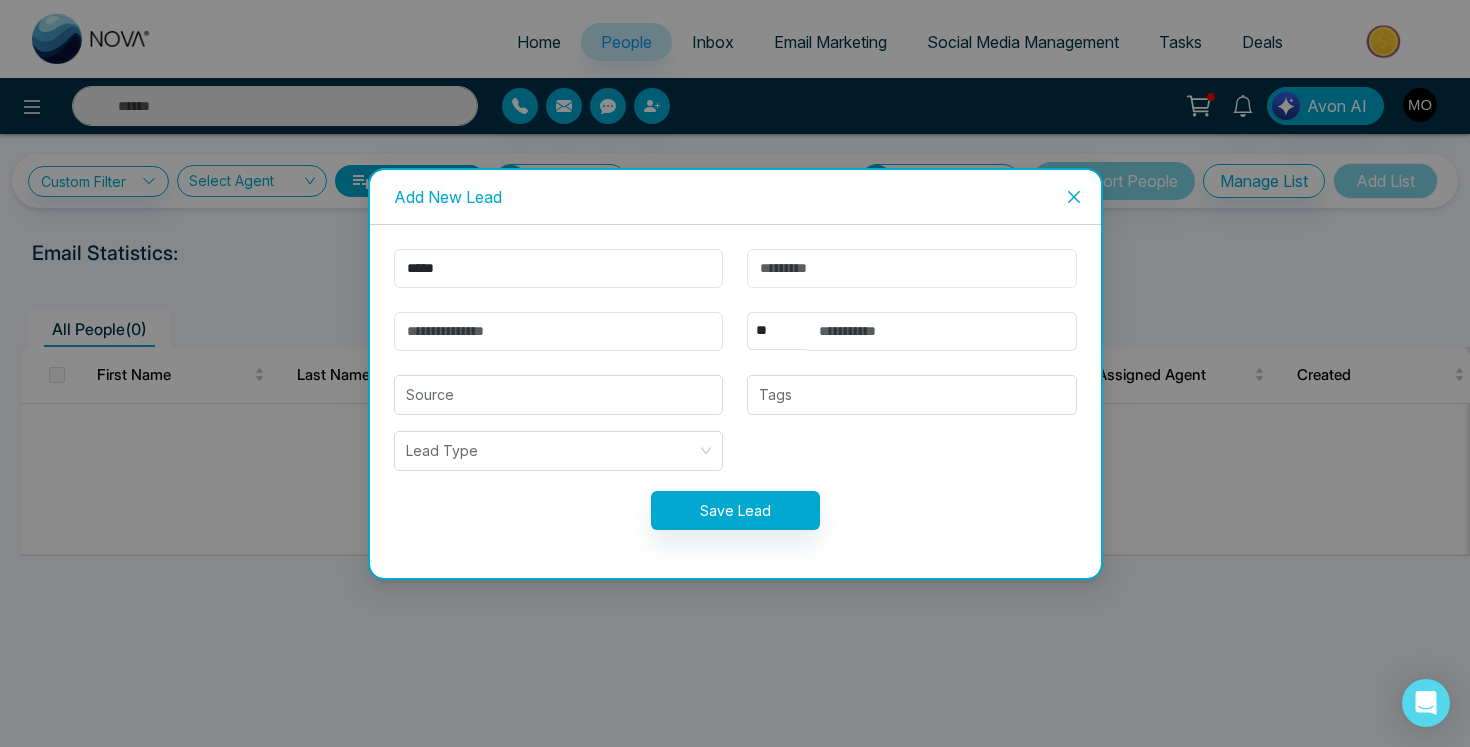 click at bounding box center [912, 268] 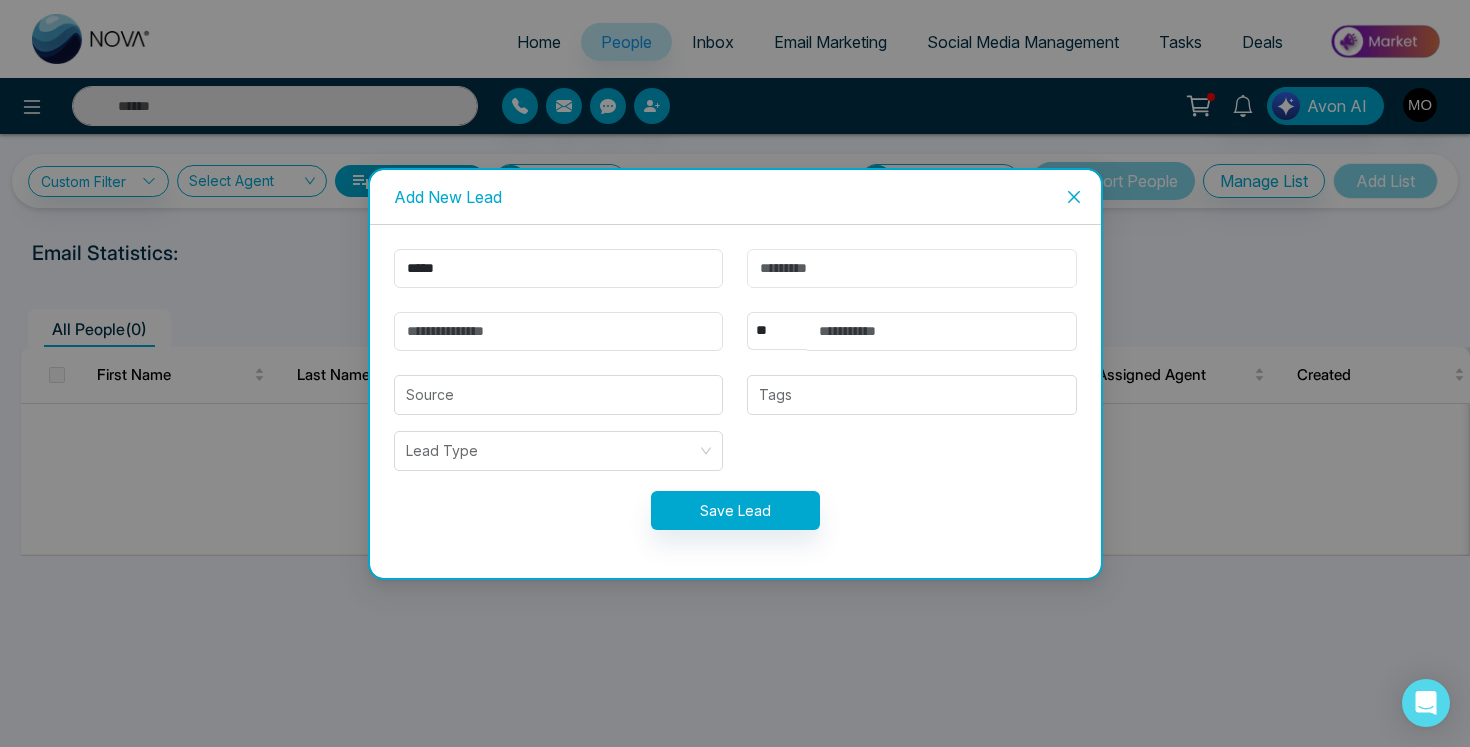 paste on "**********" 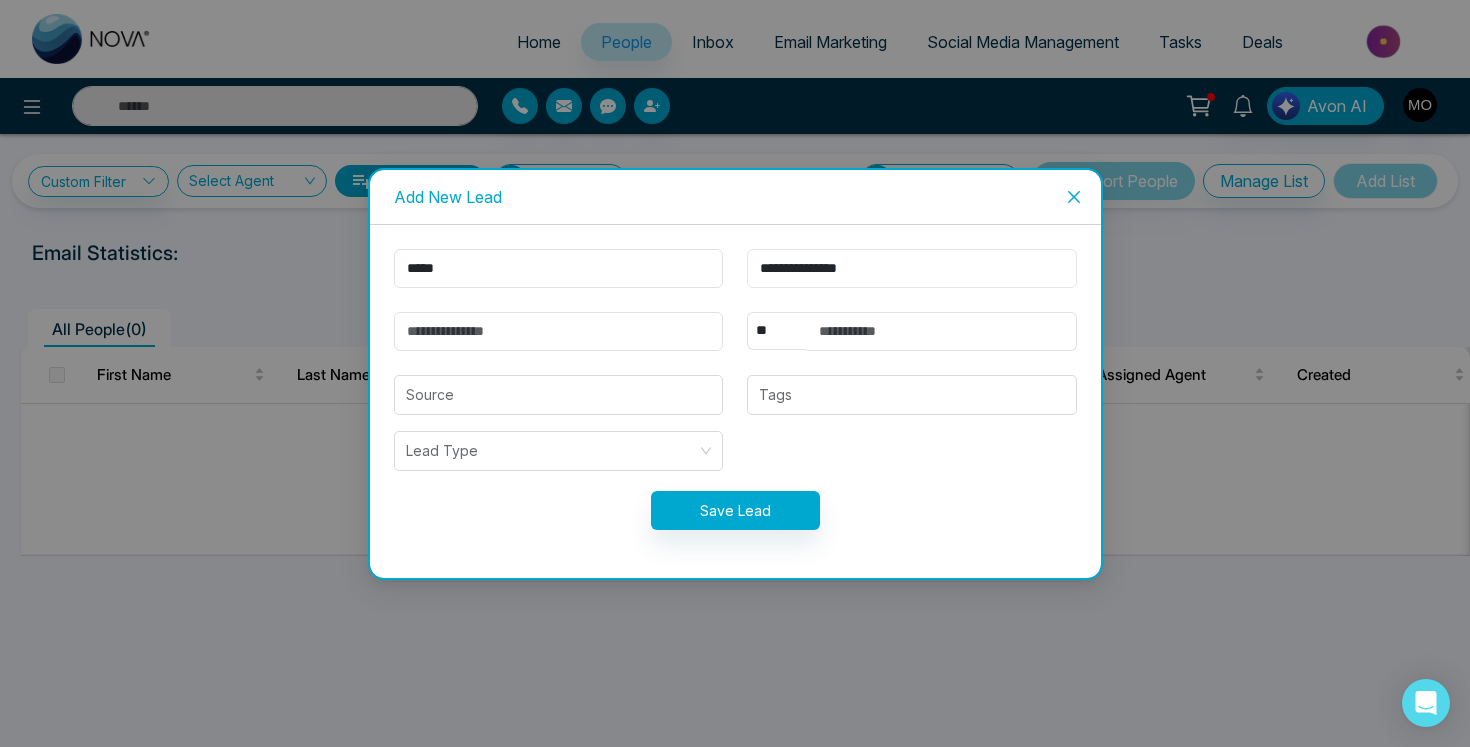click on "**********" at bounding box center (912, 268) 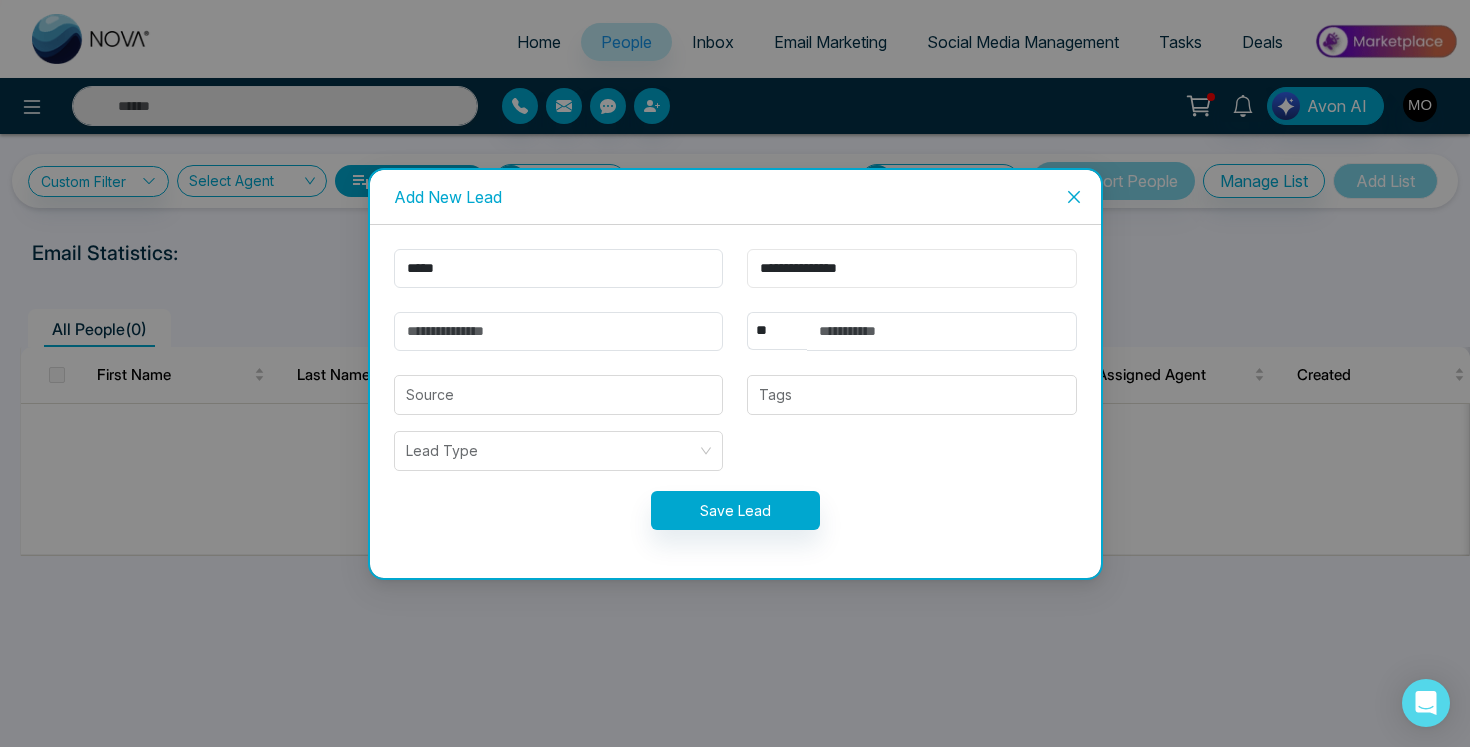 click on "**********" at bounding box center (912, 268) 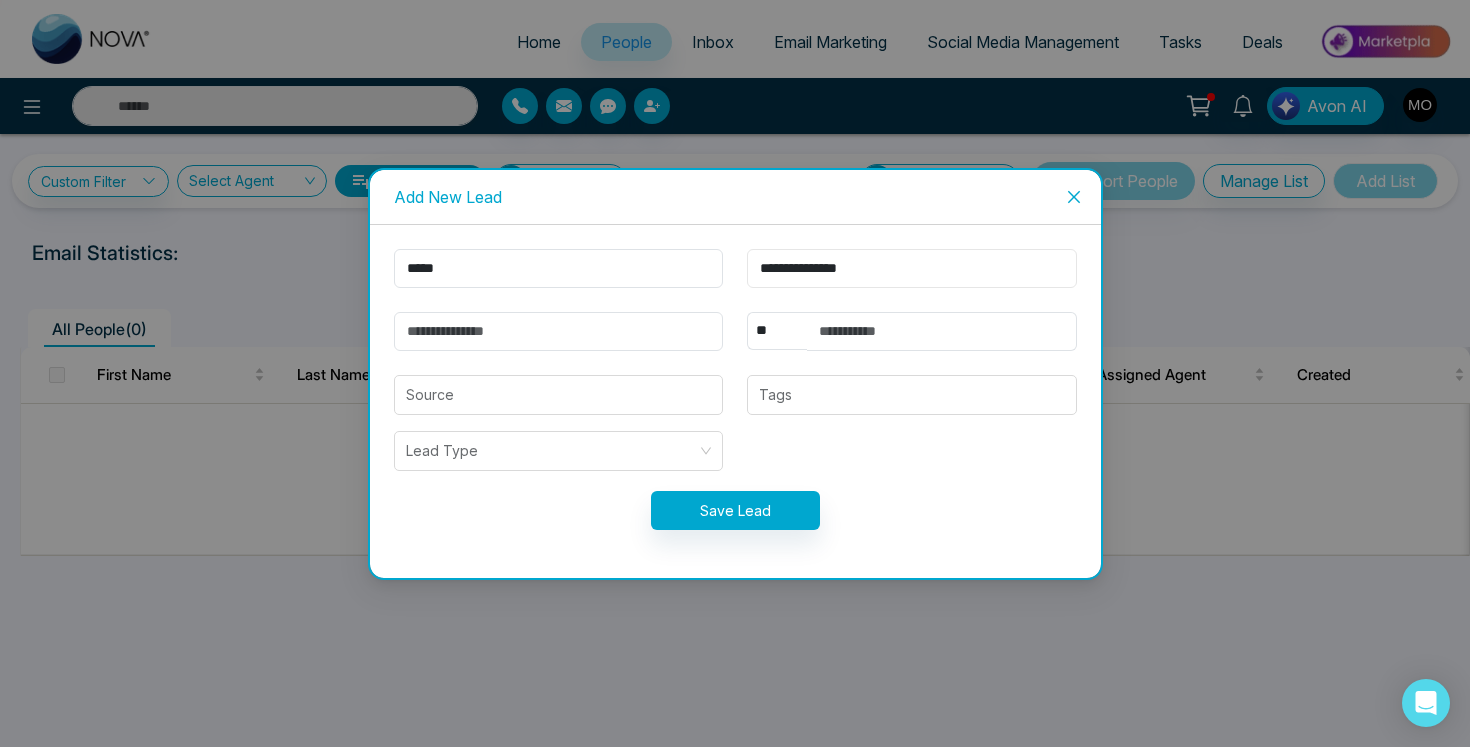click on "**********" at bounding box center [912, 268] 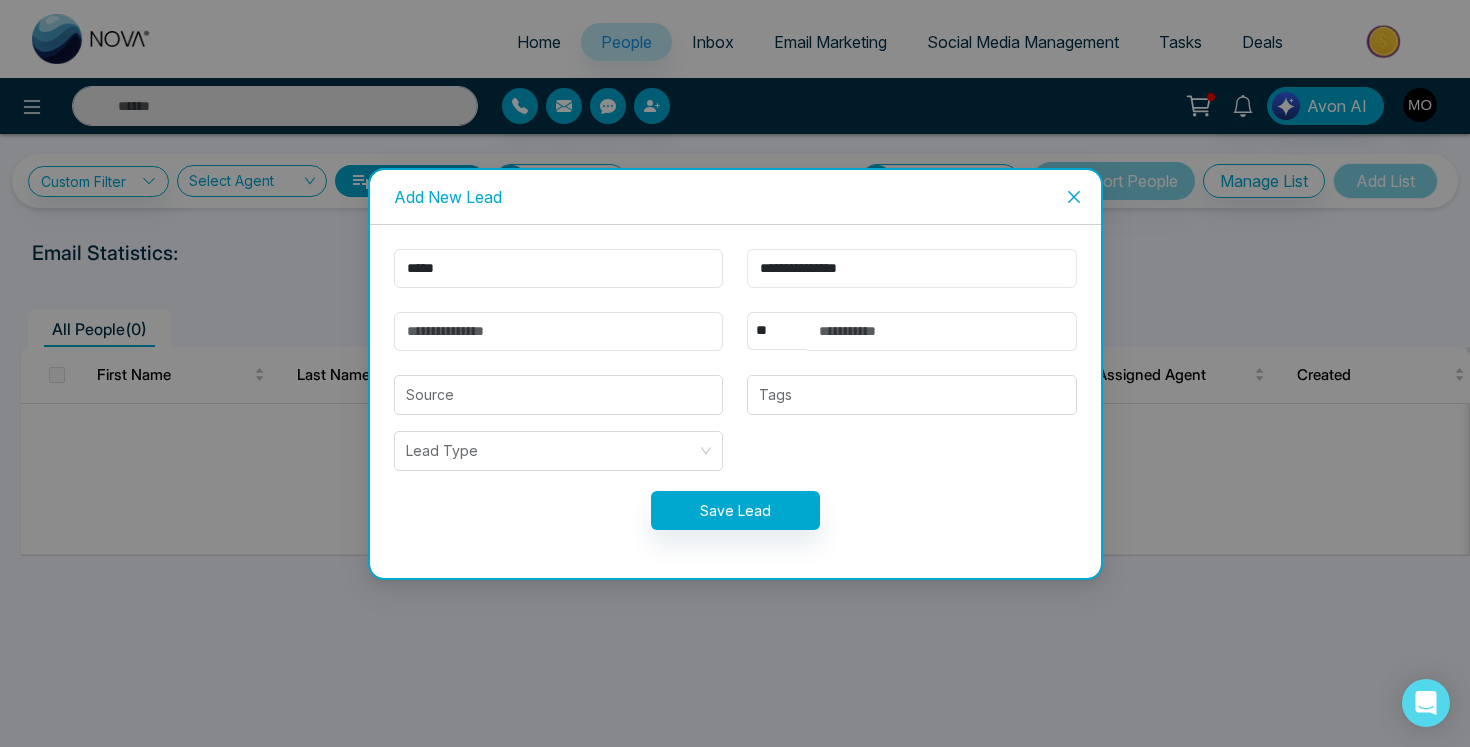 drag, startPoint x: 825, startPoint y: 269, endPoint x: 691, endPoint y: 267, distance: 134.01492 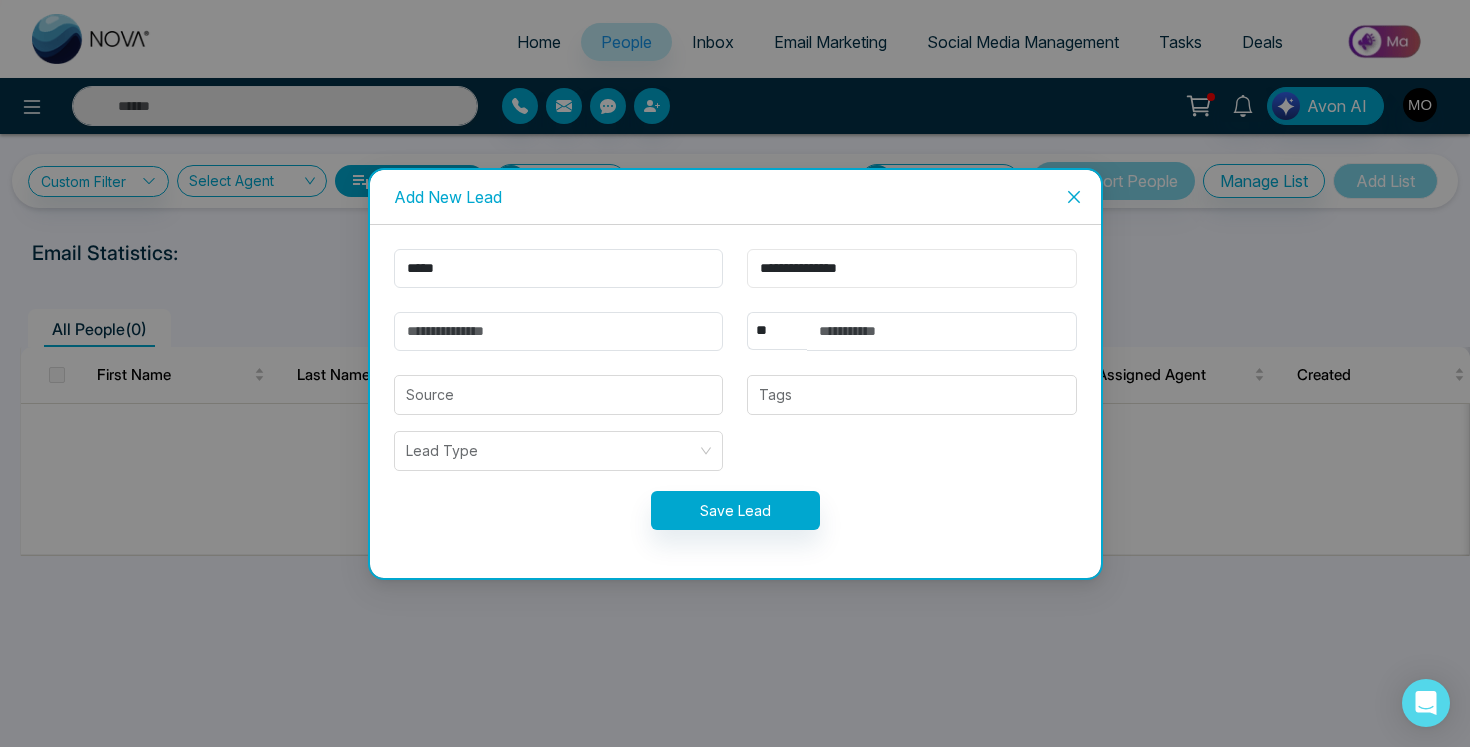 click on "**********" at bounding box center [735, 401] 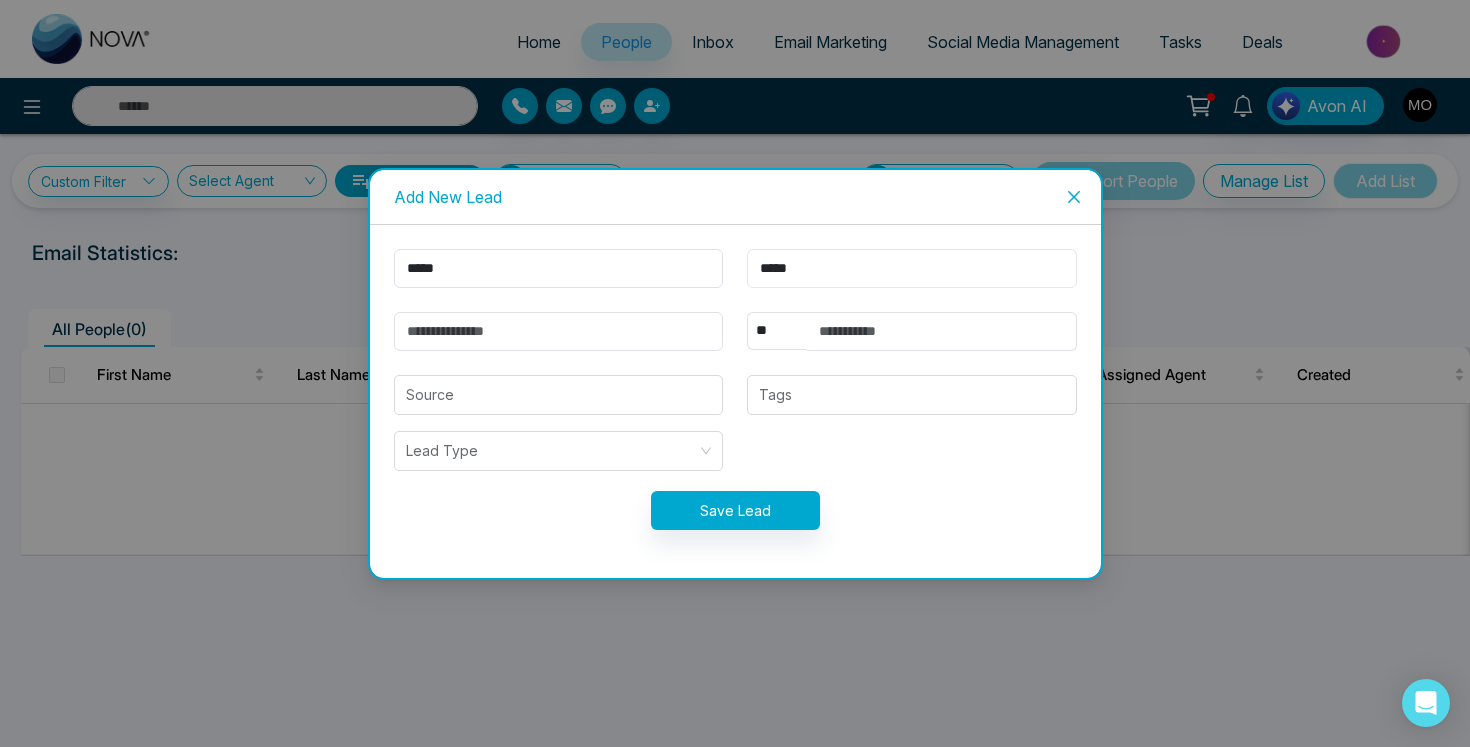 type on "*****" 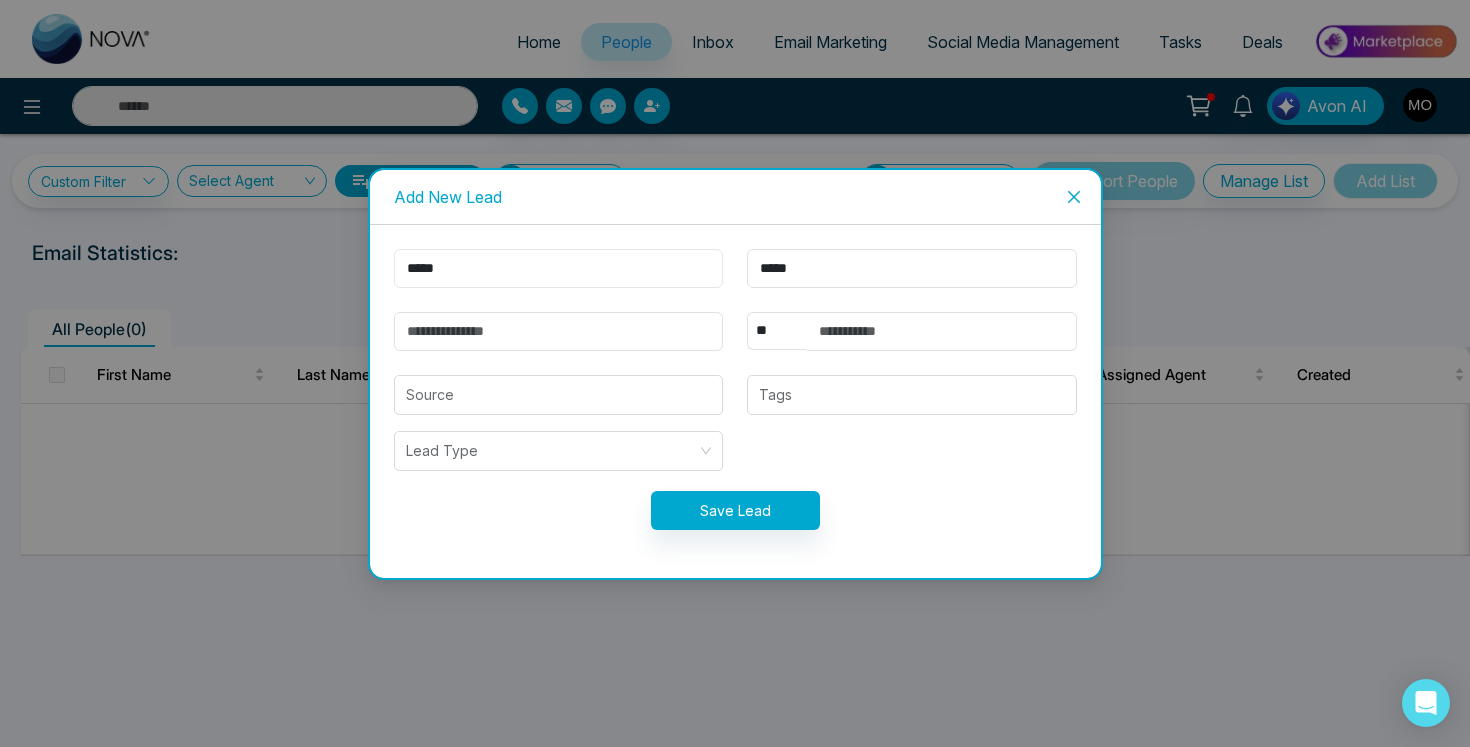 click on "*****" at bounding box center [559, 268] 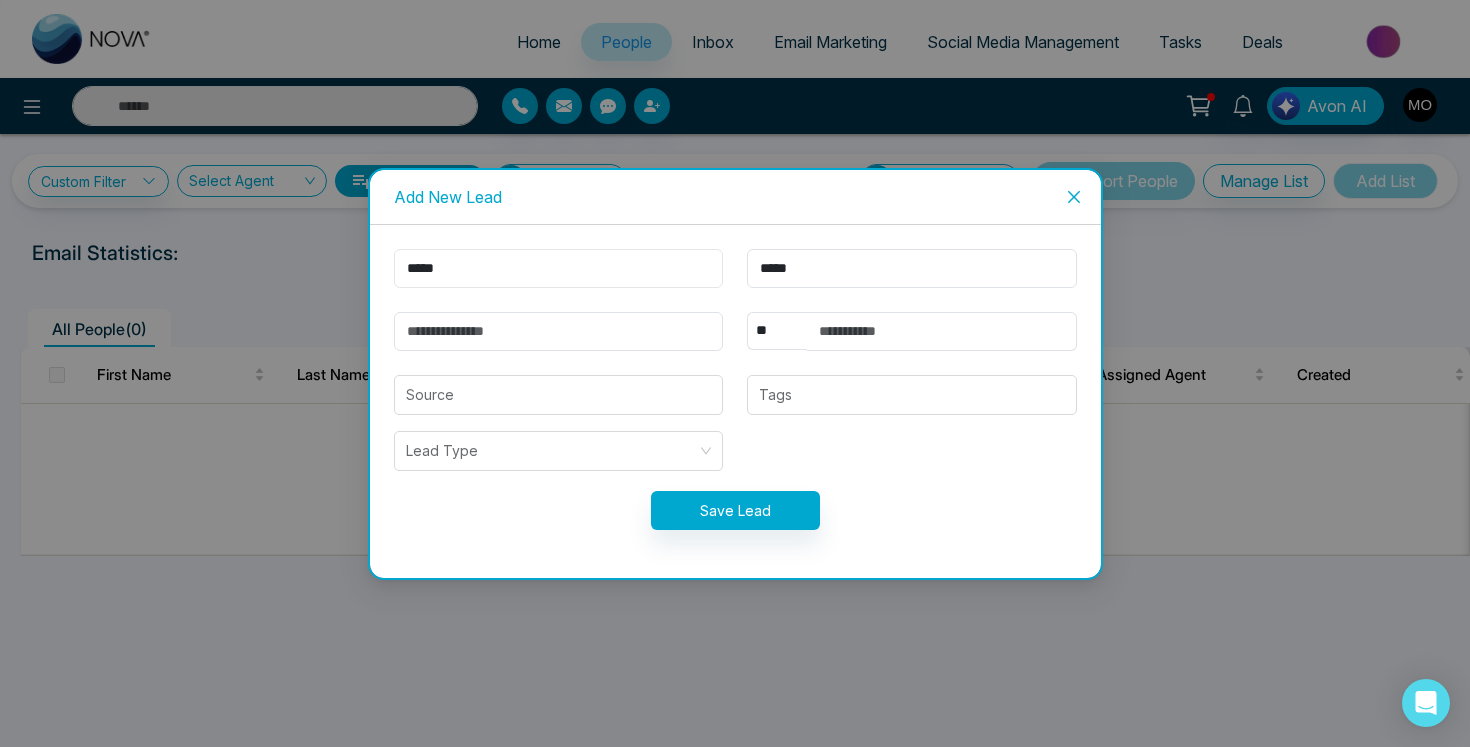 click on "*****" at bounding box center (559, 268) 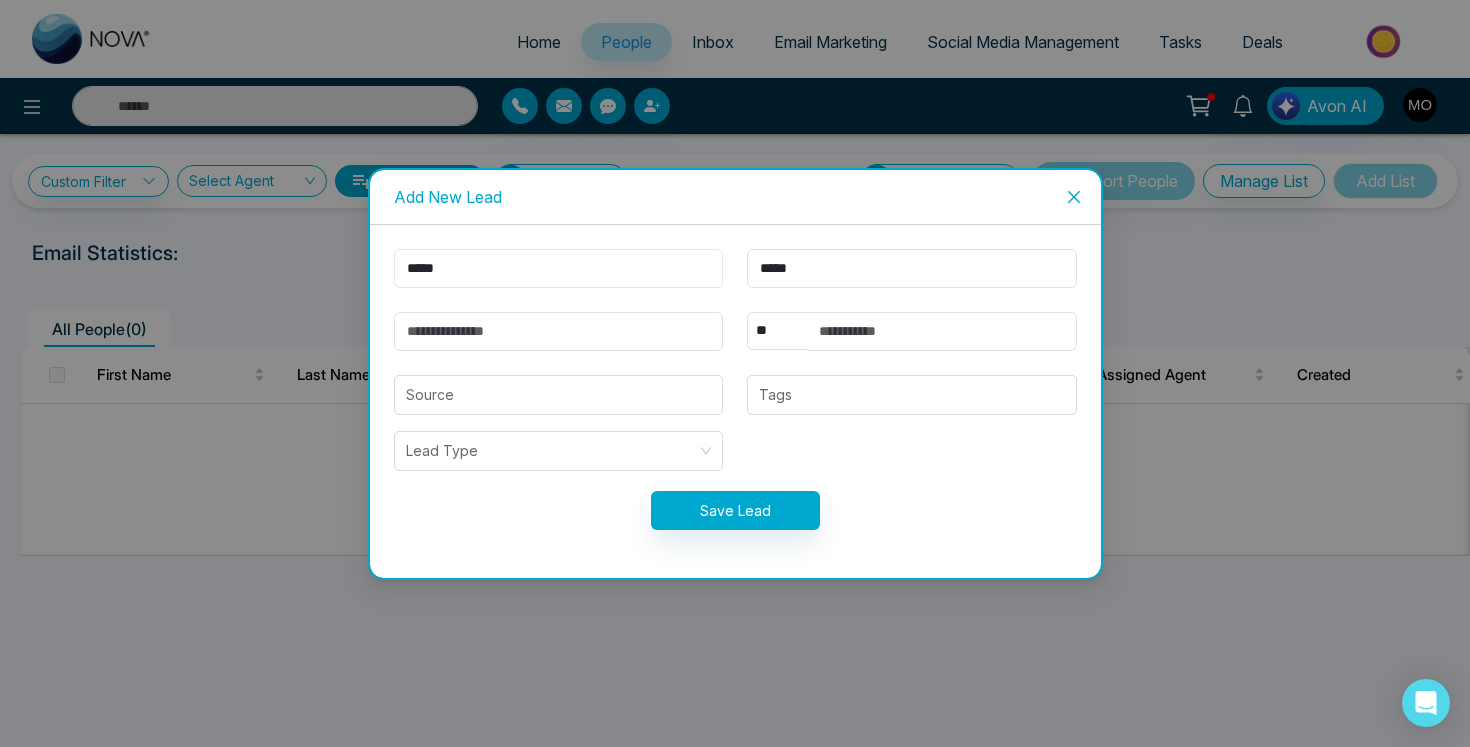 click on "*****" at bounding box center [559, 268] 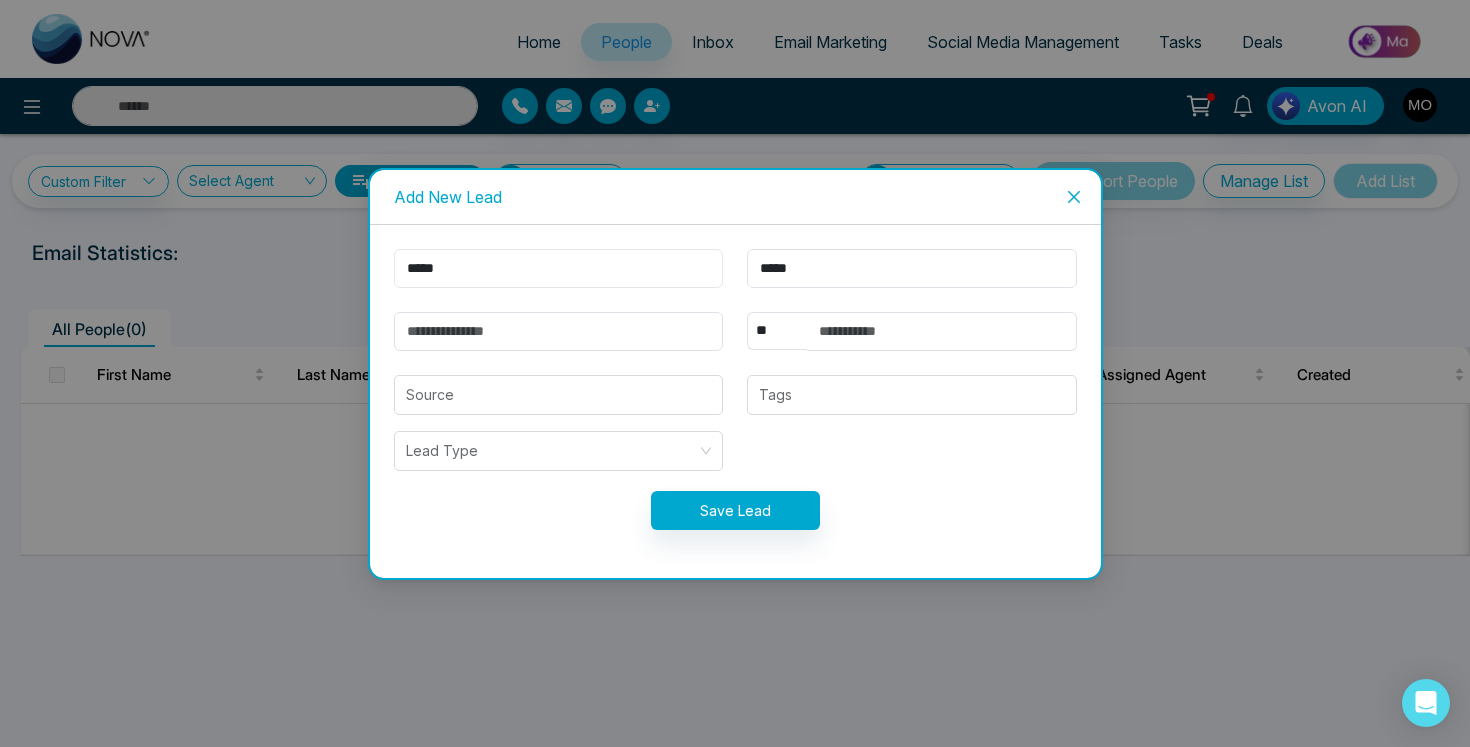 paste on "****" 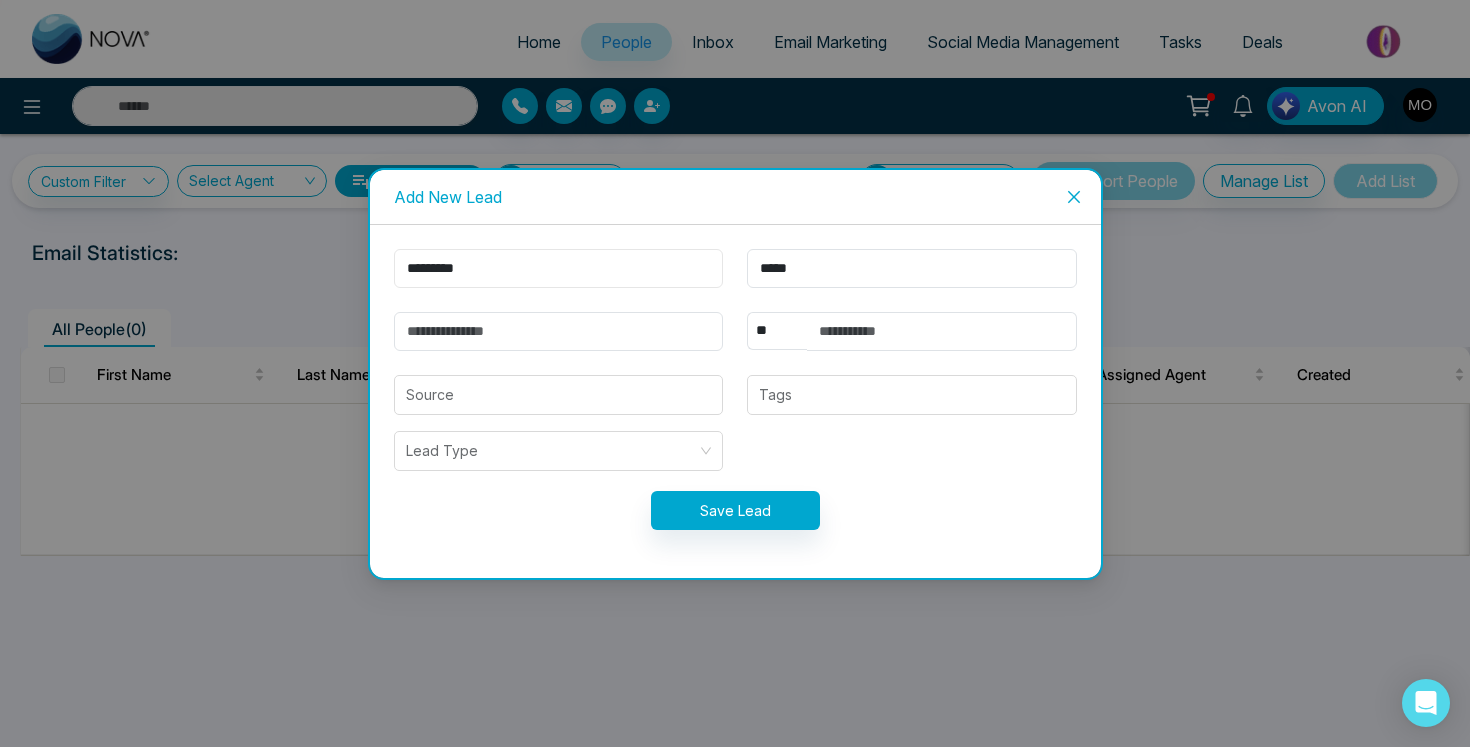 type on "*********" 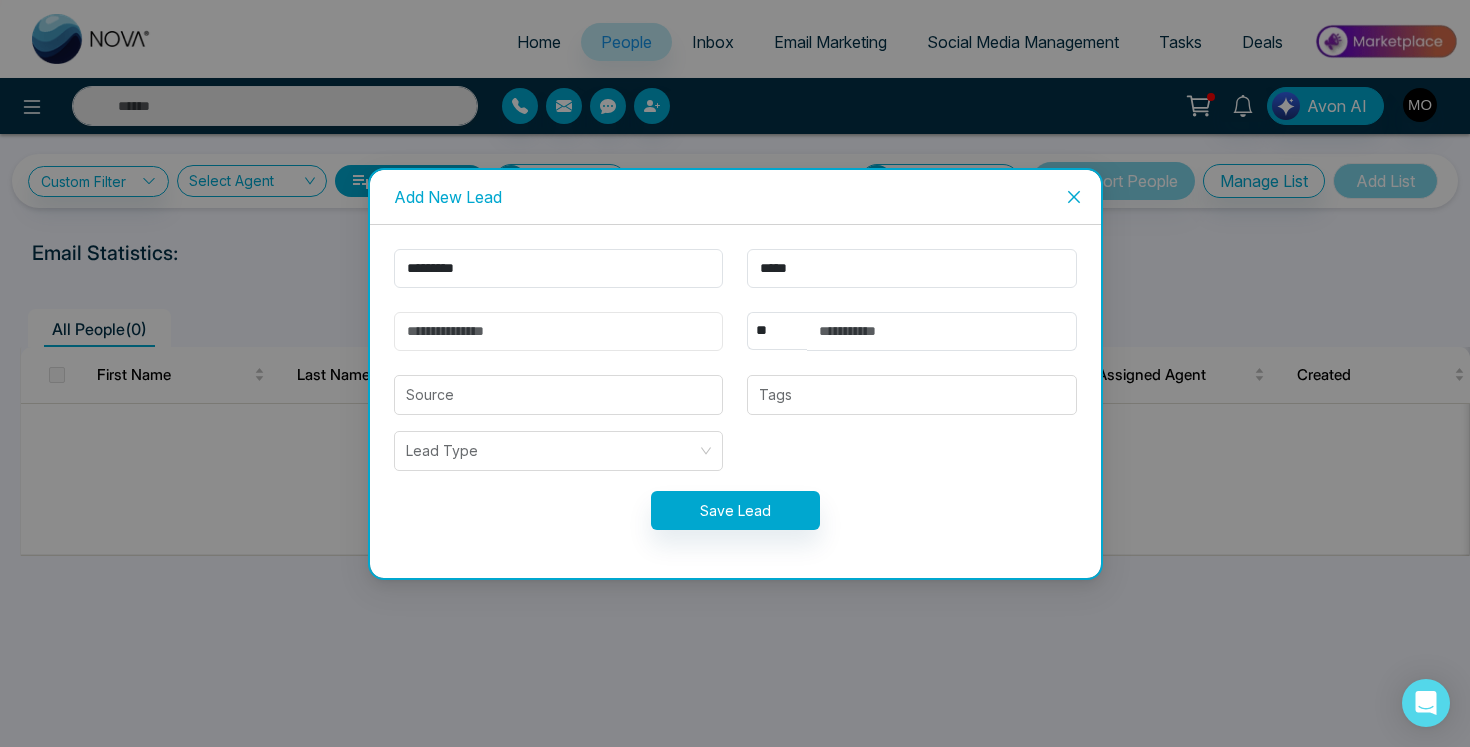 click at bounding box center [559, 331] 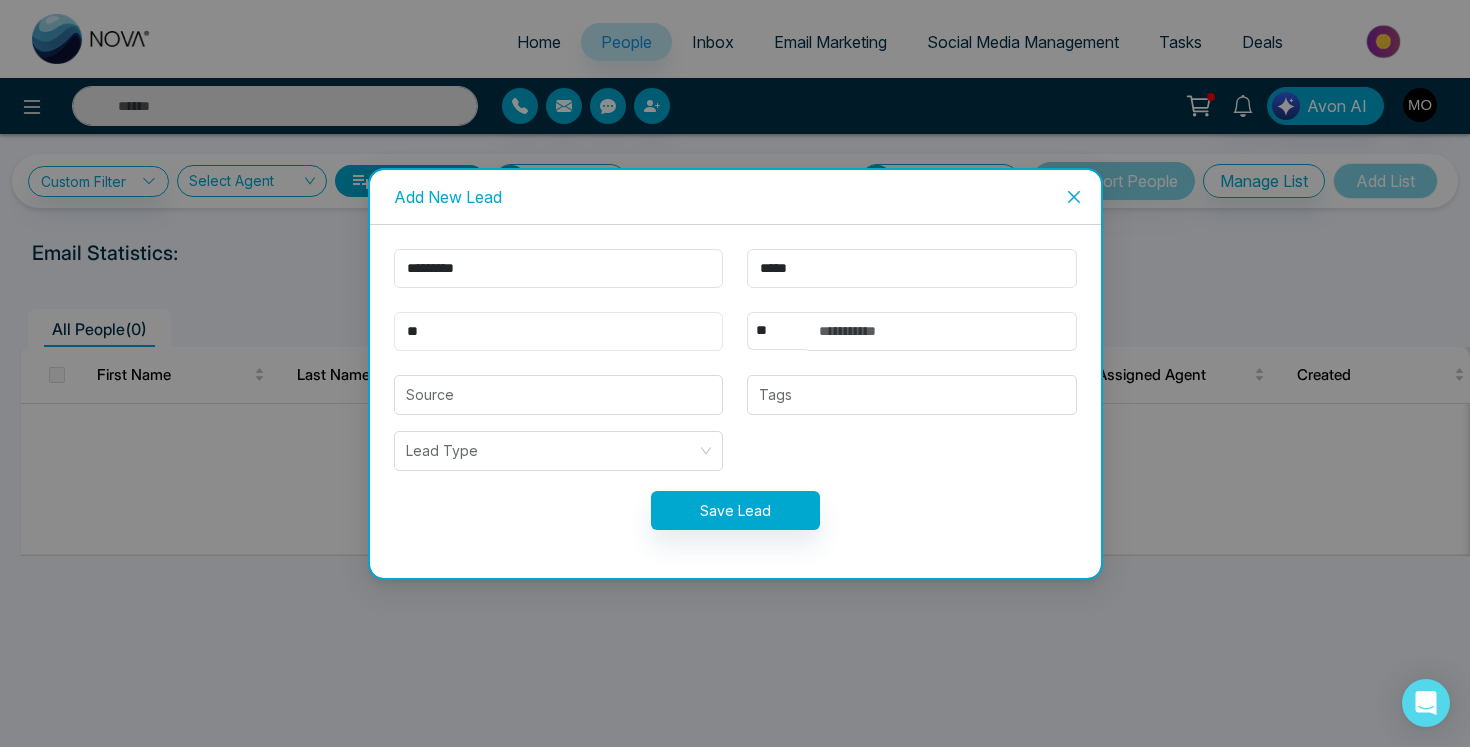 type on "**" 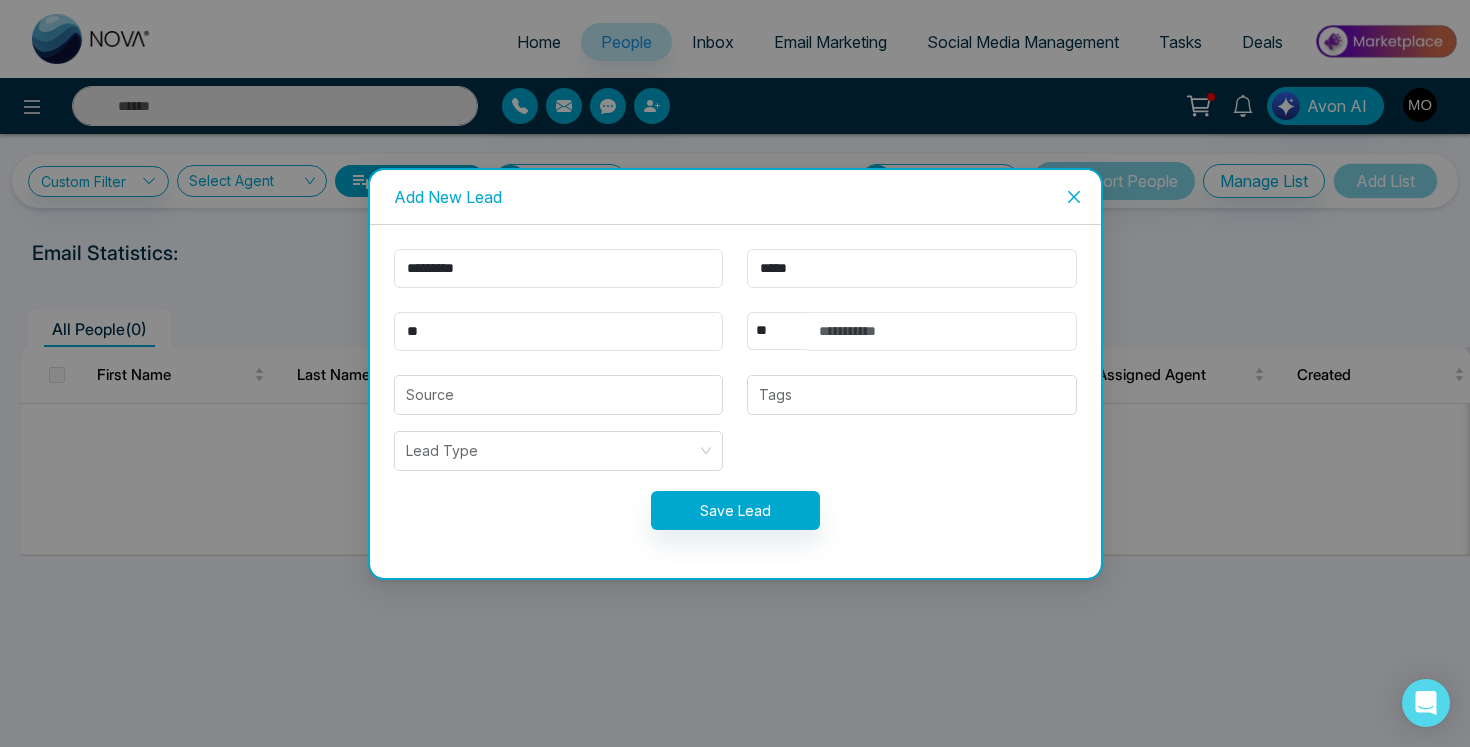 click at bounding box center [942, 331] 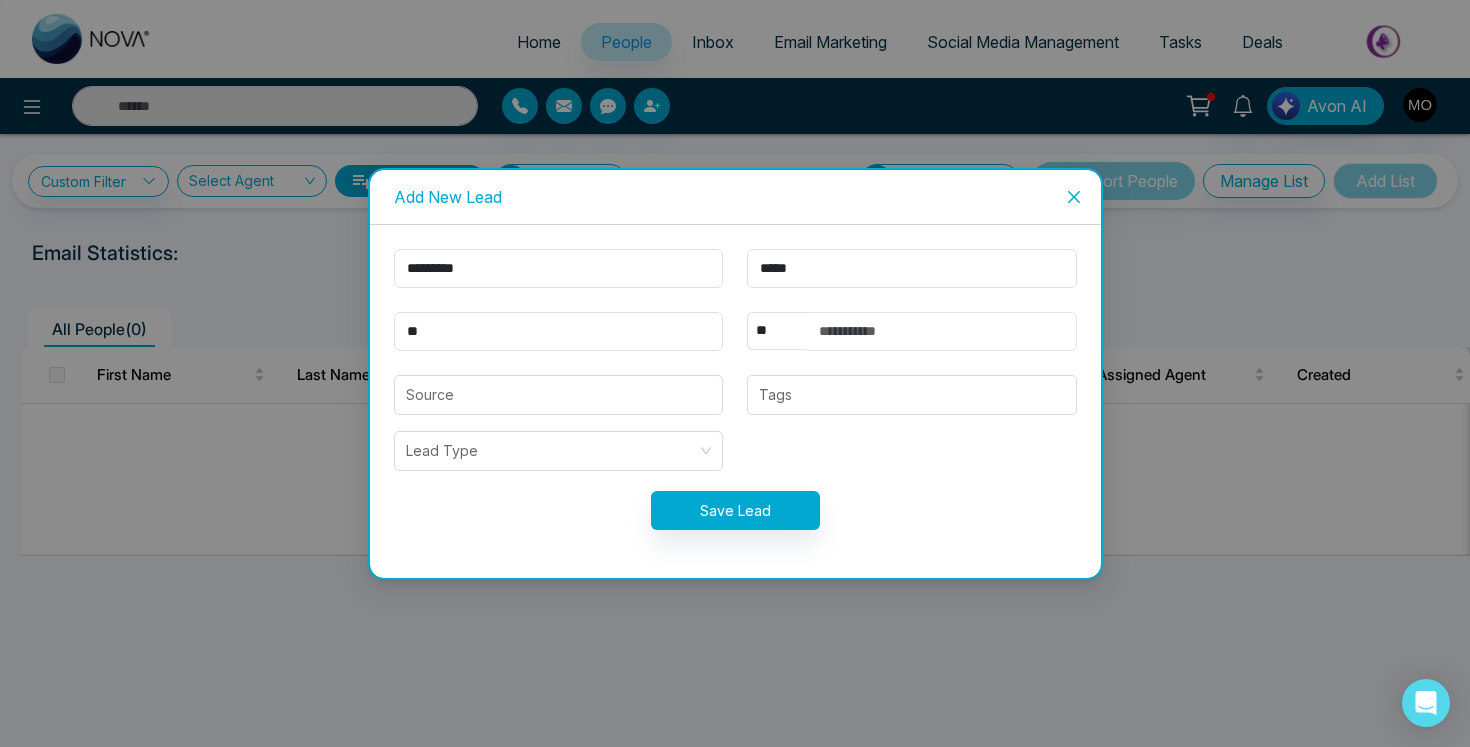 click at bounding box center (942, 331) 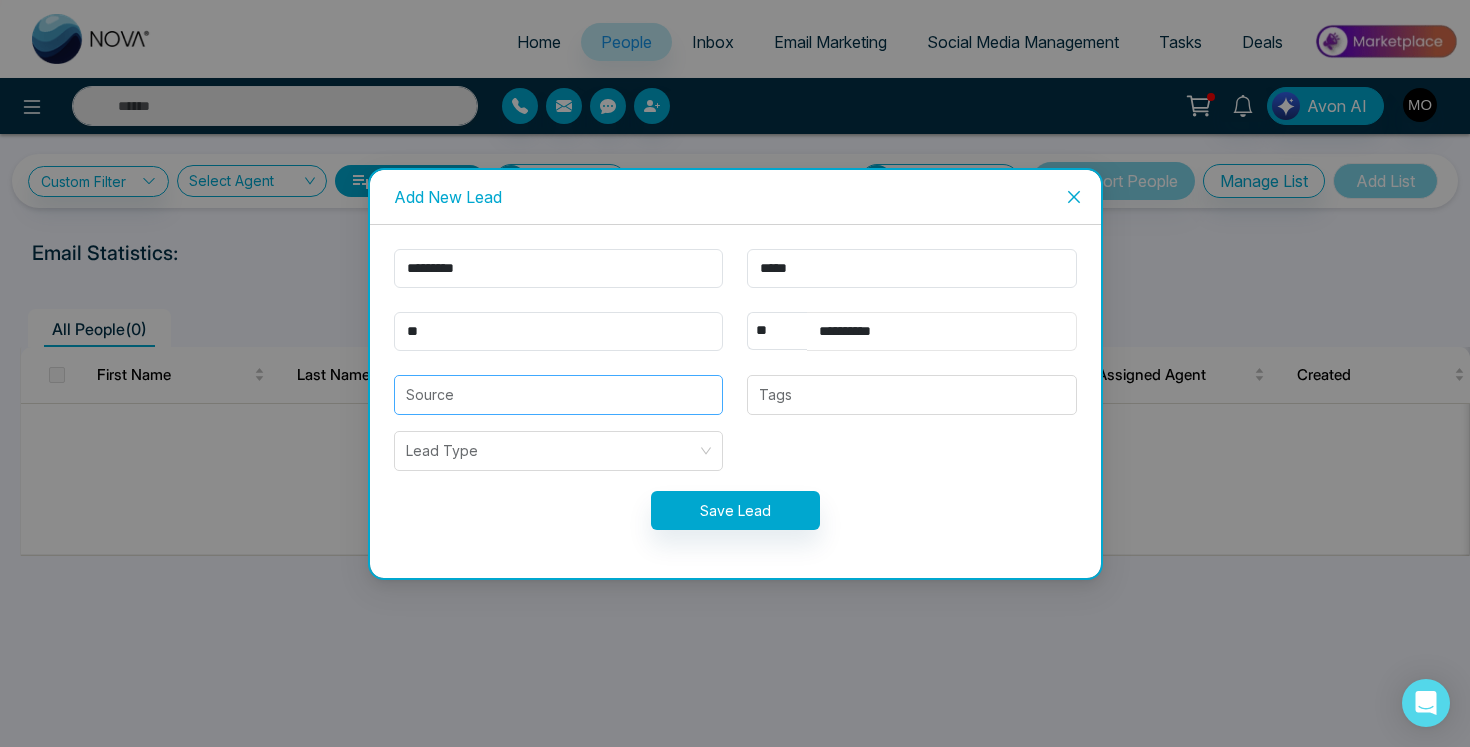 type on "**********" 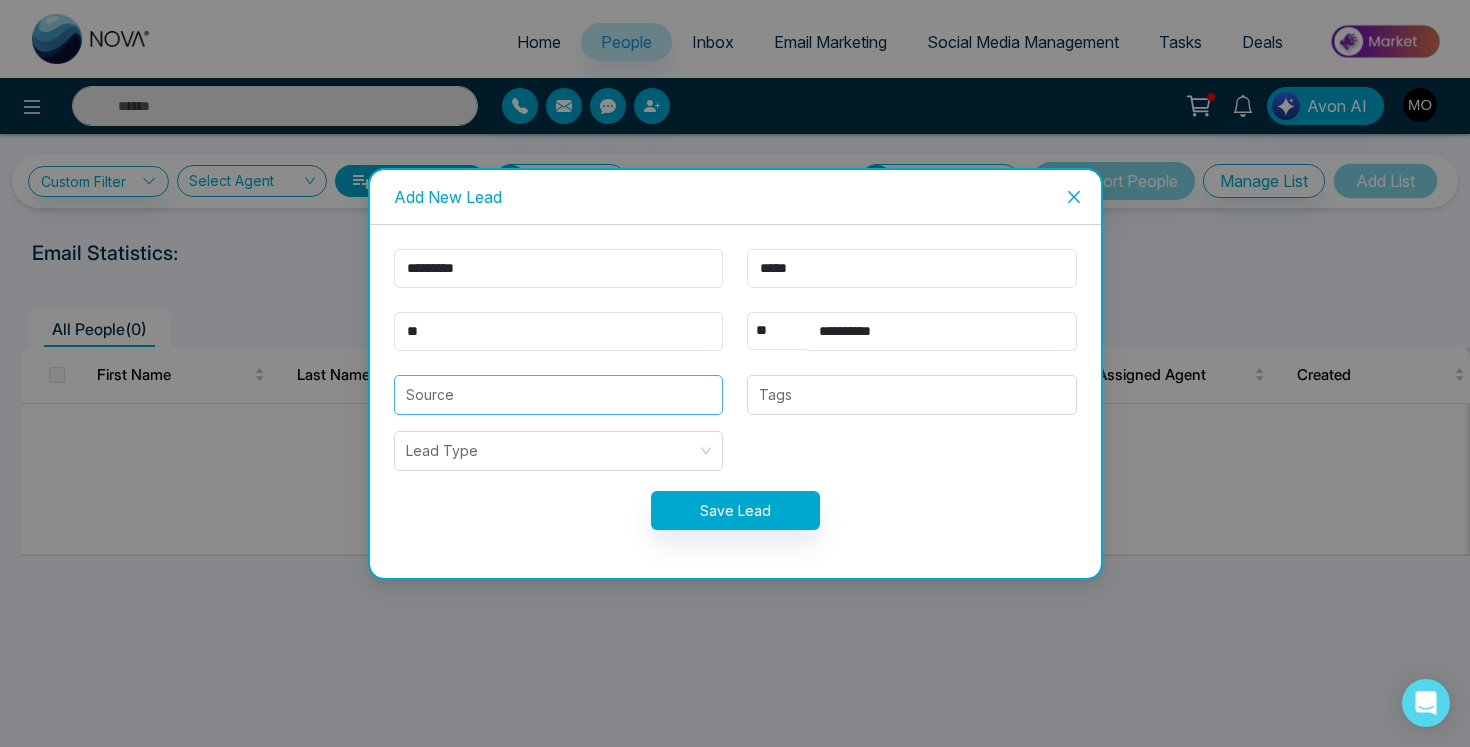 click at bounding box center [559, 395] 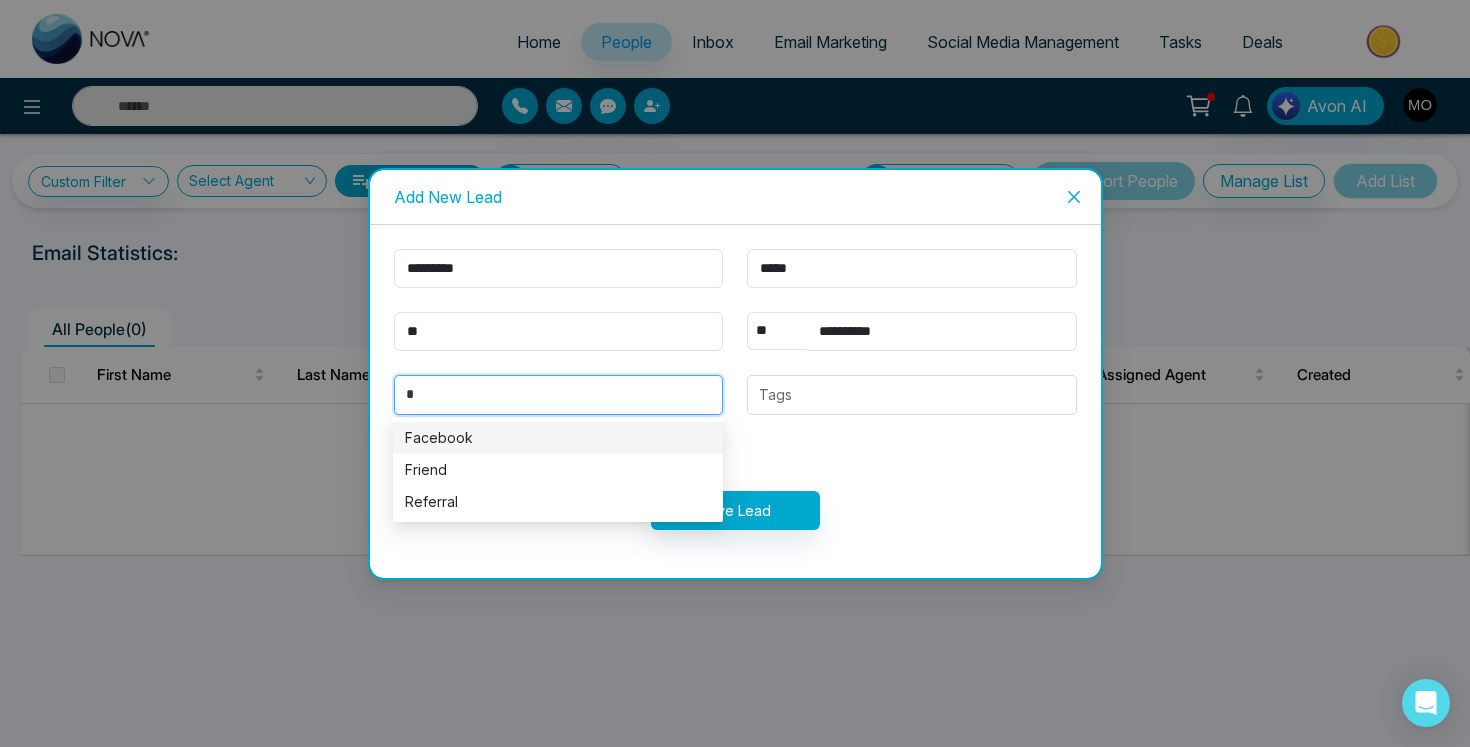 click on "Facebook" at bounding box center (558, 438) 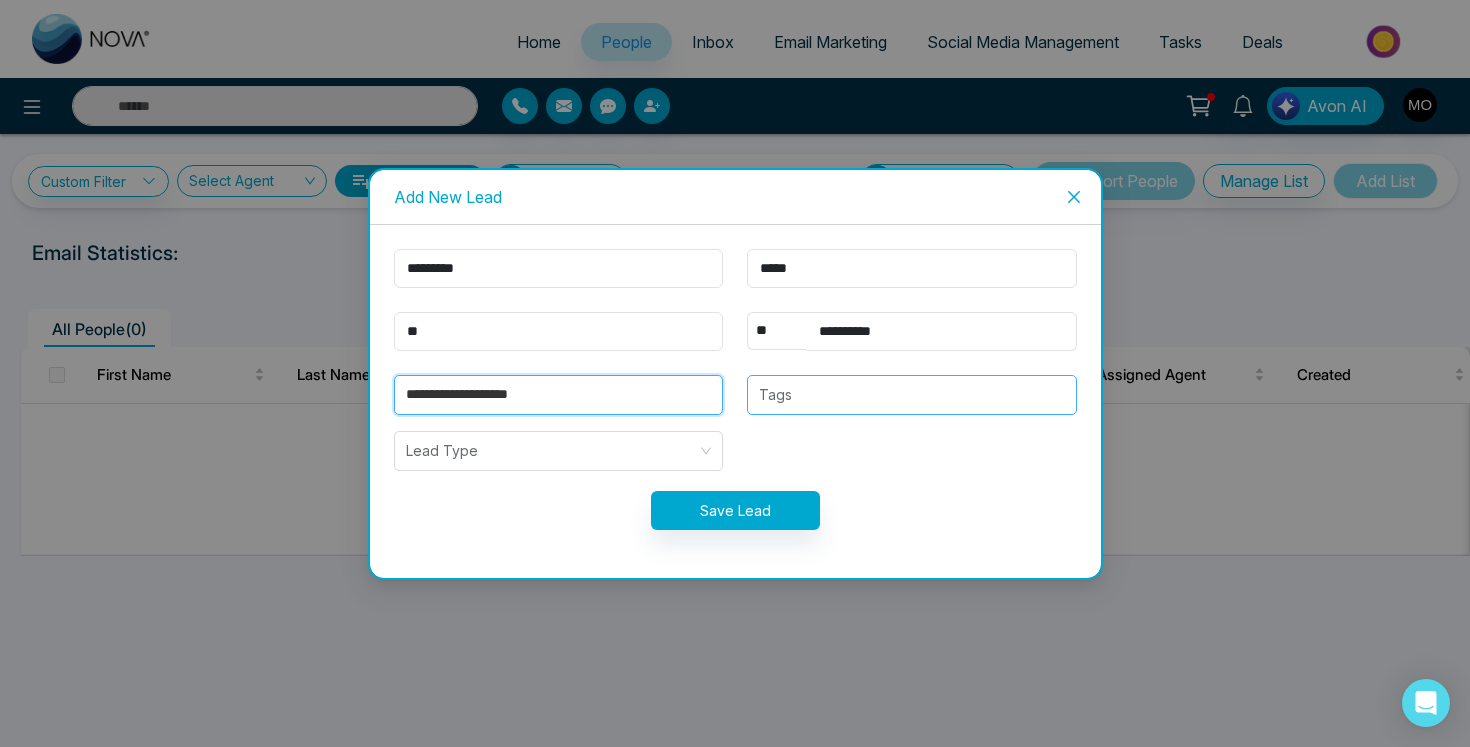 click at bounding box center [912, 395] 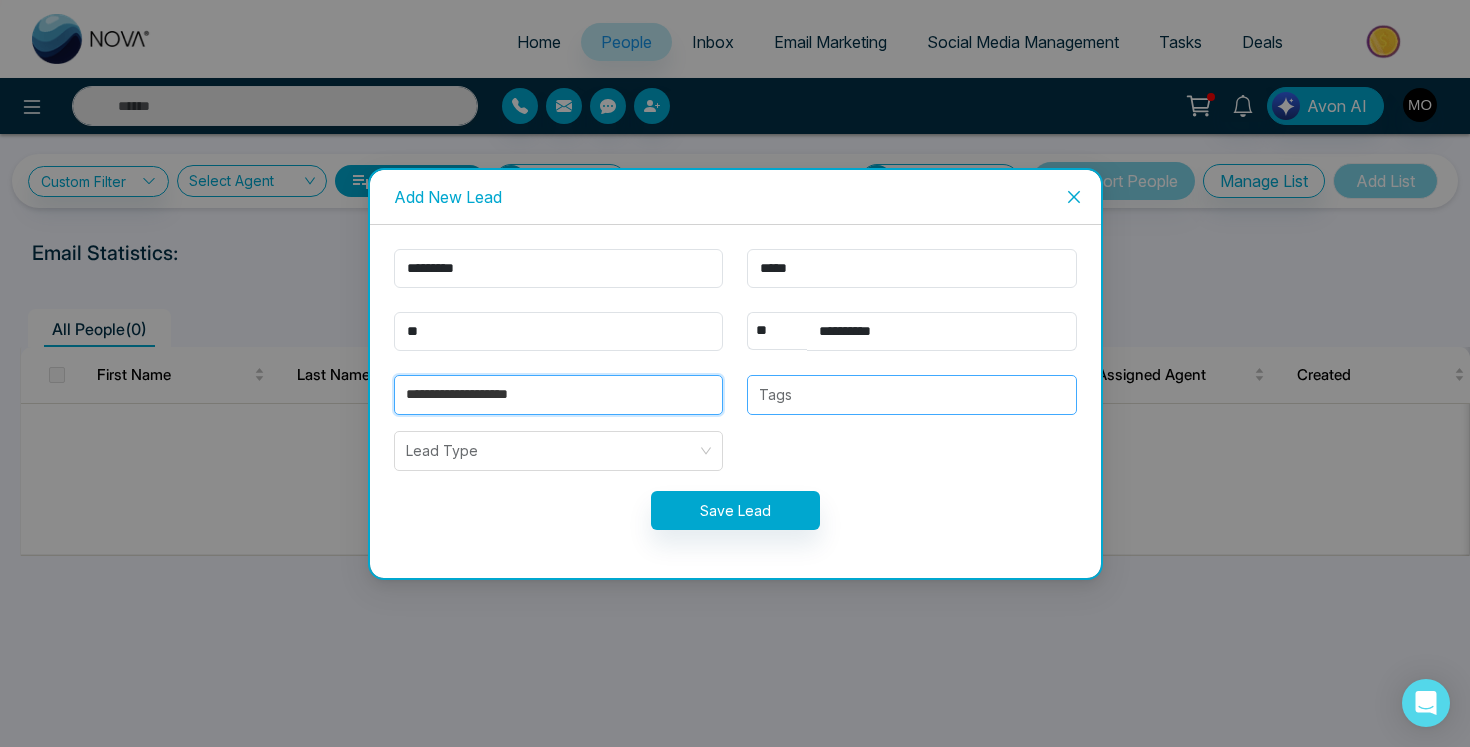 type on "**********" 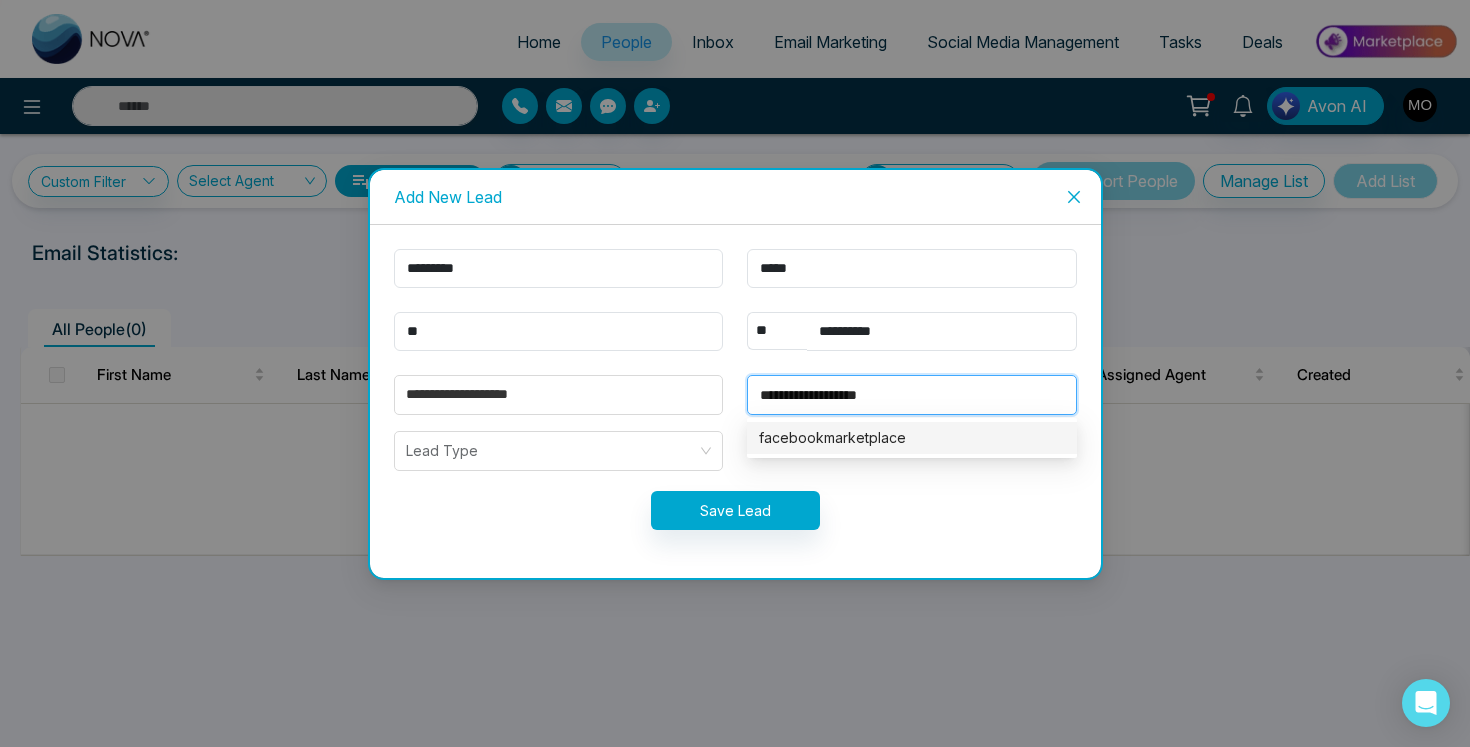 type on "**********" 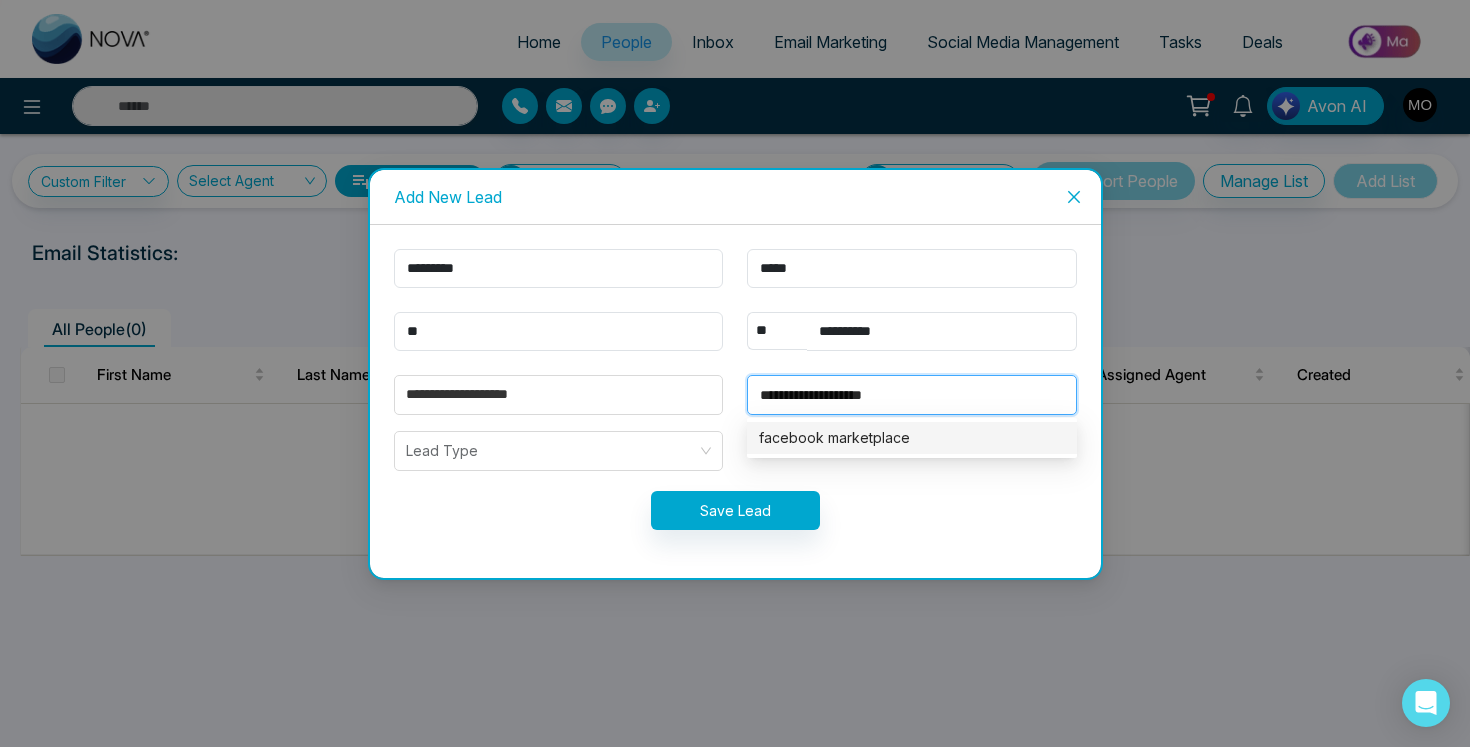 click on "facebook marketplace" at bounding box center [912, 438] 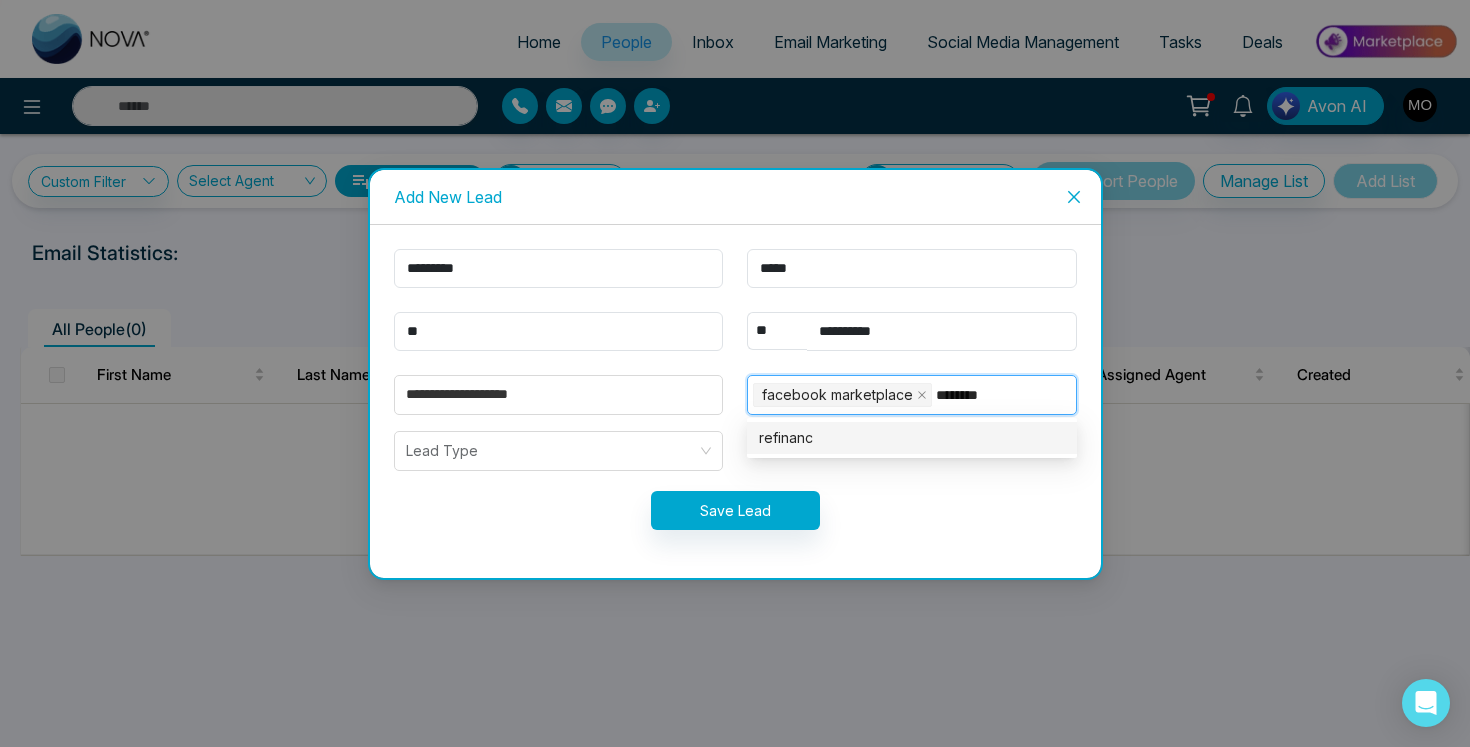 type on "*********" 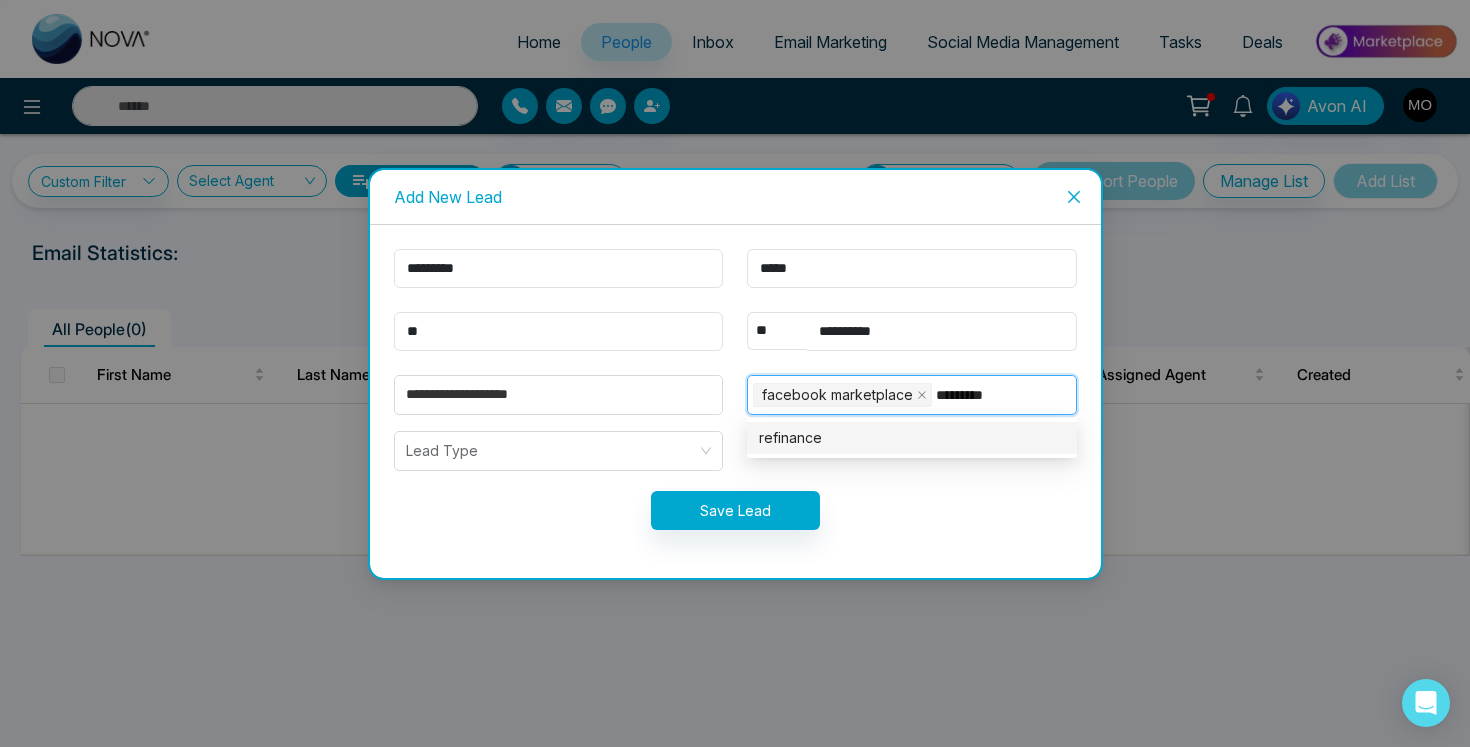 click on "refinance" at bounding box center (912, 438) 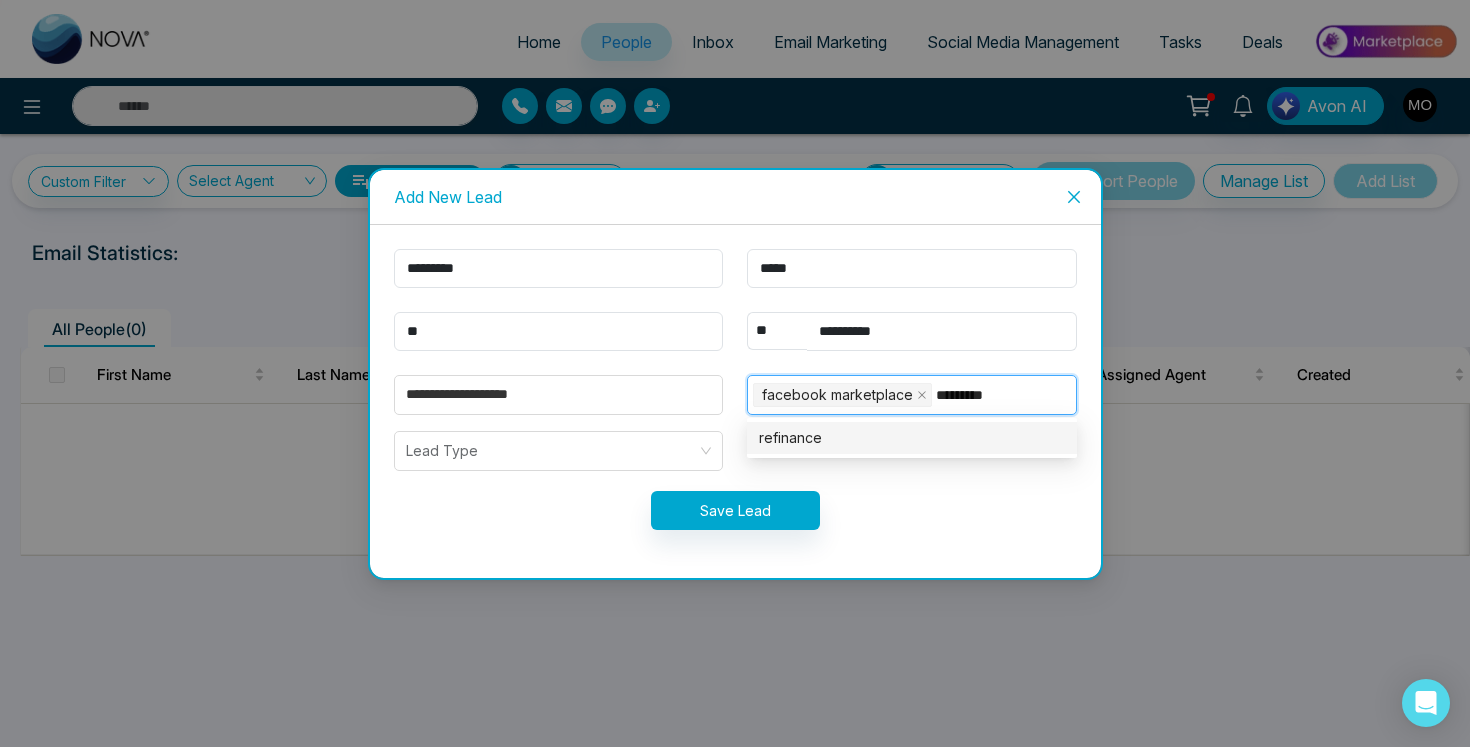 type 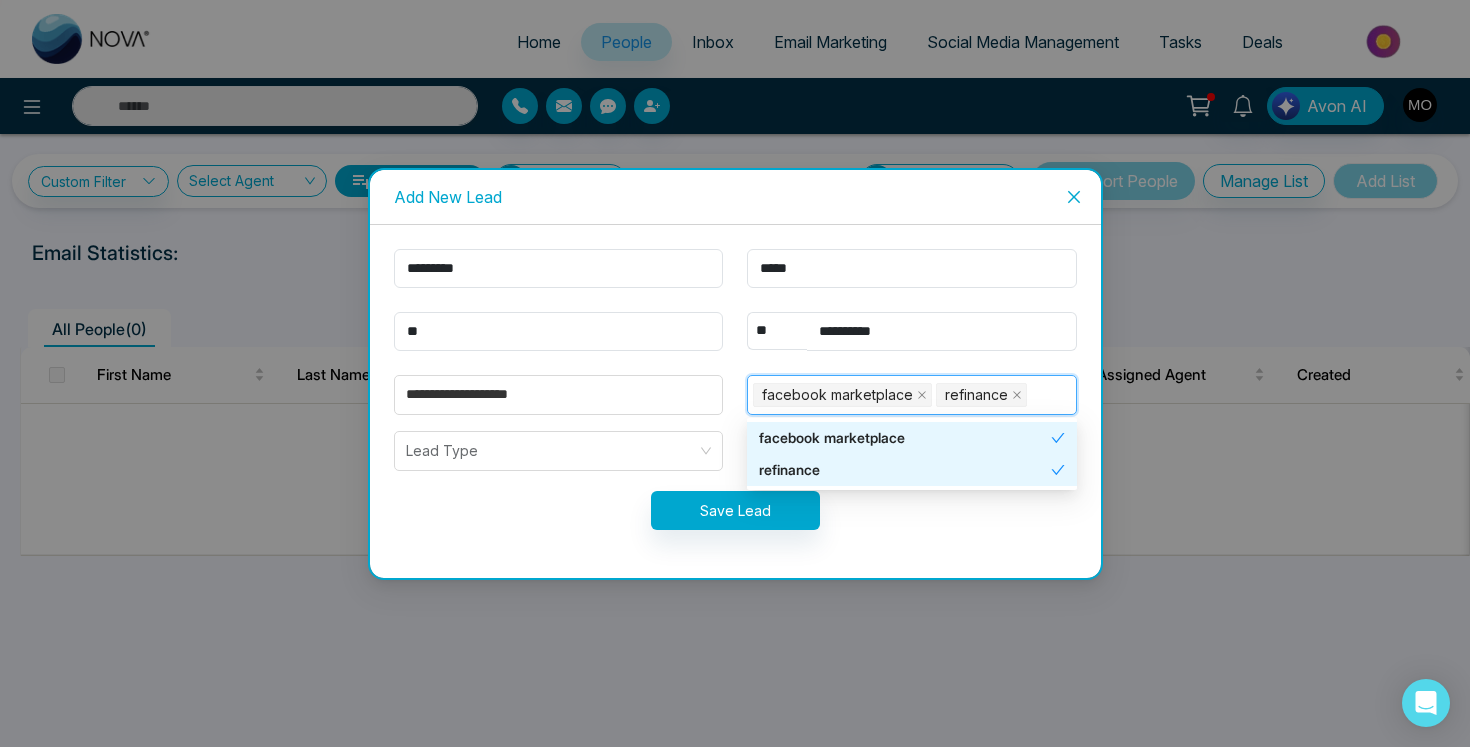 click on "**********" at bounding box center (735, 401) 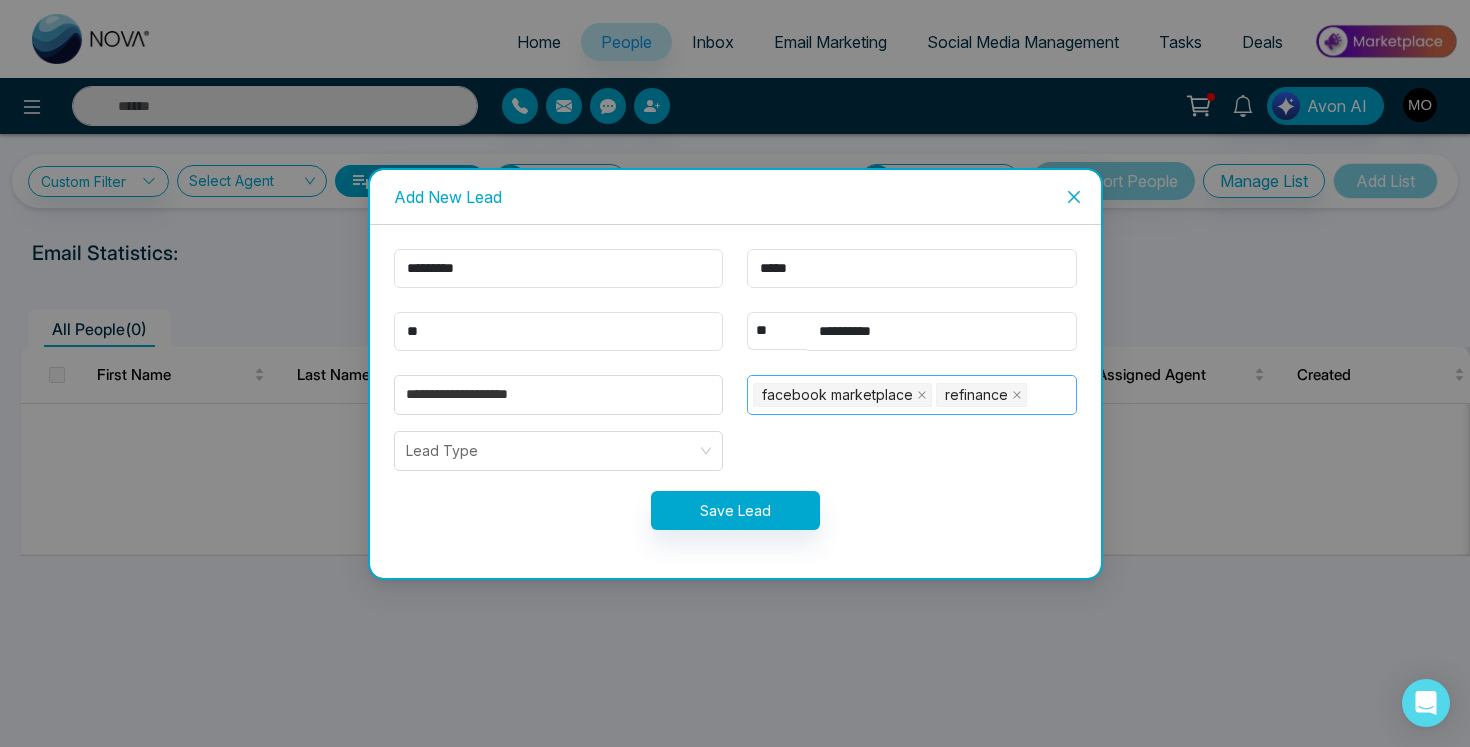click on "facebook marketplace refinance + 0 ..." at bounding box center [912, 395] 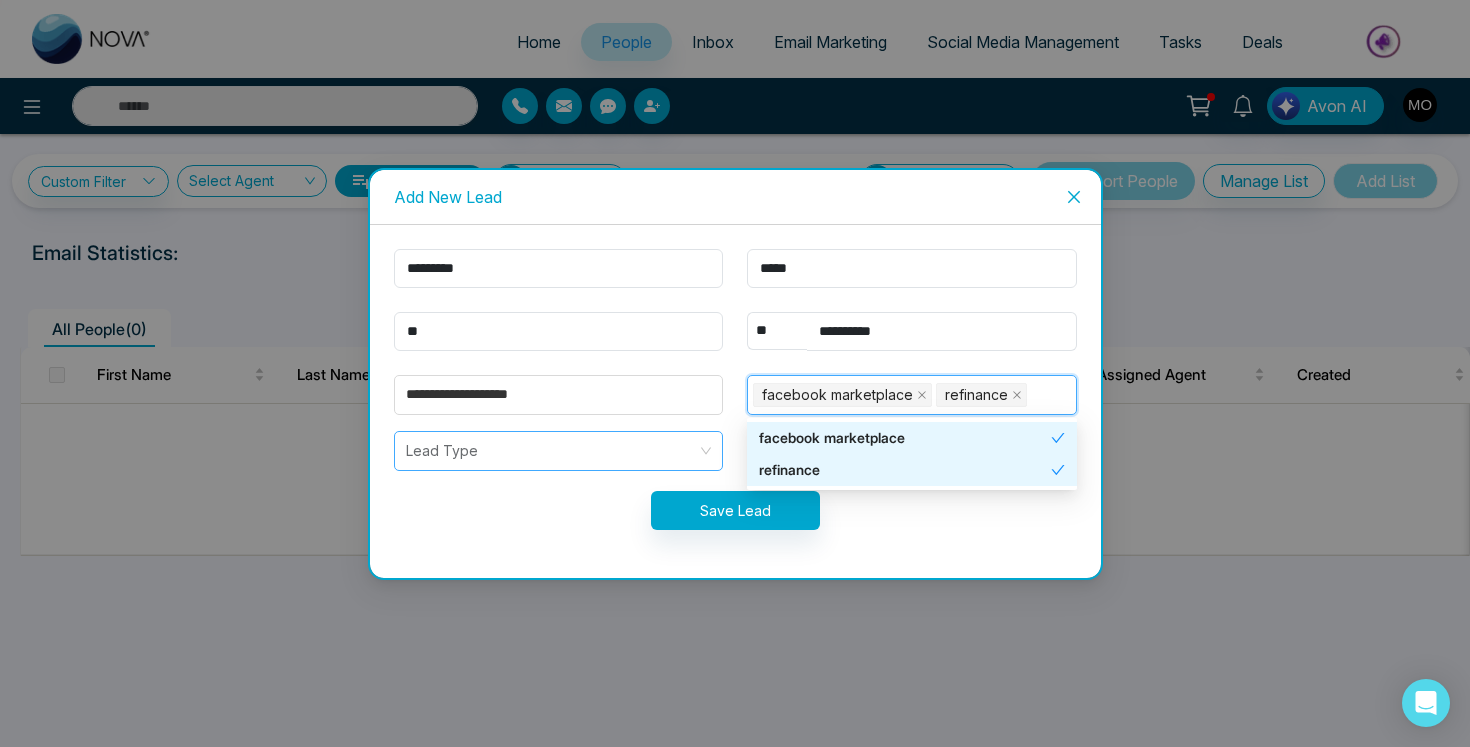 click at bounding box center [552, 451] 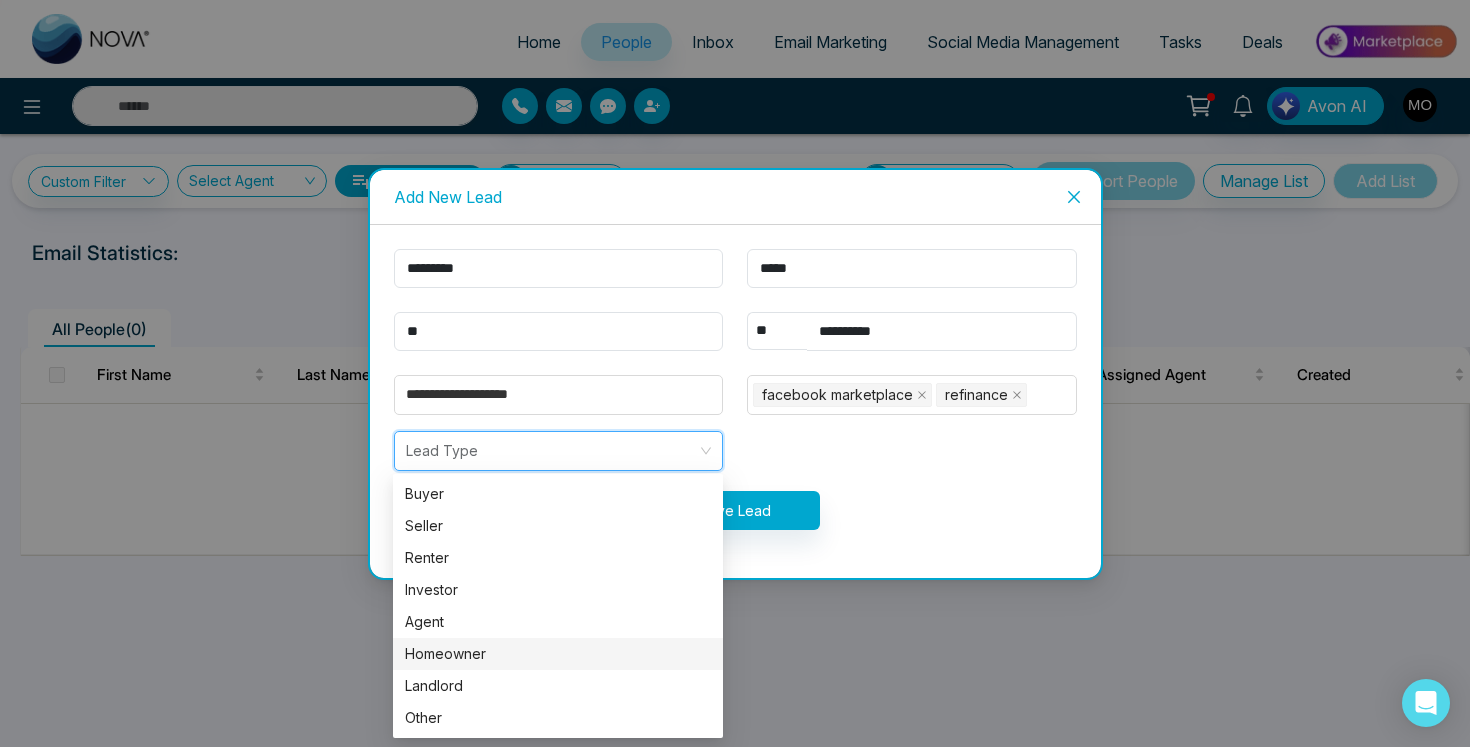 click on "Homeowner" at bounding box center (558, 654) 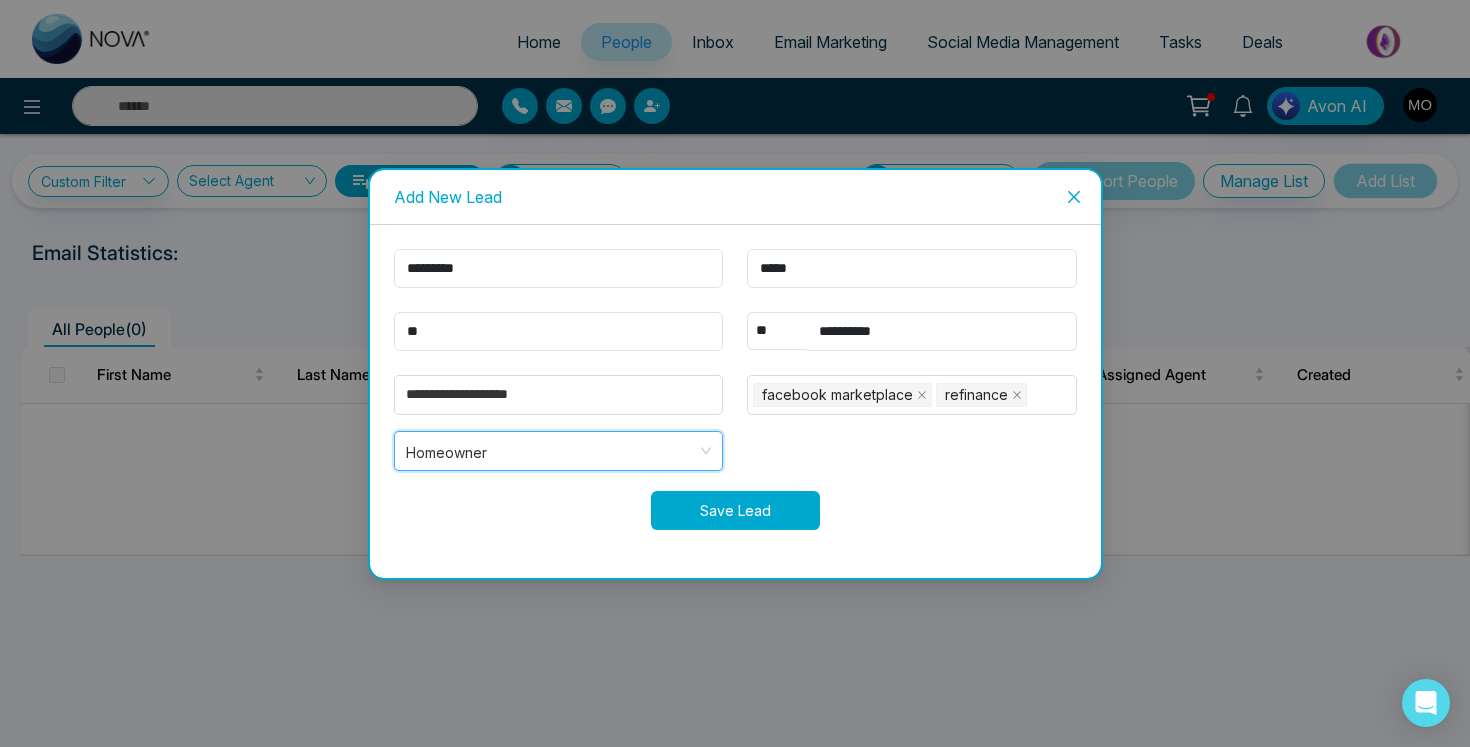 click on "Save Lead" at bounding box center [735, 510] 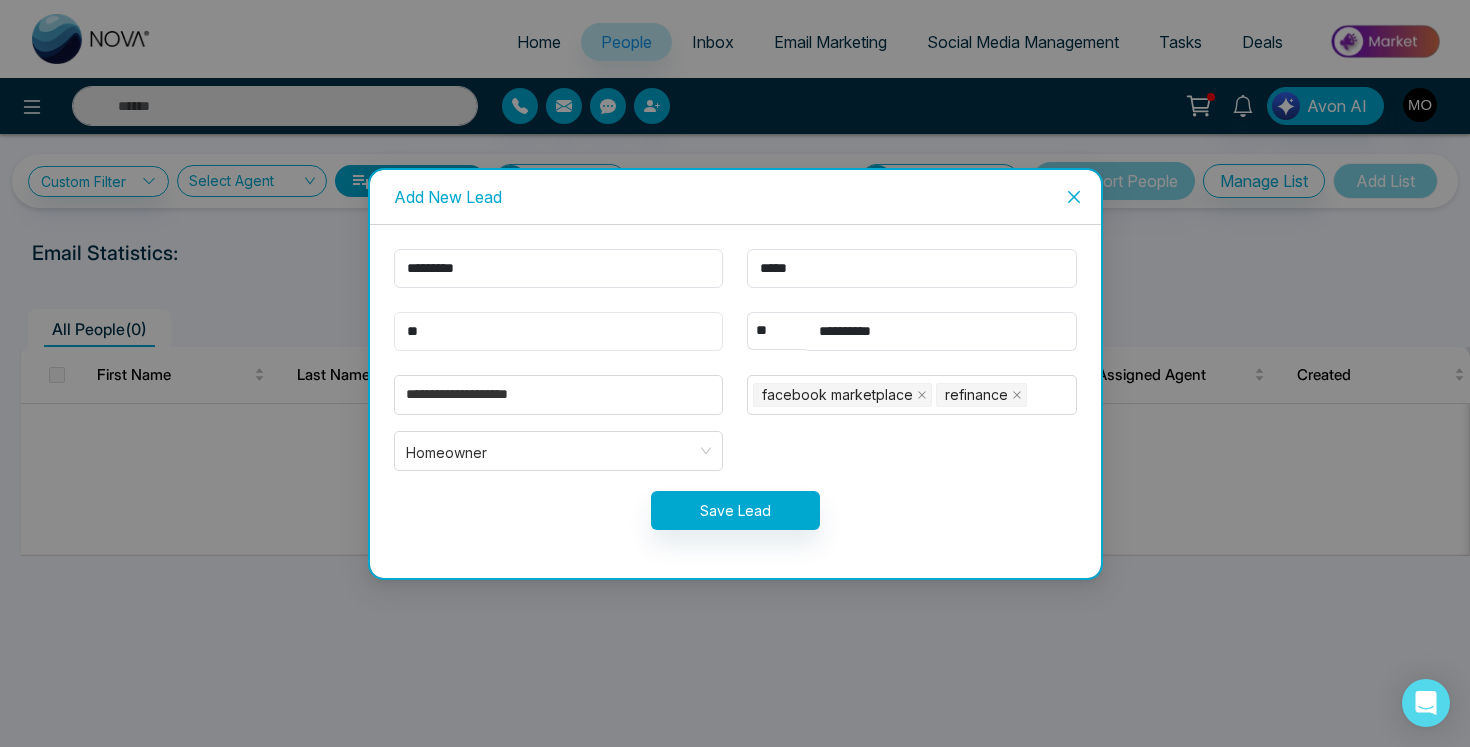click on "**" at bounding box center (559, 331) 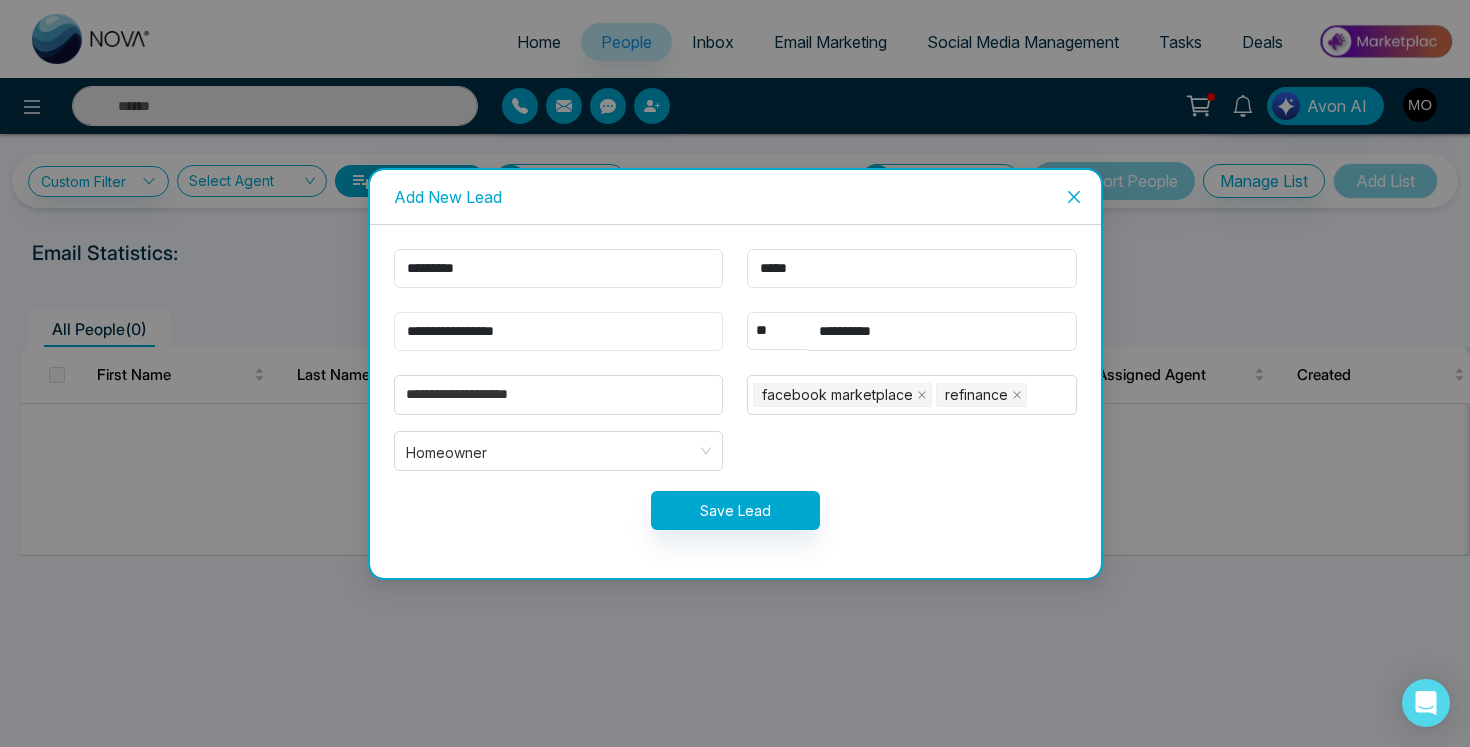 type on "**********" 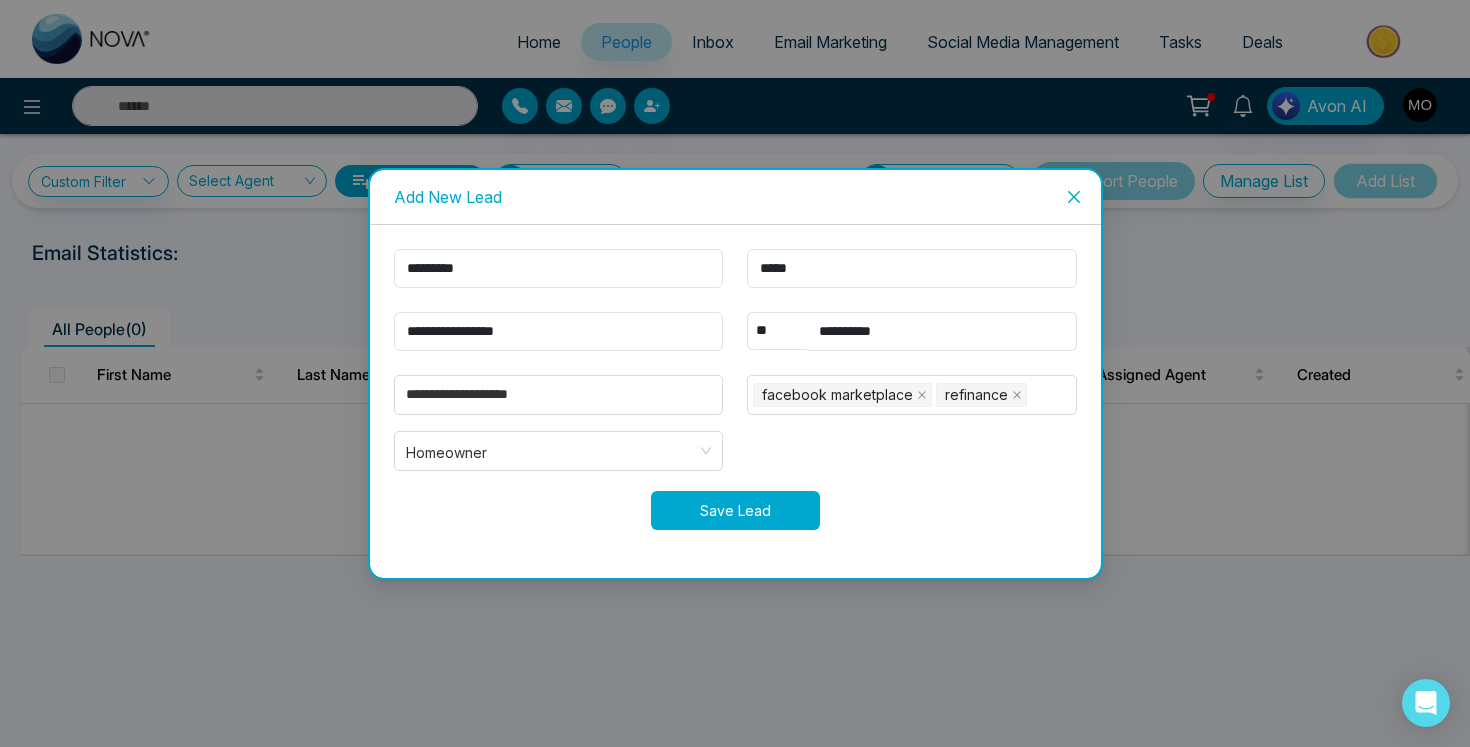 click on "Save Lead" at bounding box center (735, 510) 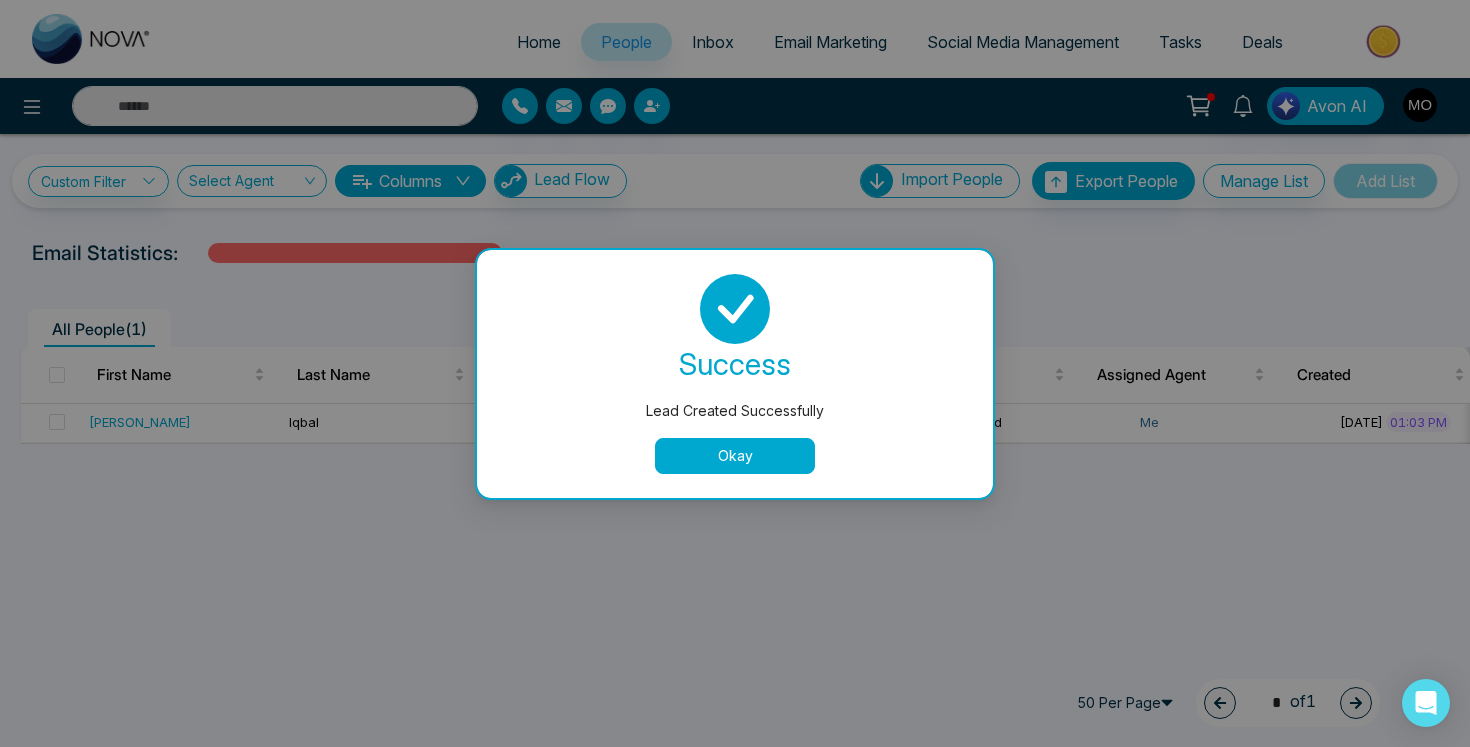 click on "Okay" at bounding box center (735, 456) 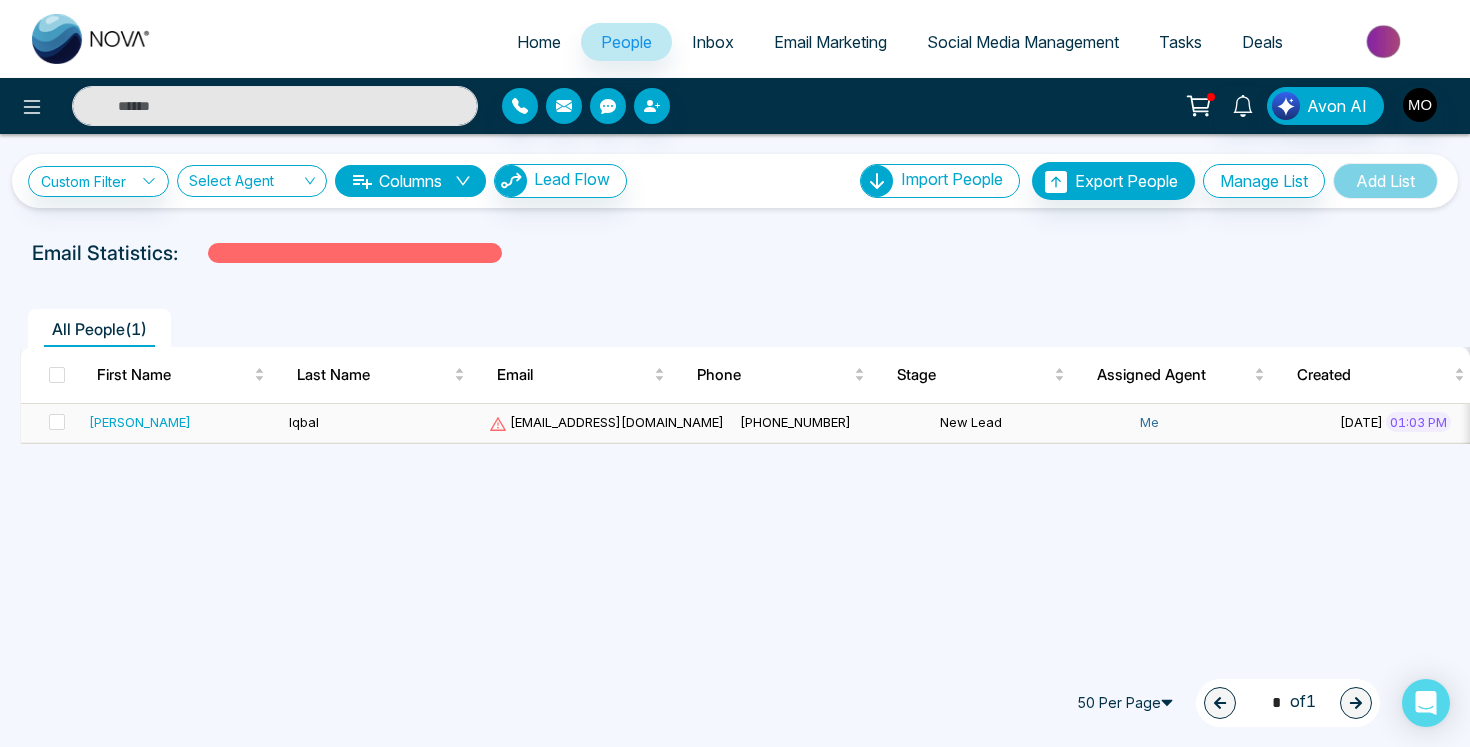 click on "[PHONE_NUMBER]" at bounding box center (832, 423) 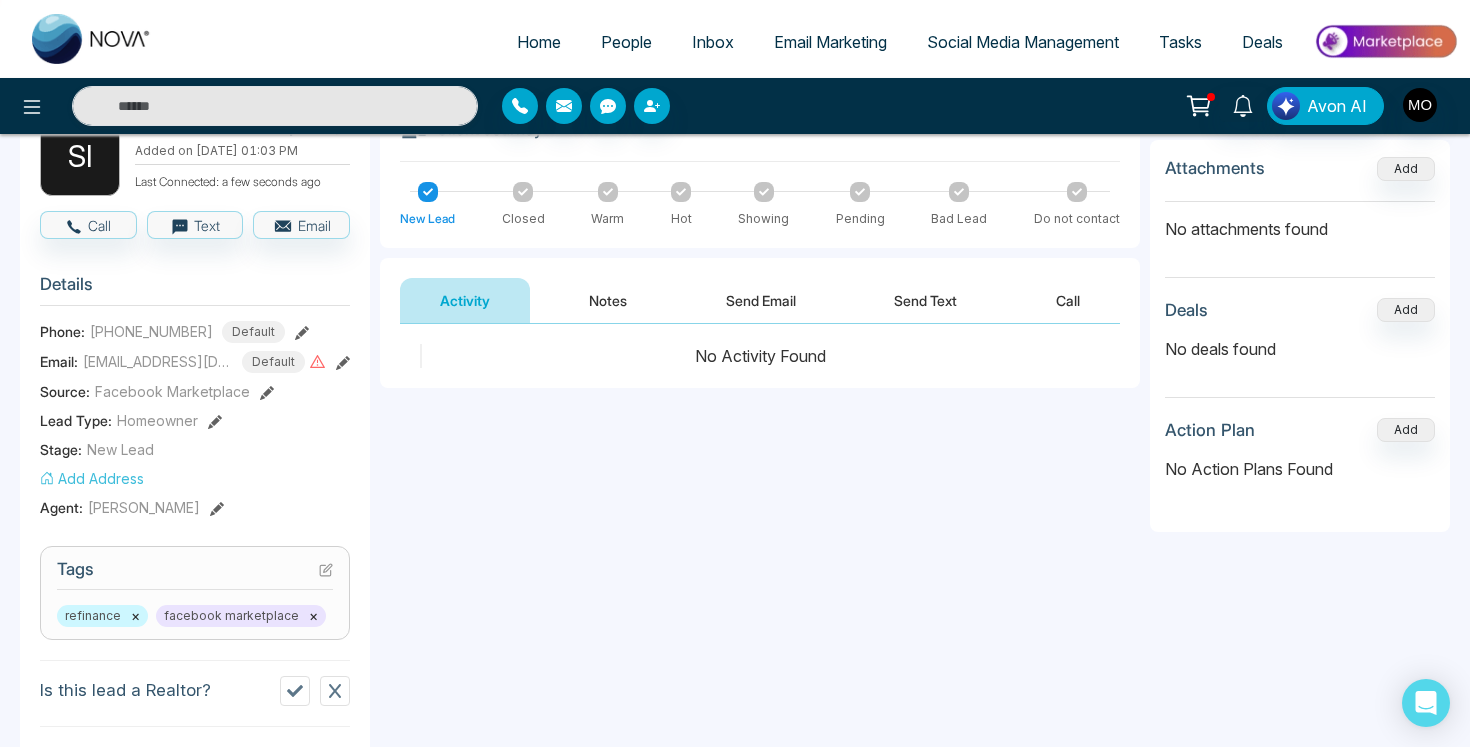 scroll, scrollTop: 136, scrollLeft: 0, axis: vertical 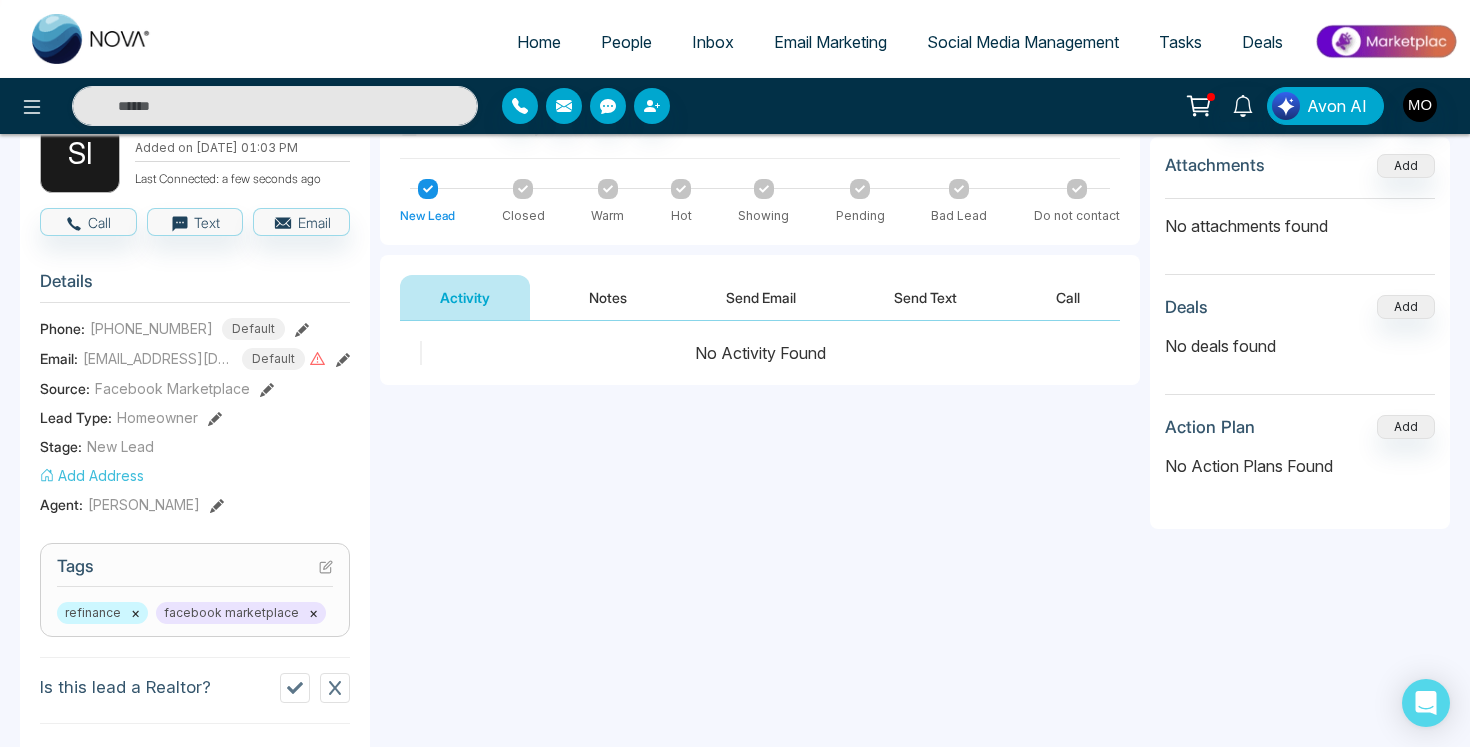 click on "Call" at bounding box center [1068, 297] 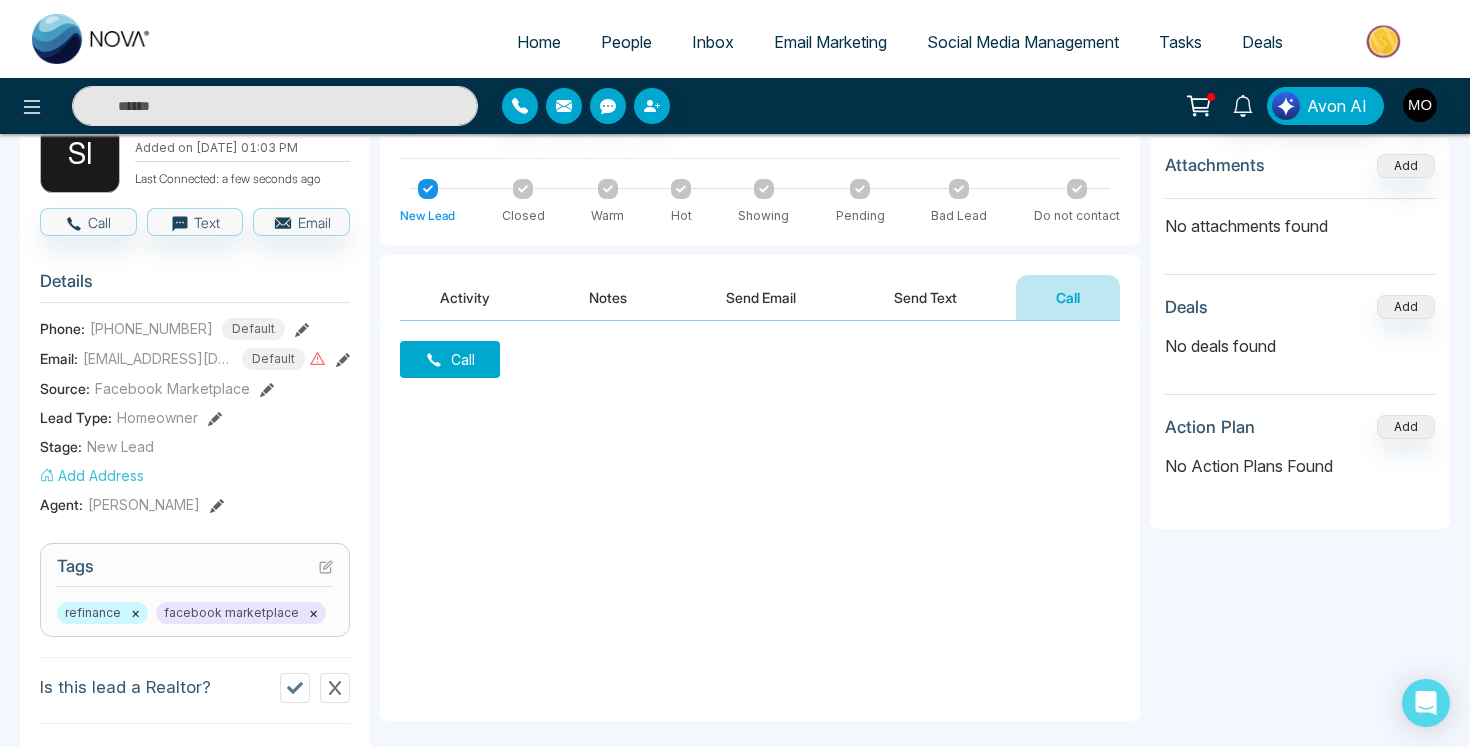 click on "Notes" at bounding box center (608, 297) 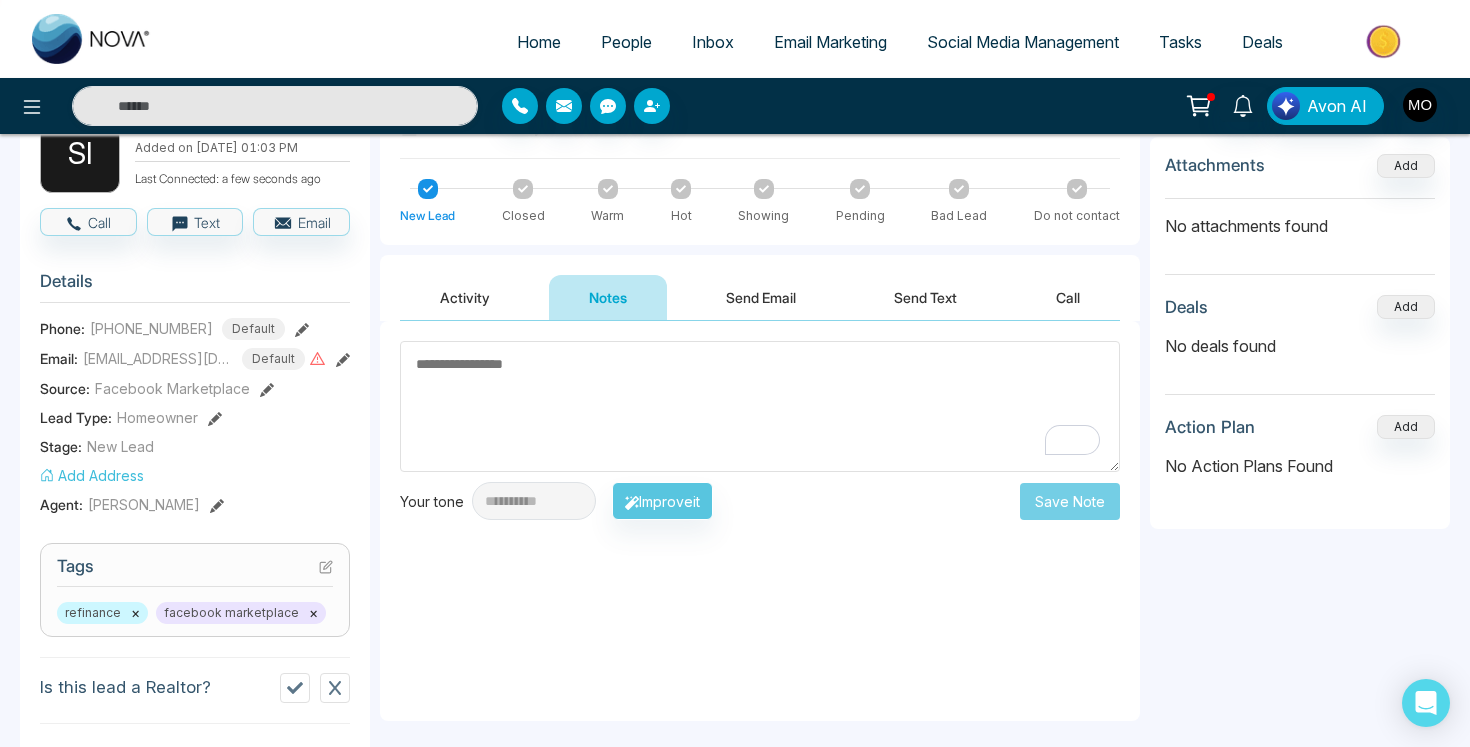 click on "**********" at bounding box center (760, 521) 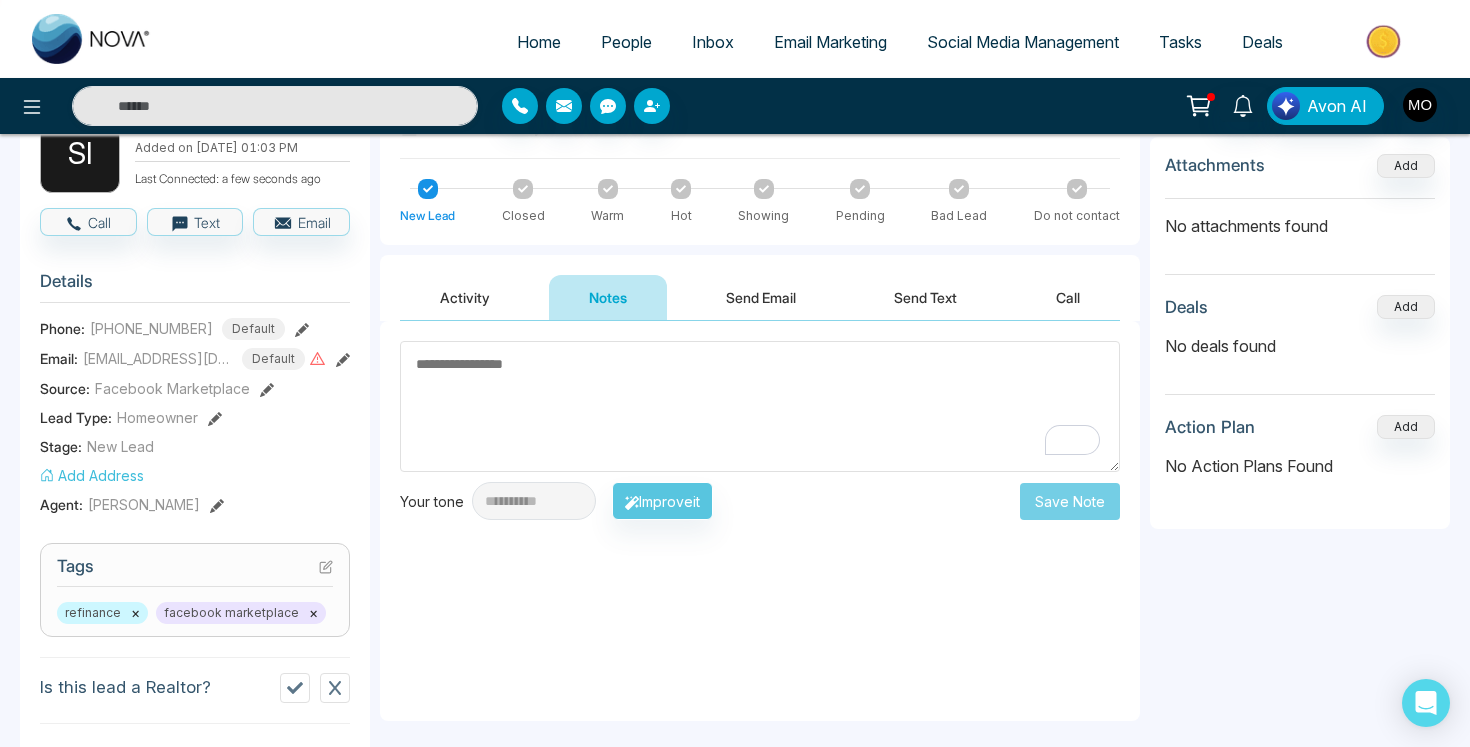 click at bounding box center (760, 406) 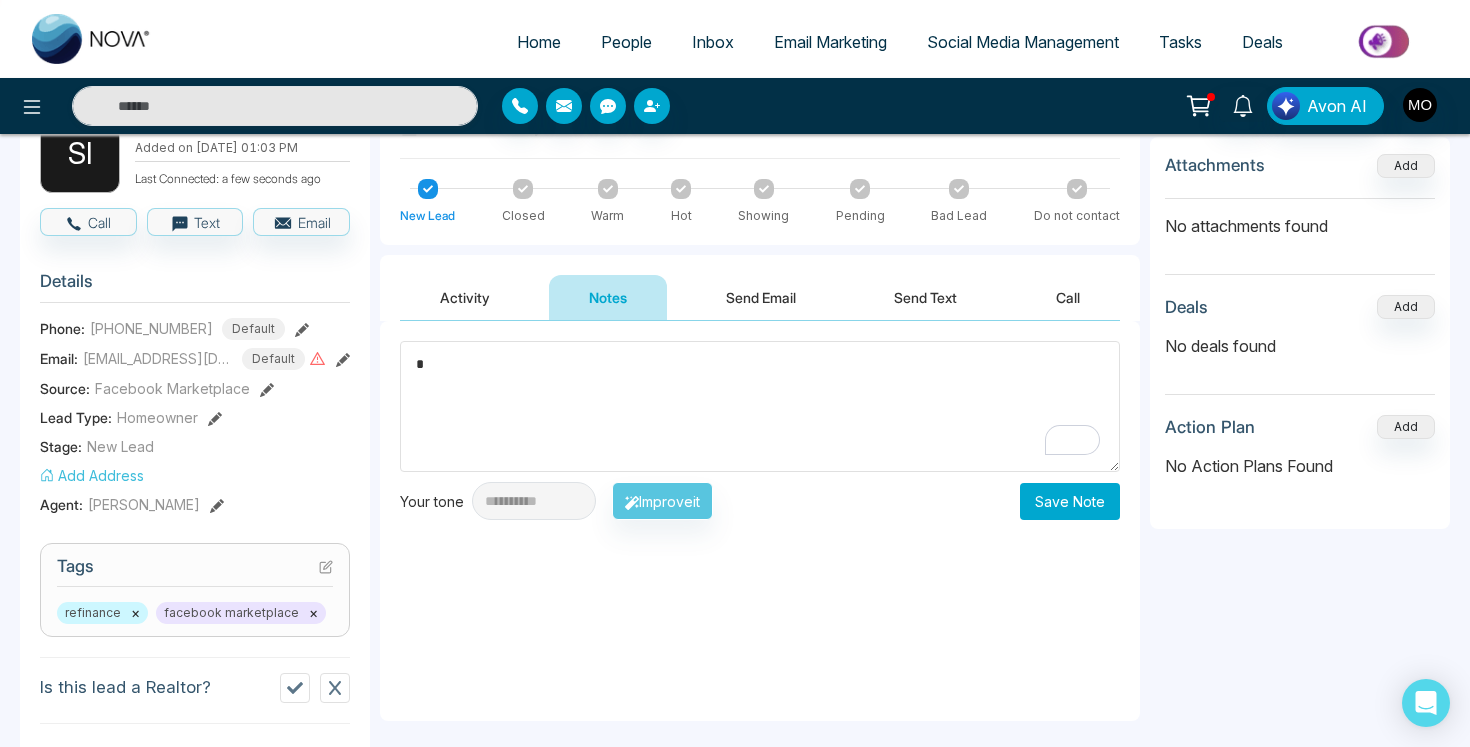 type on "**" 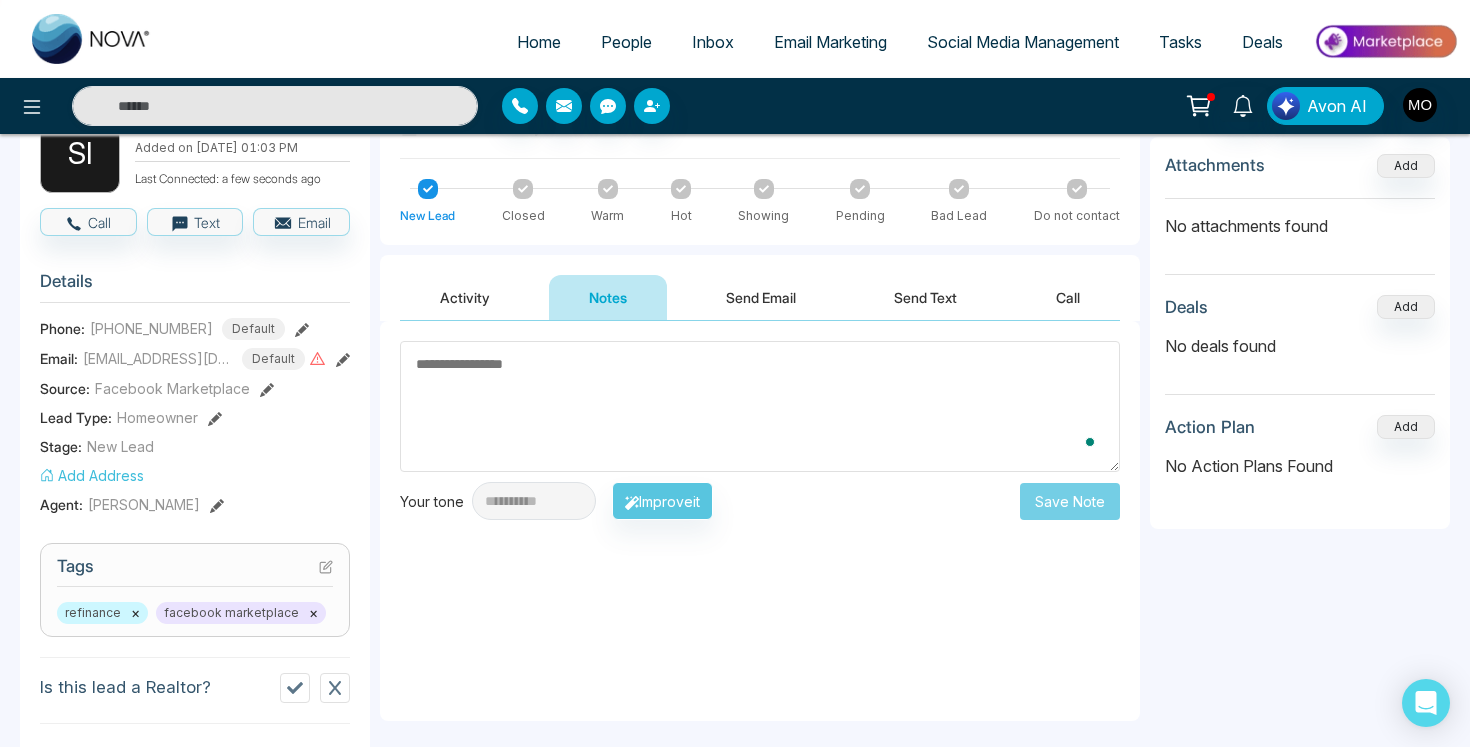 type on "*" 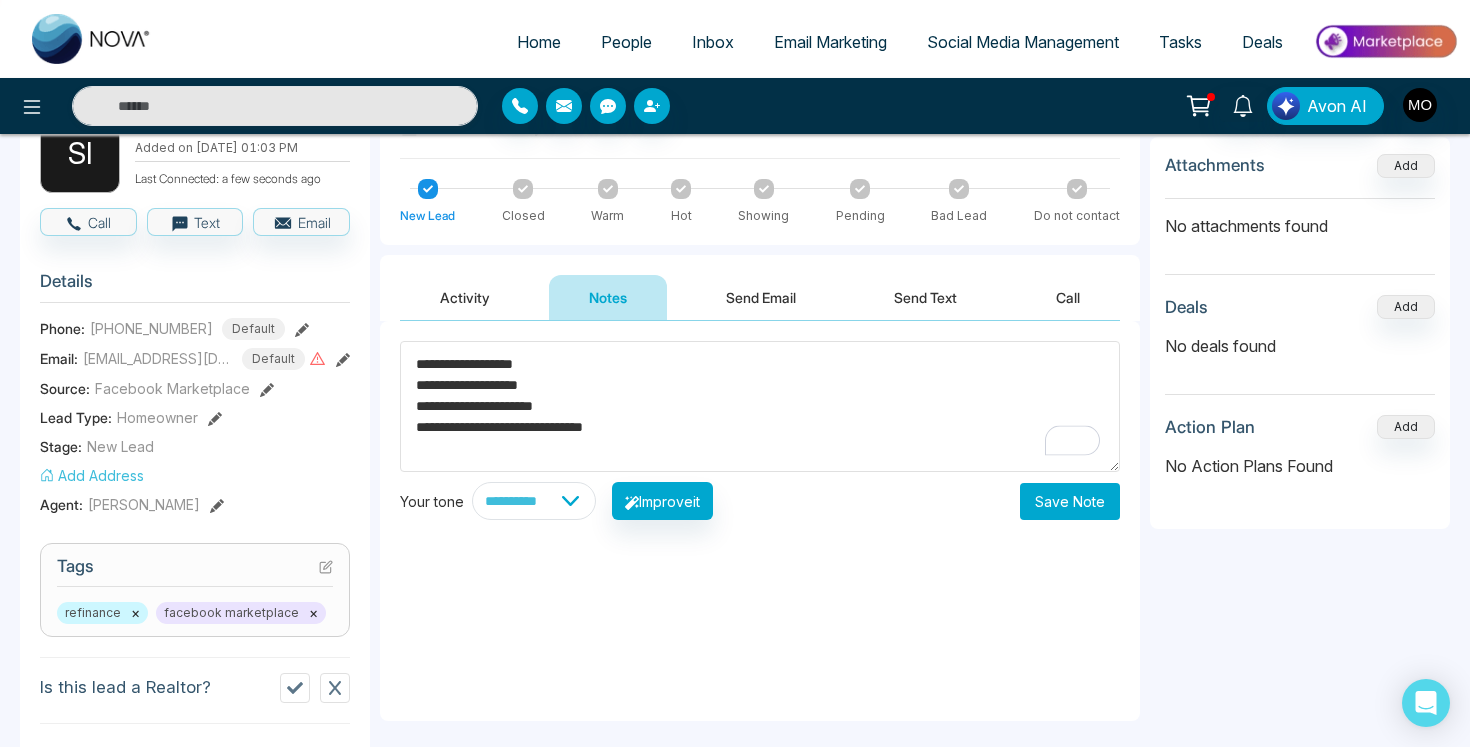 click on "**********" at bounding box center (760, 406) 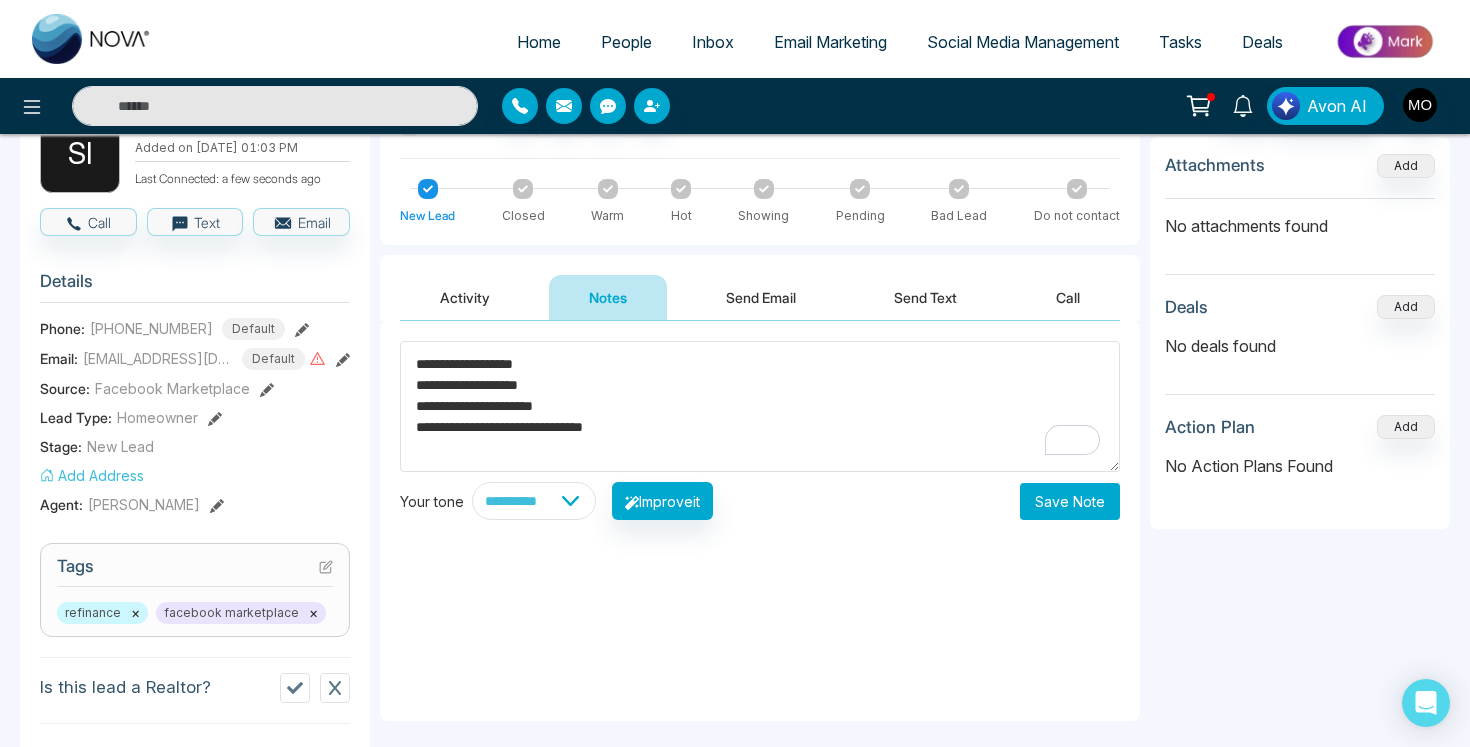 click on "**********" at bounding box center (760, 406) 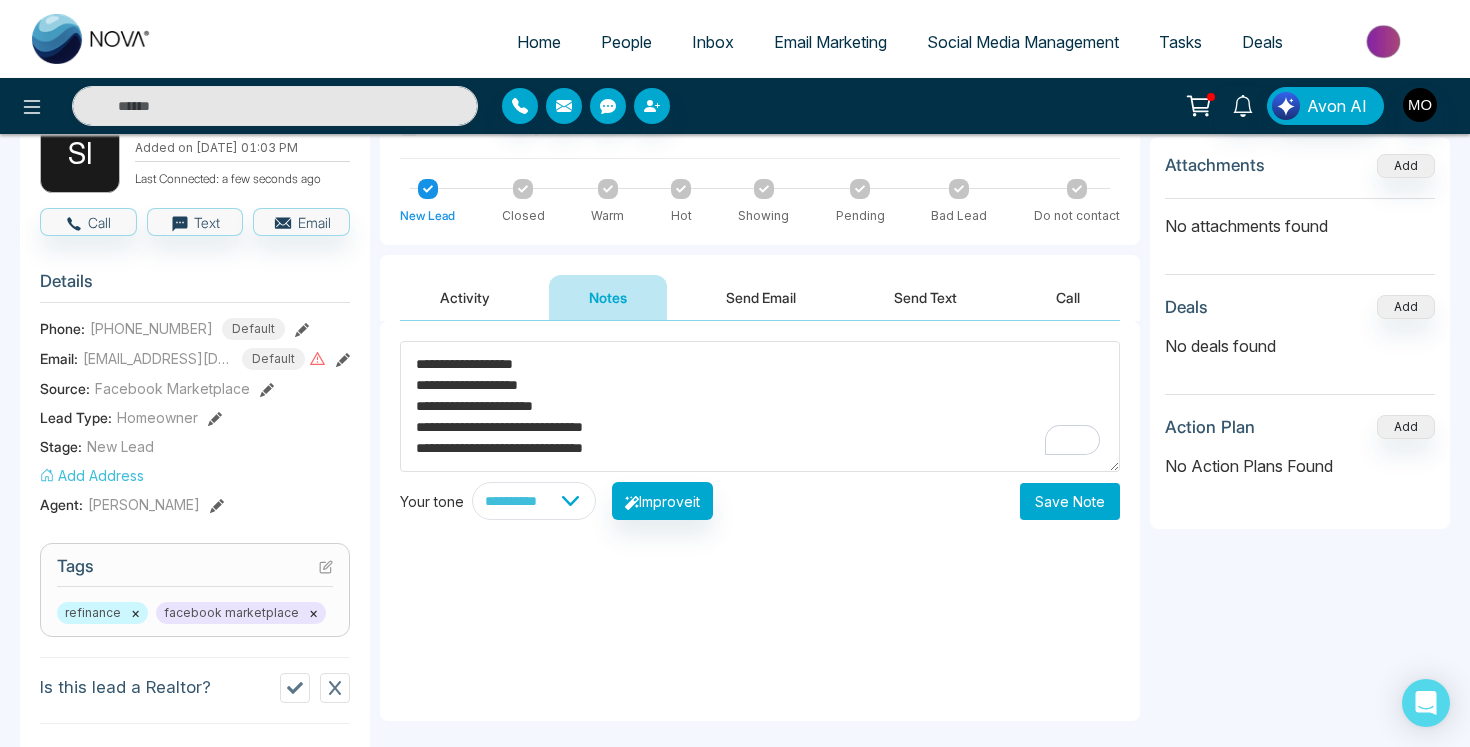 scroll, scrollTop: 7, scrollLeft: 0, axis: vertical 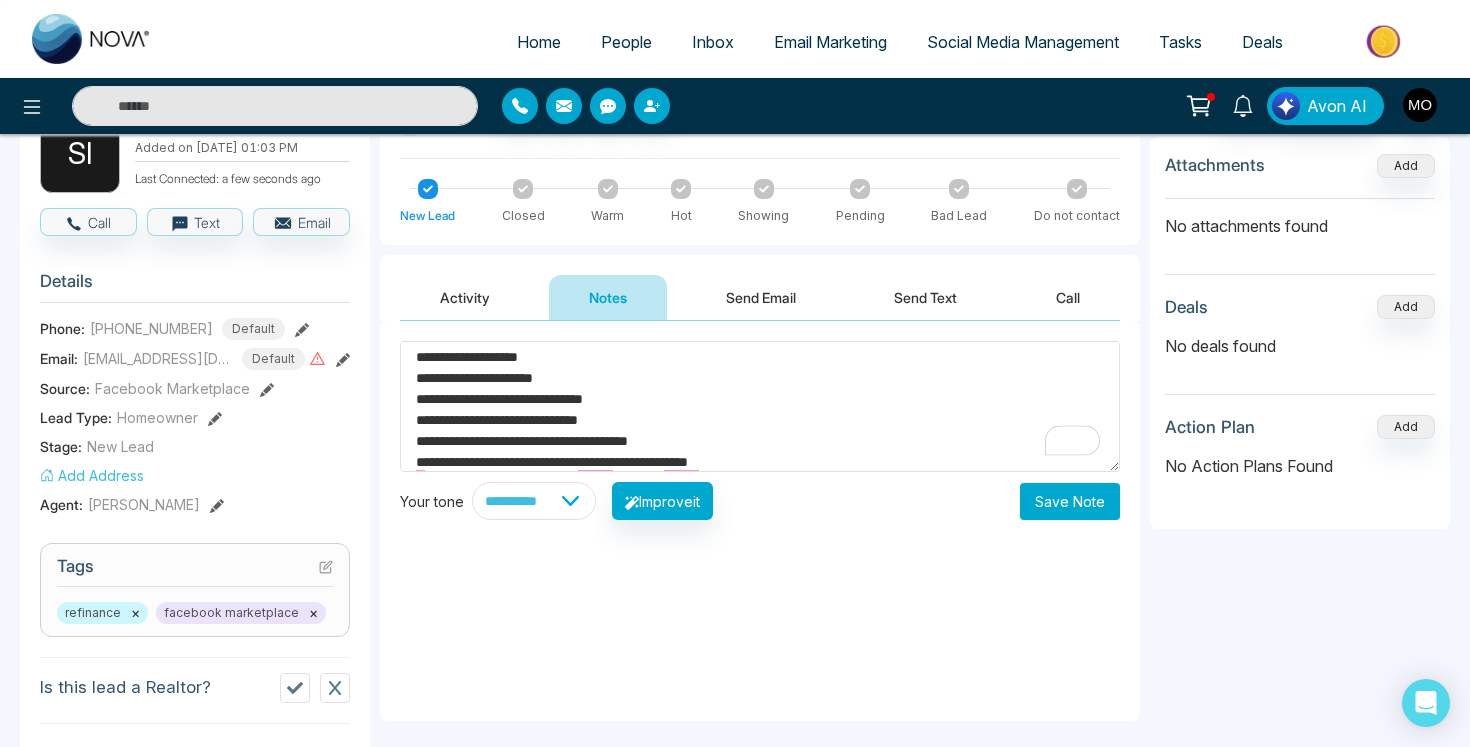 click on "**********" at bounding box center [760, 406] 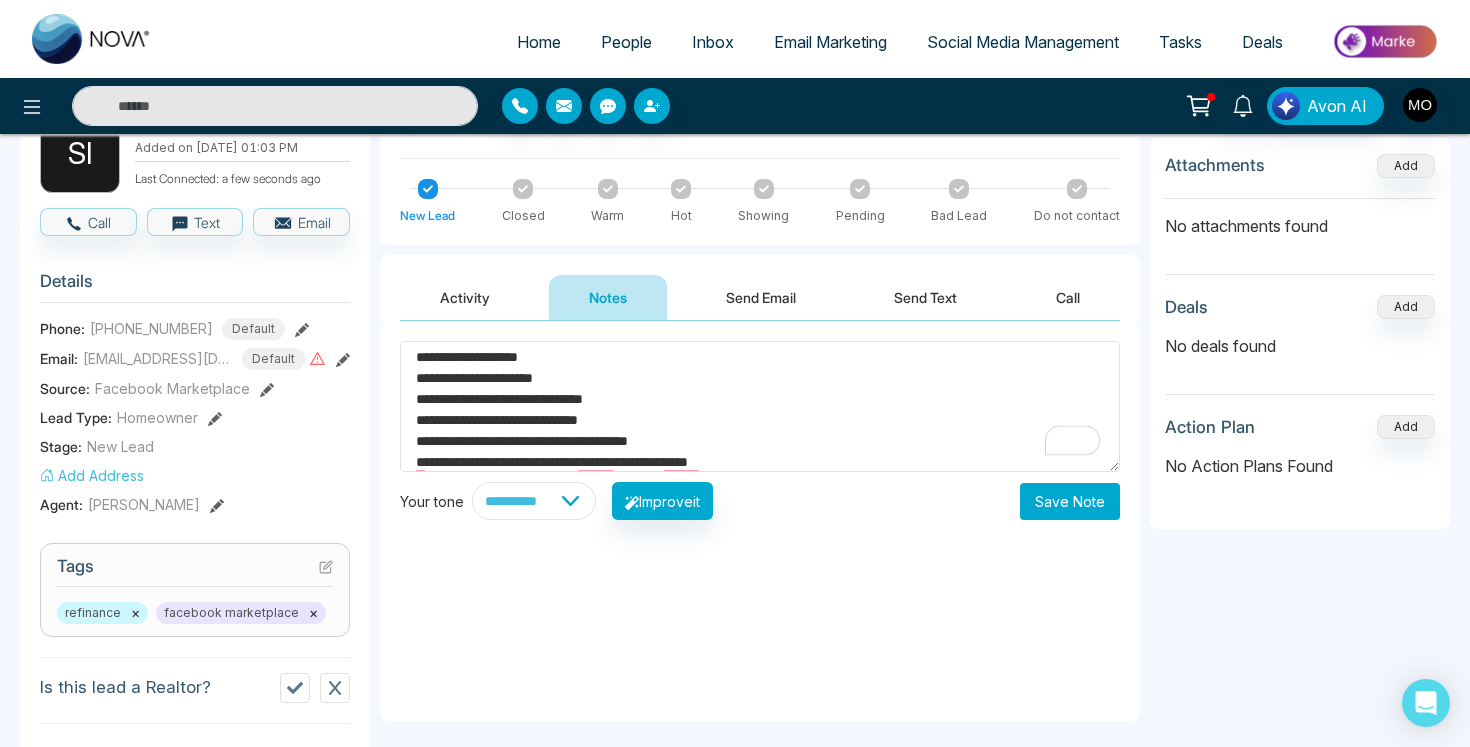 scroll, scrollTop: 42, scrollLeft: 0, axis: vertical 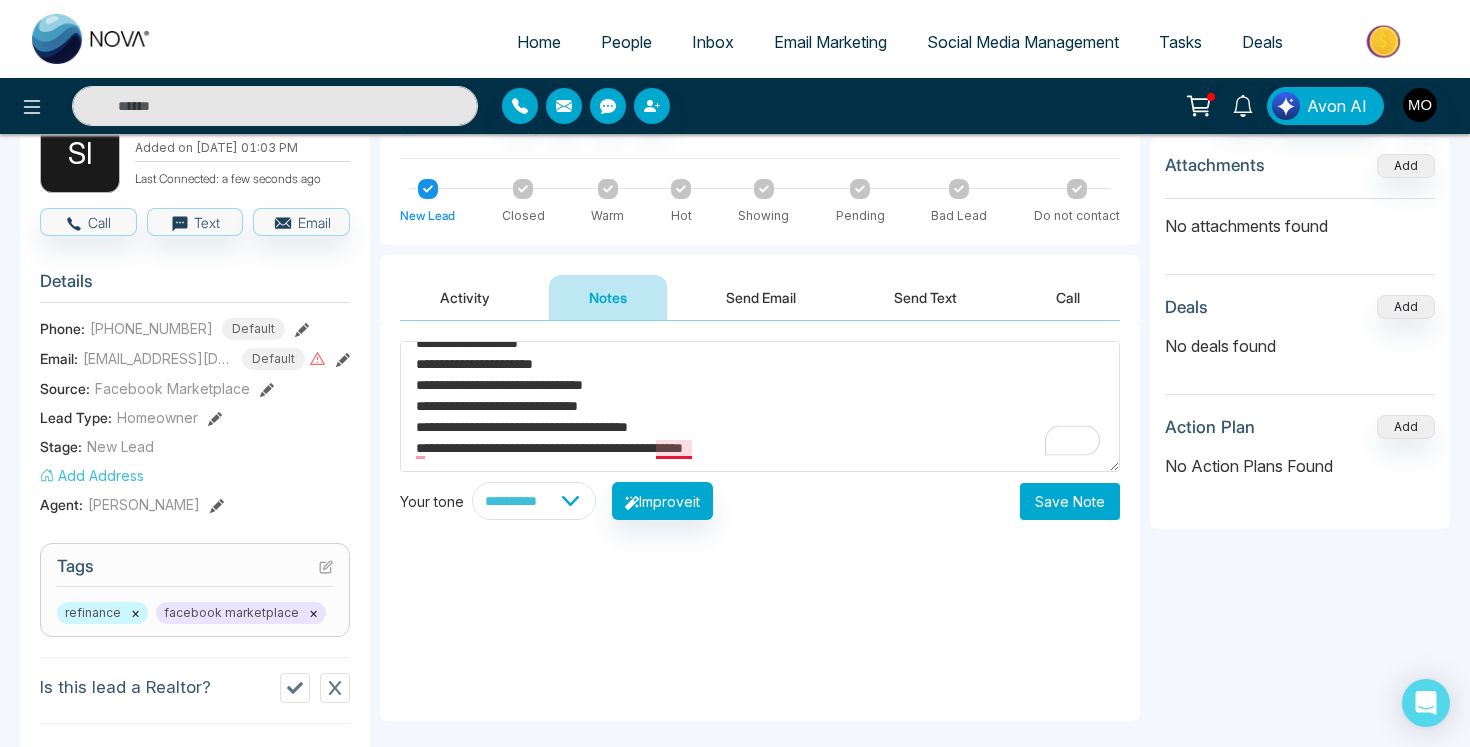 click on "**********" at bounding box center (760, 406) 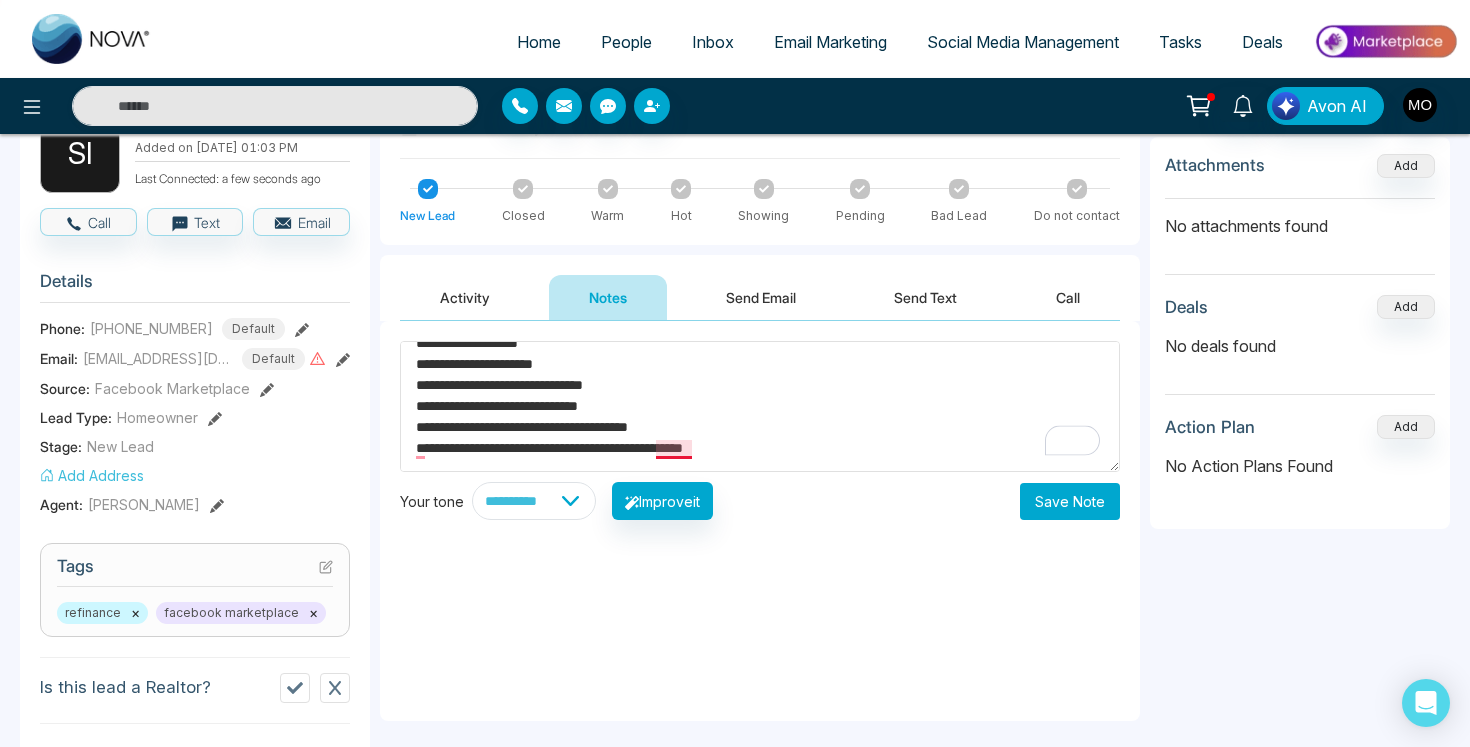 click on "**********" at bounding box center [760, 406] 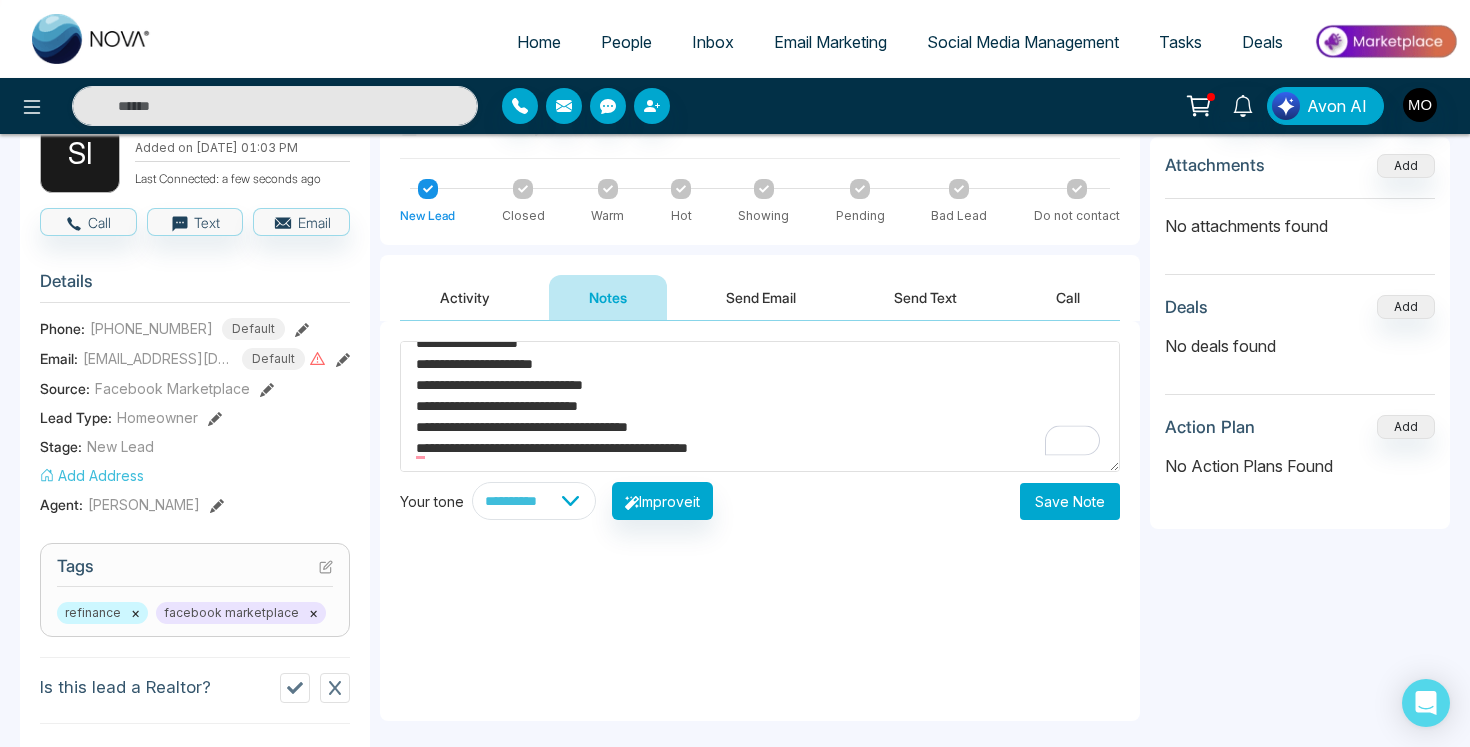 click on "**********" at bounding box center [760, 406] 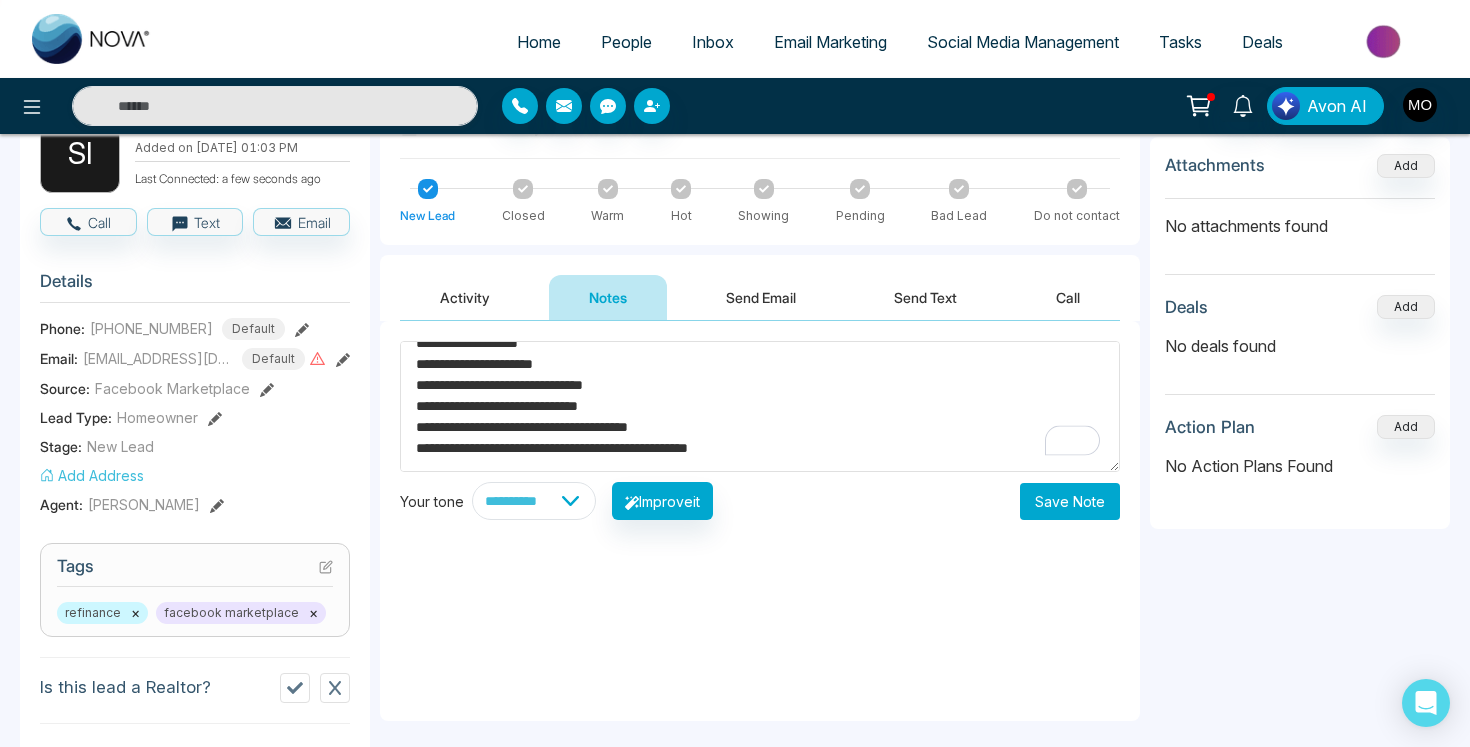 click on "**********" at bounding box center [760, 406] 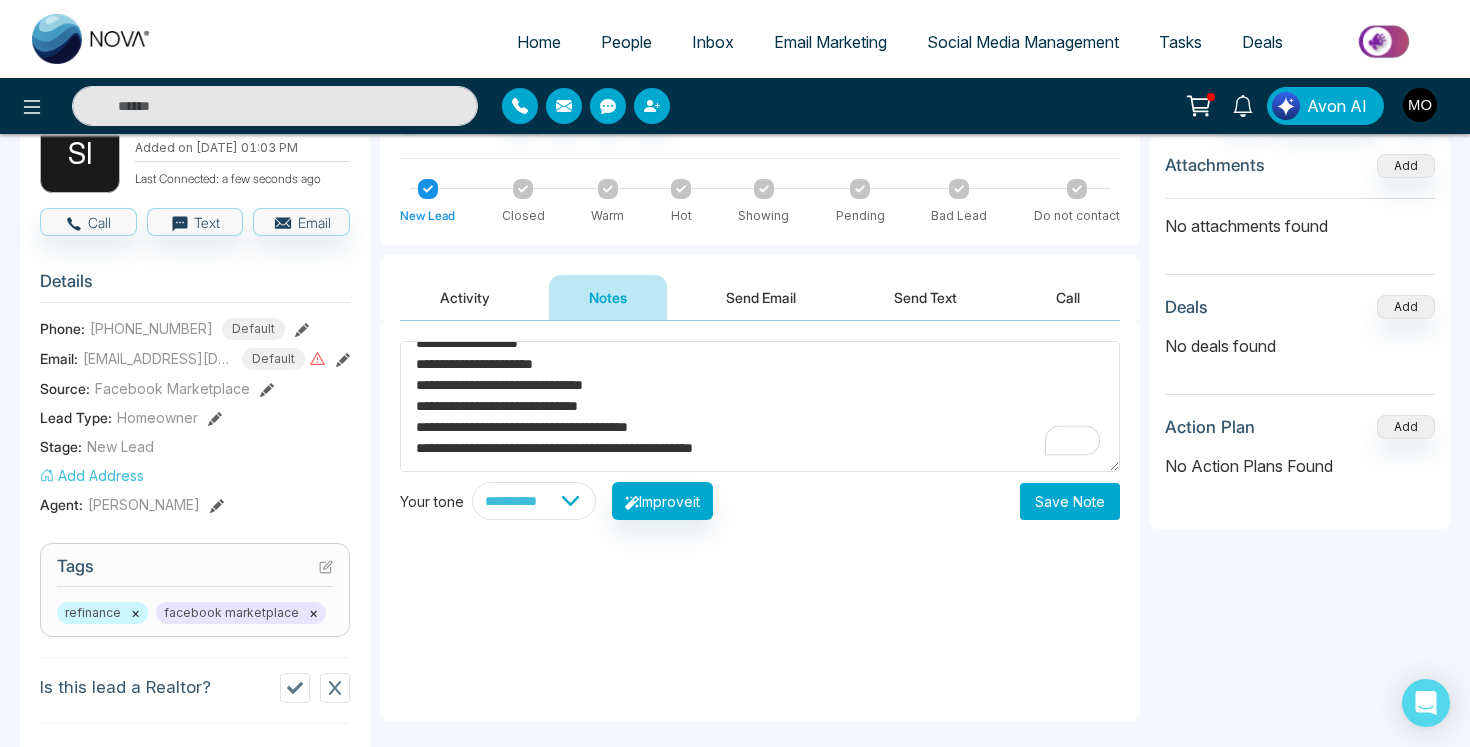 scroll, scrollTop: 49, scrollLeft: 0, axis: vertical 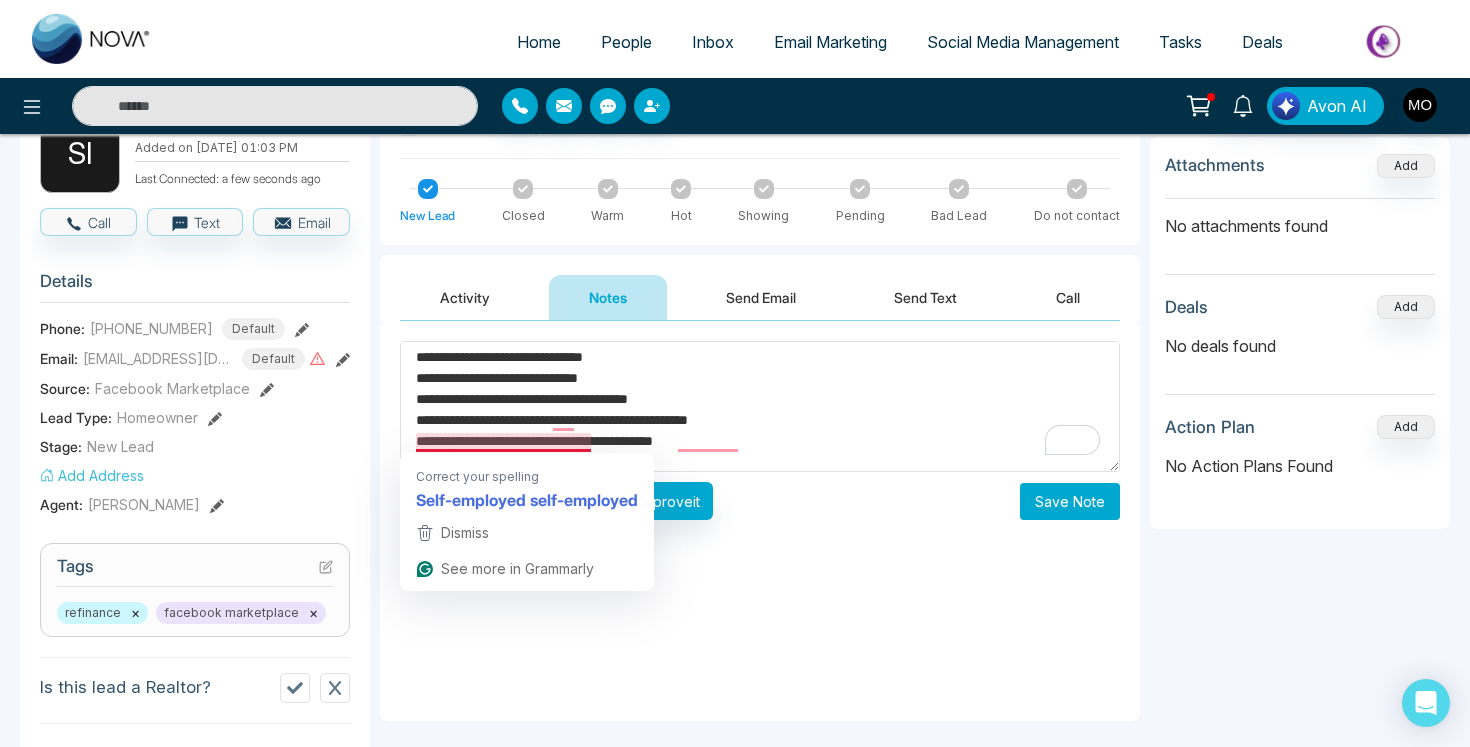 click on "**********" at bounding box center [760, 406] 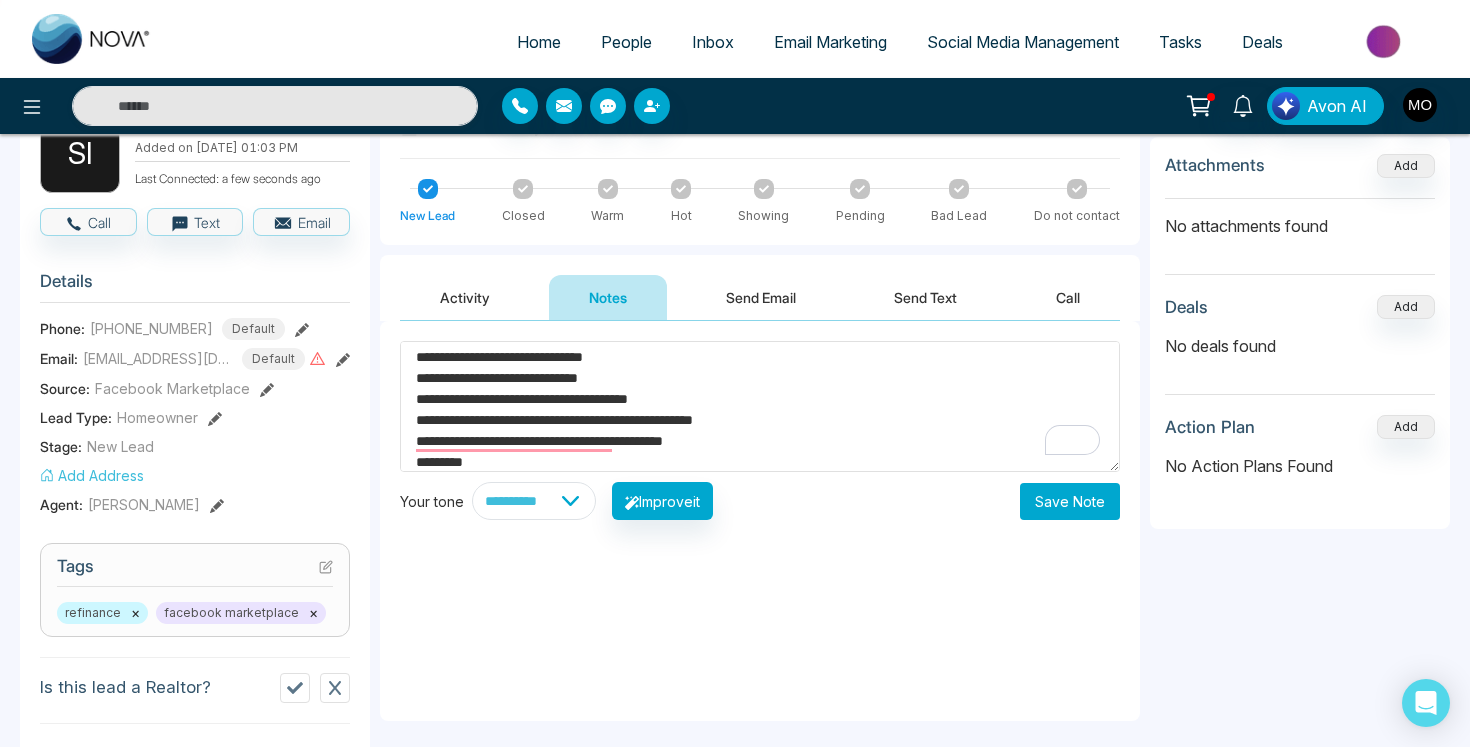 click on "**********" at bounding box center (760, 406) 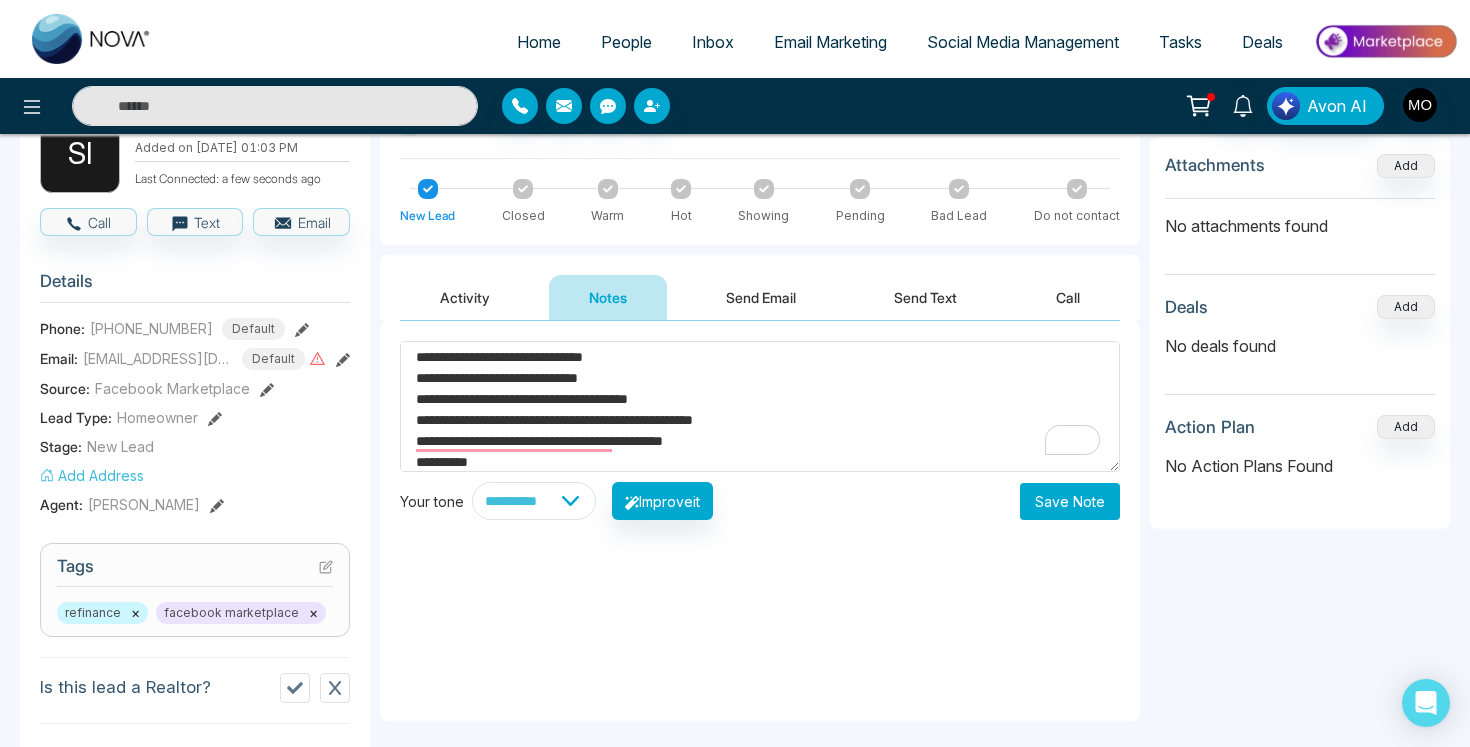 scroll, scrollTop: 91, scrollLeft: 0, axis: vertical 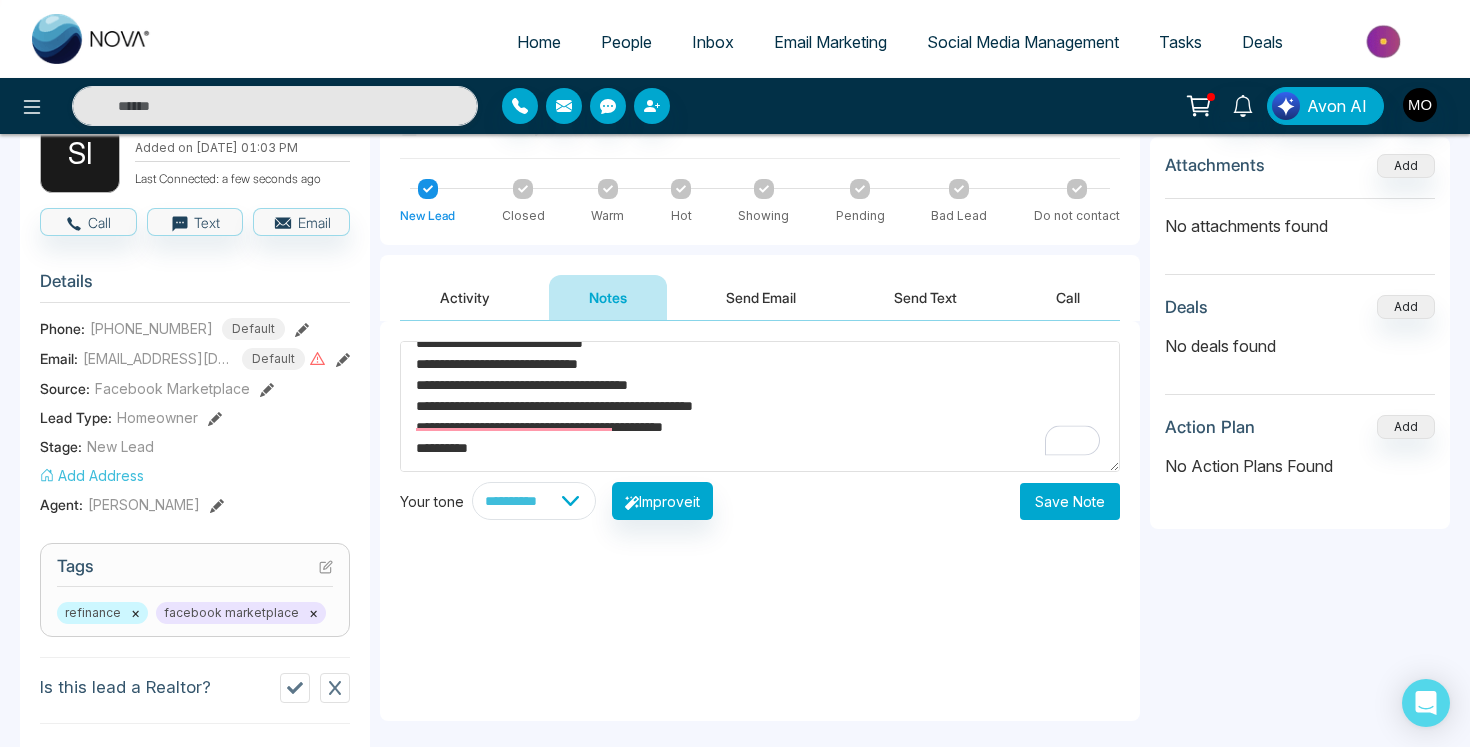 click on "**********" at bounding box center [760, 406] 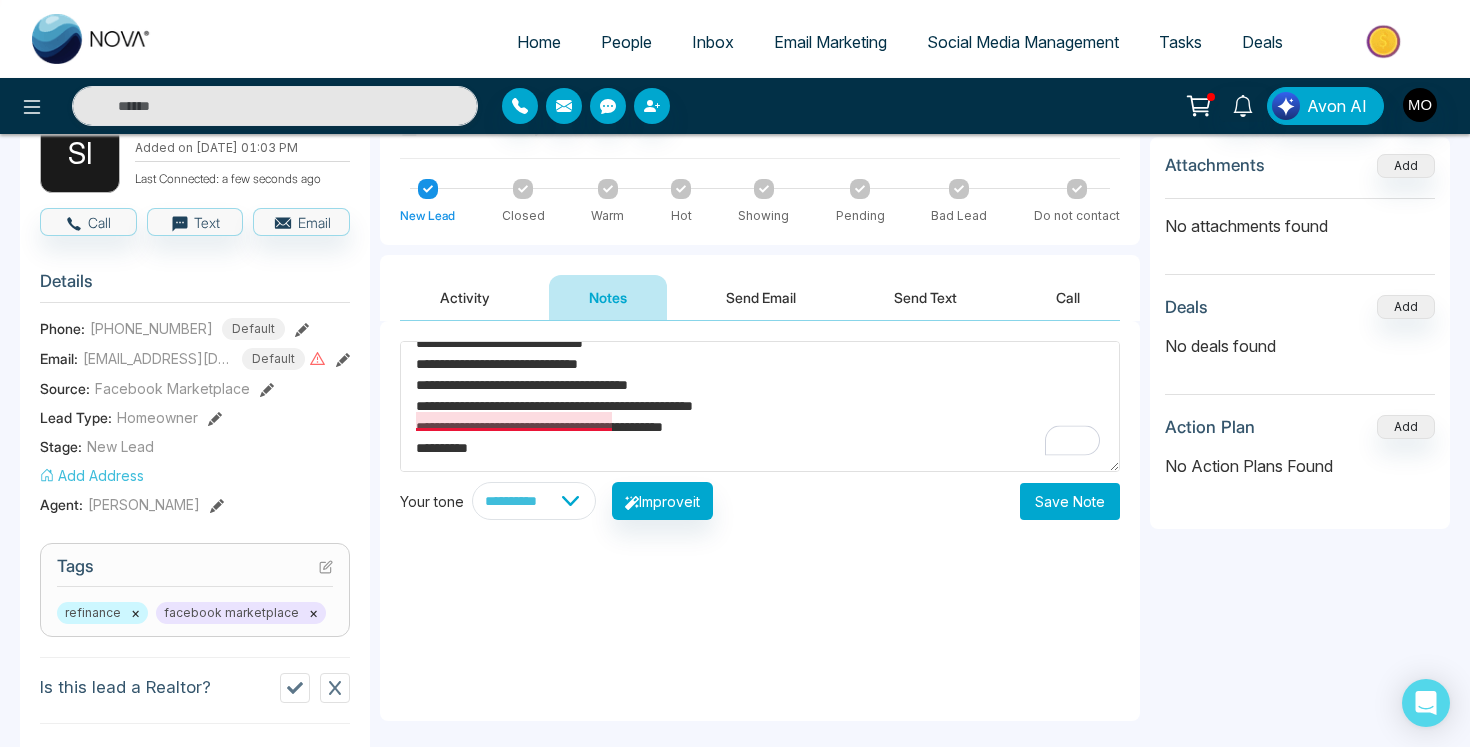 click on "**********" at bounding box center (760, 406) 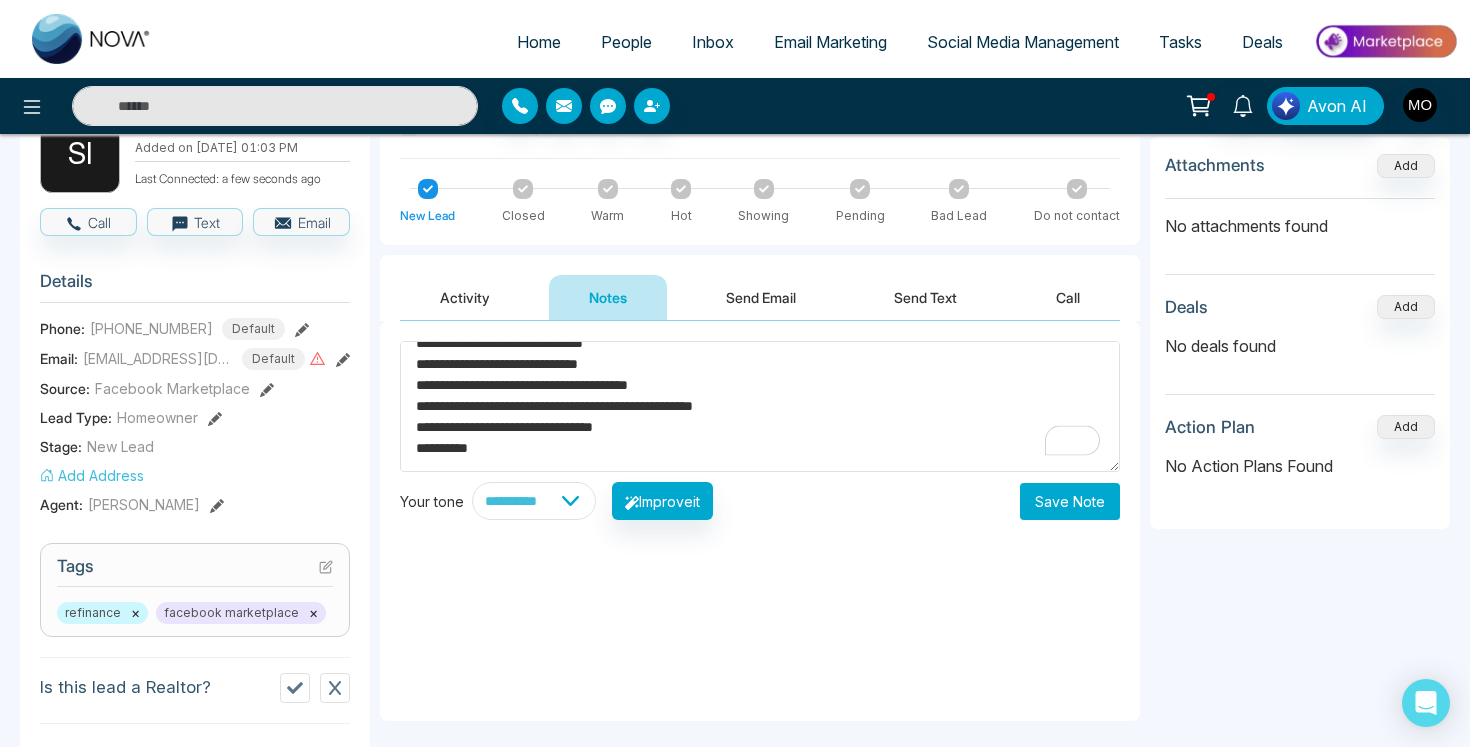 click on "**********" at bounding box center [760, 406] 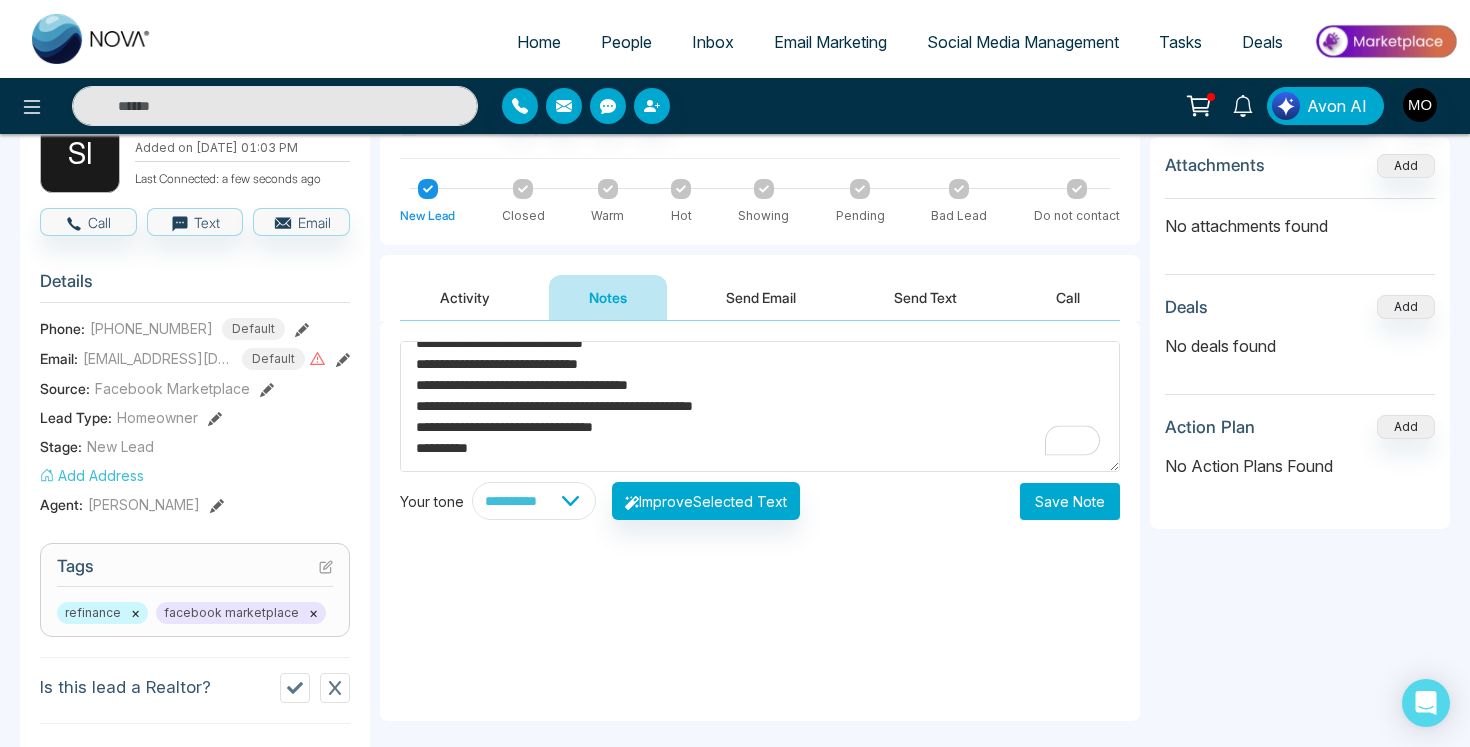 click on "**********" at bounding box center [760, 406] 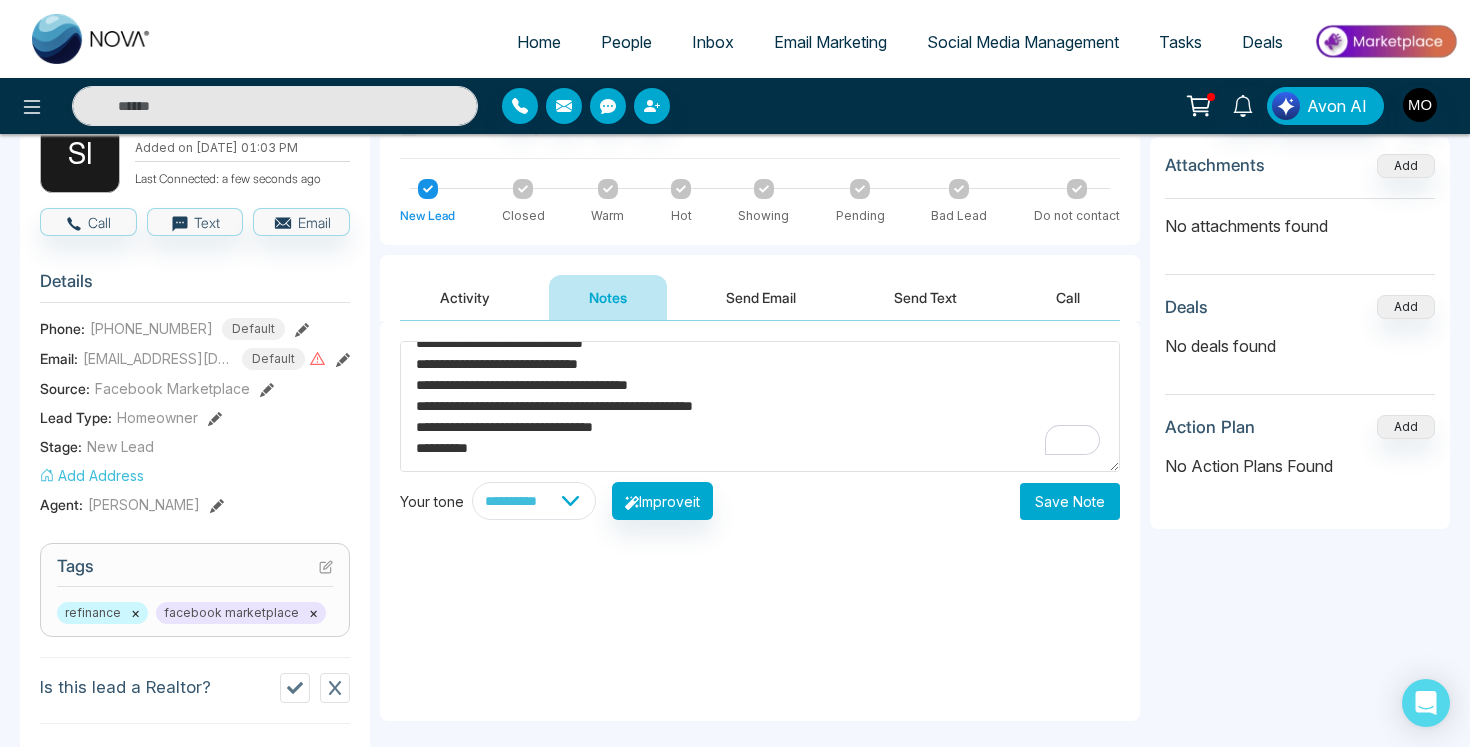 click on "**********" at bounding box center [760, 406] 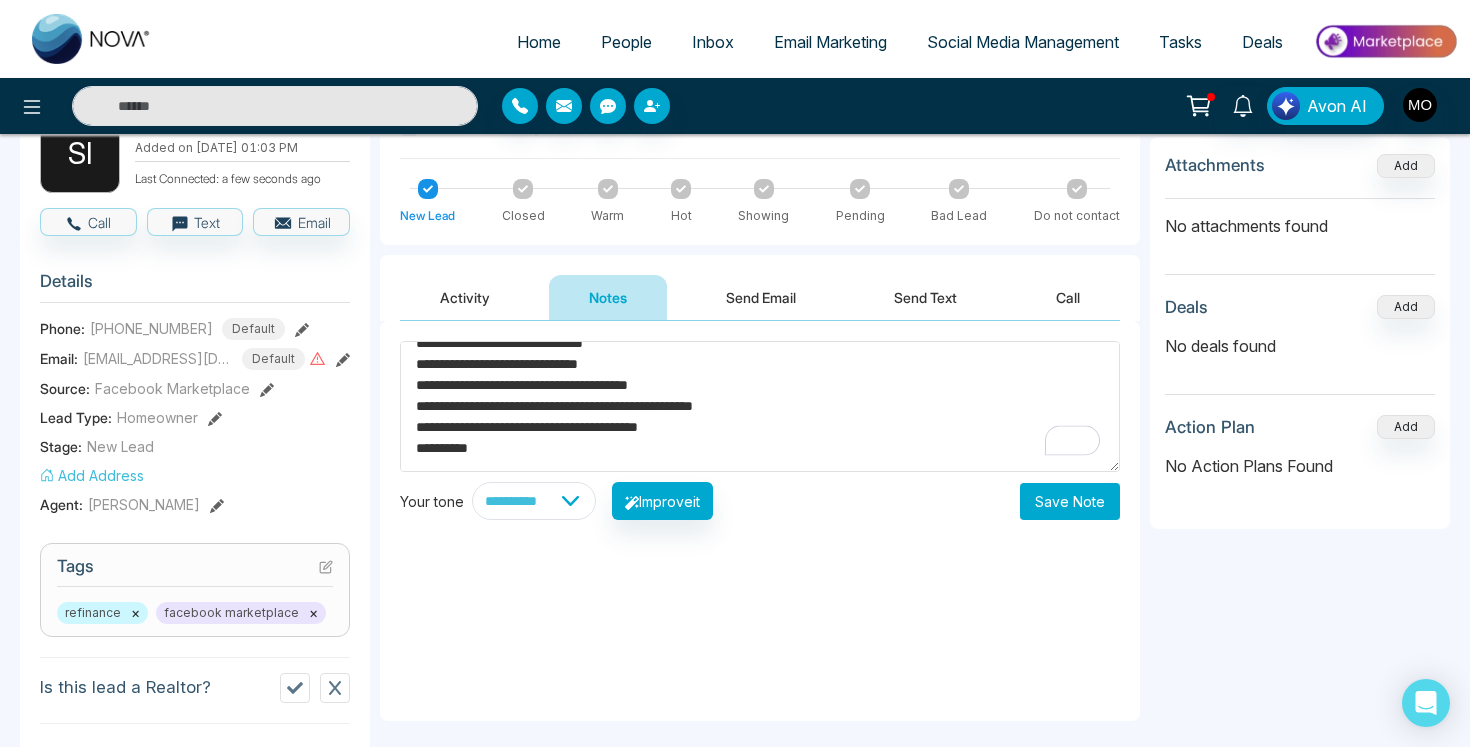 click on "**********" at bounding box center [760, 406] 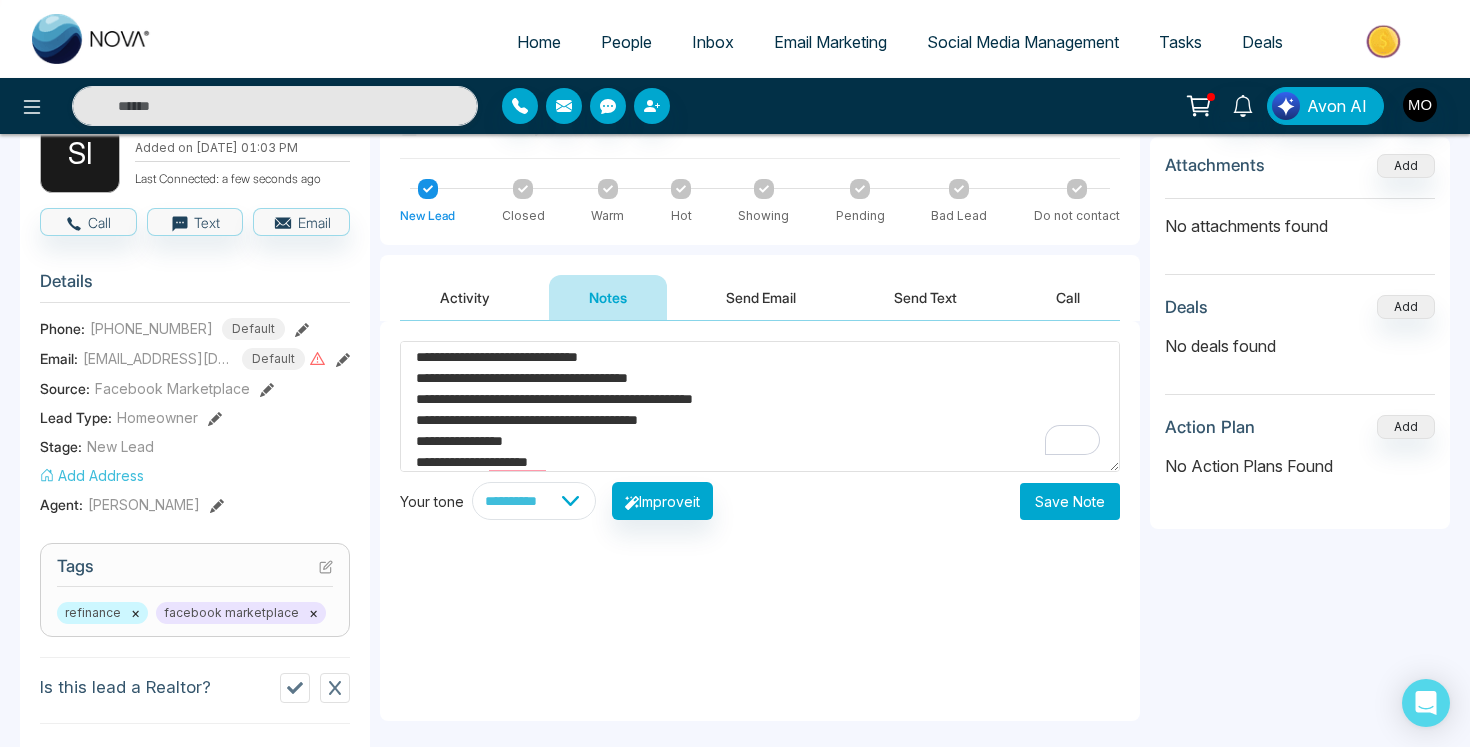 click on "**********" at bounding box center [760, 406] 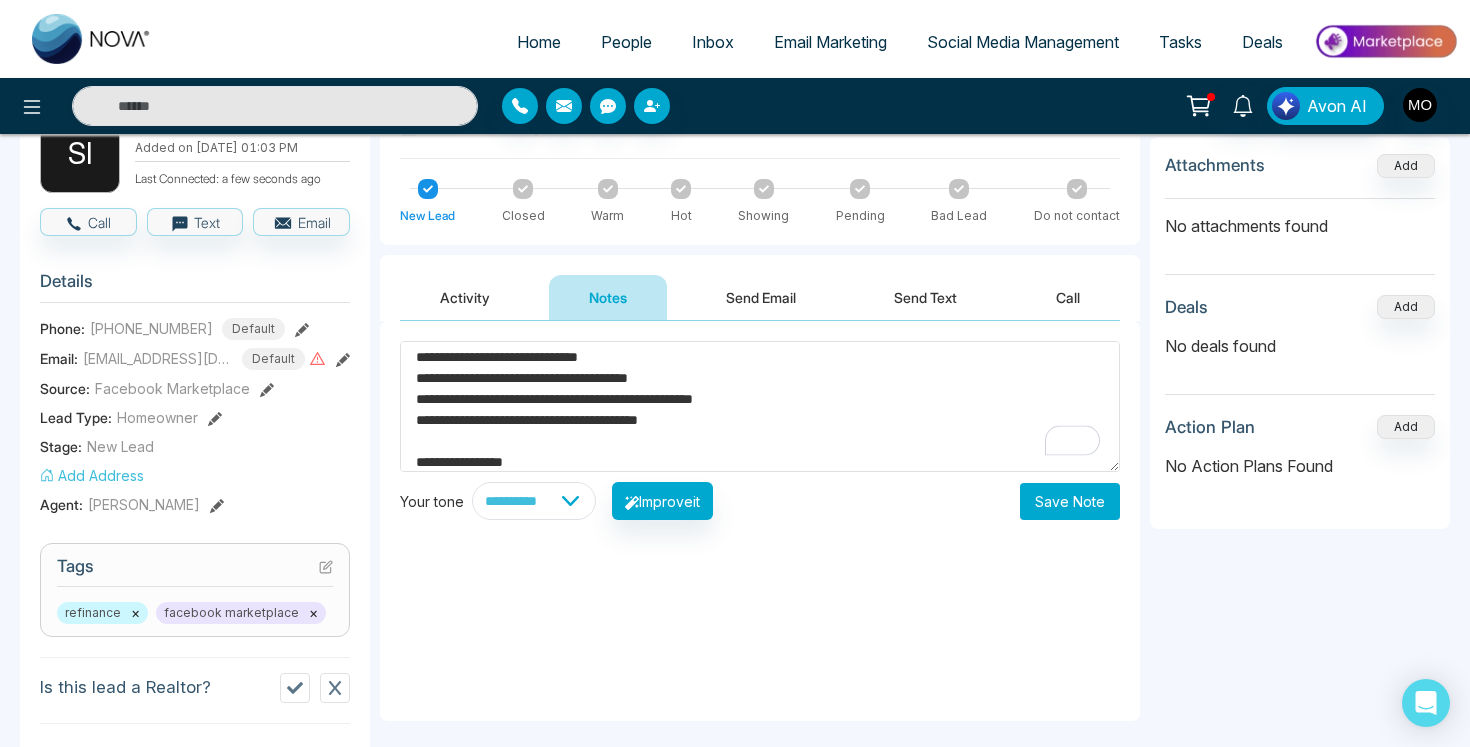 scroll, scrollTop: 147, scrollLeft: 0, axis: vertical 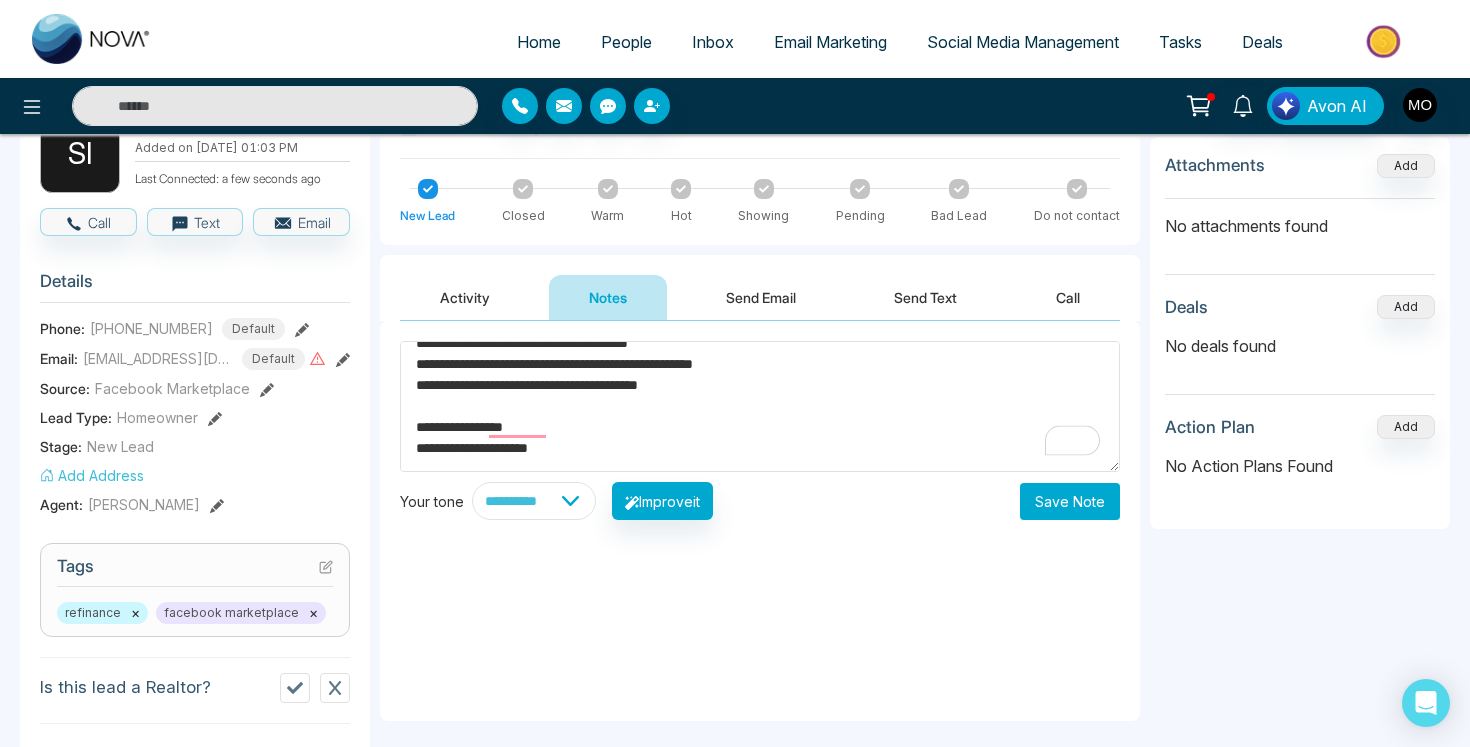 click on "**********" at bounding box center [760, 406] 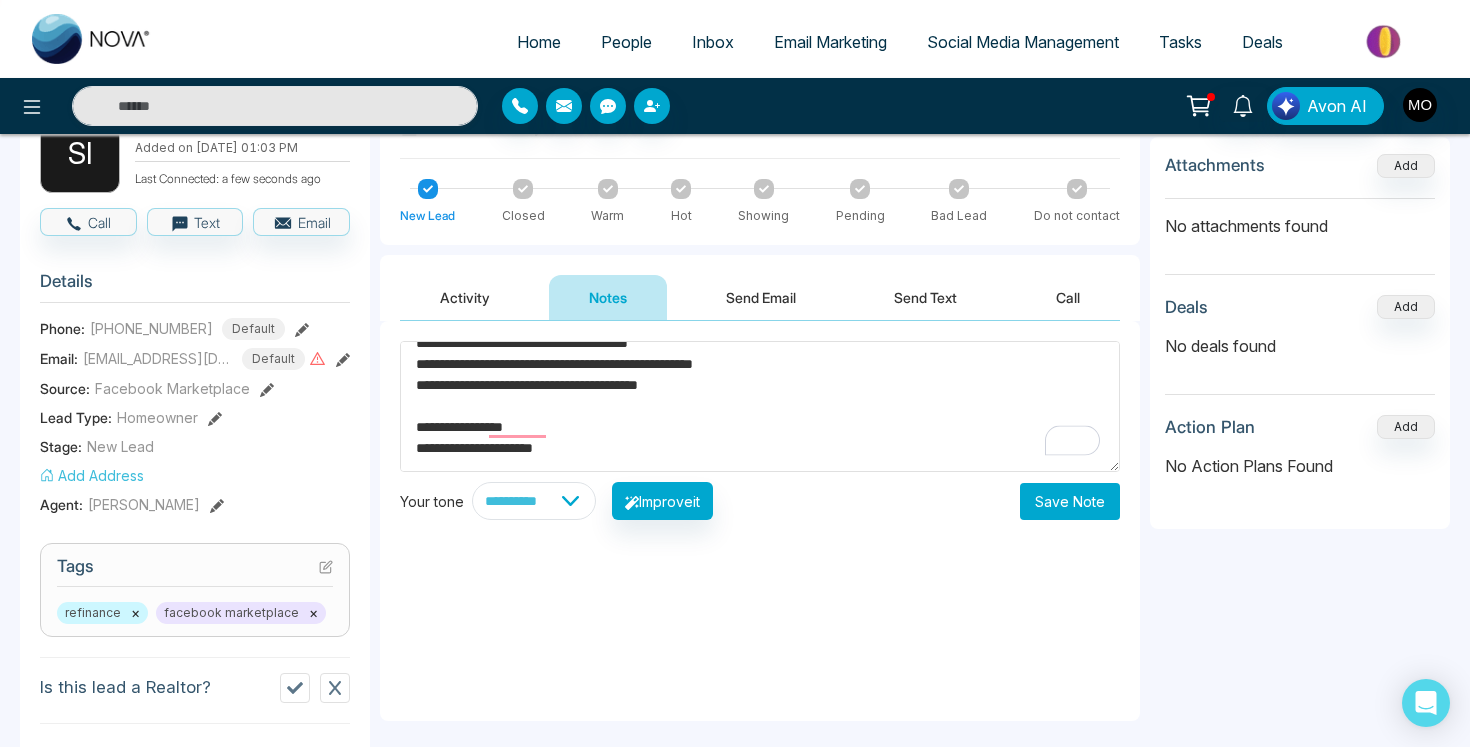 click on "**********" at bounding box center [760, 406] 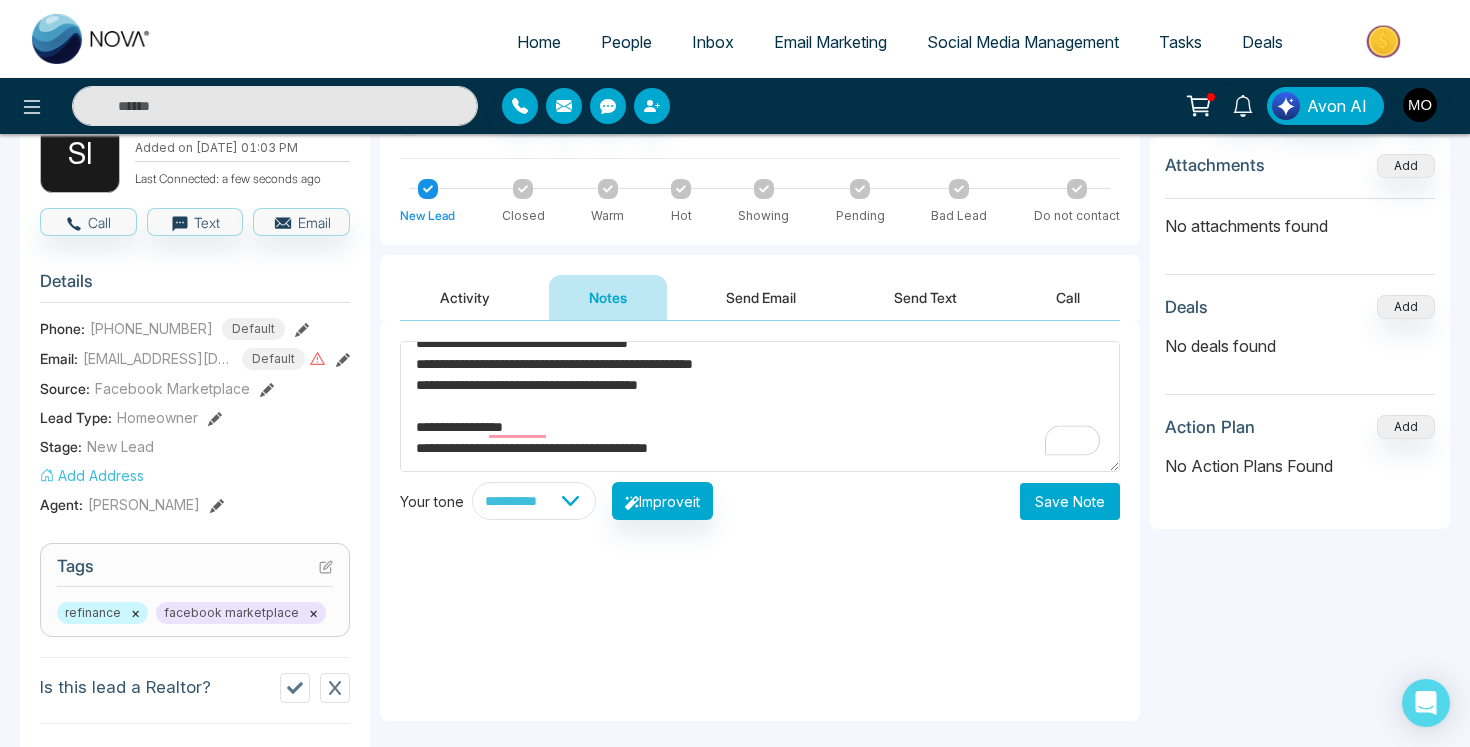 scroll, scrollTop: 154, scrollLeft: 0, axis: vertical 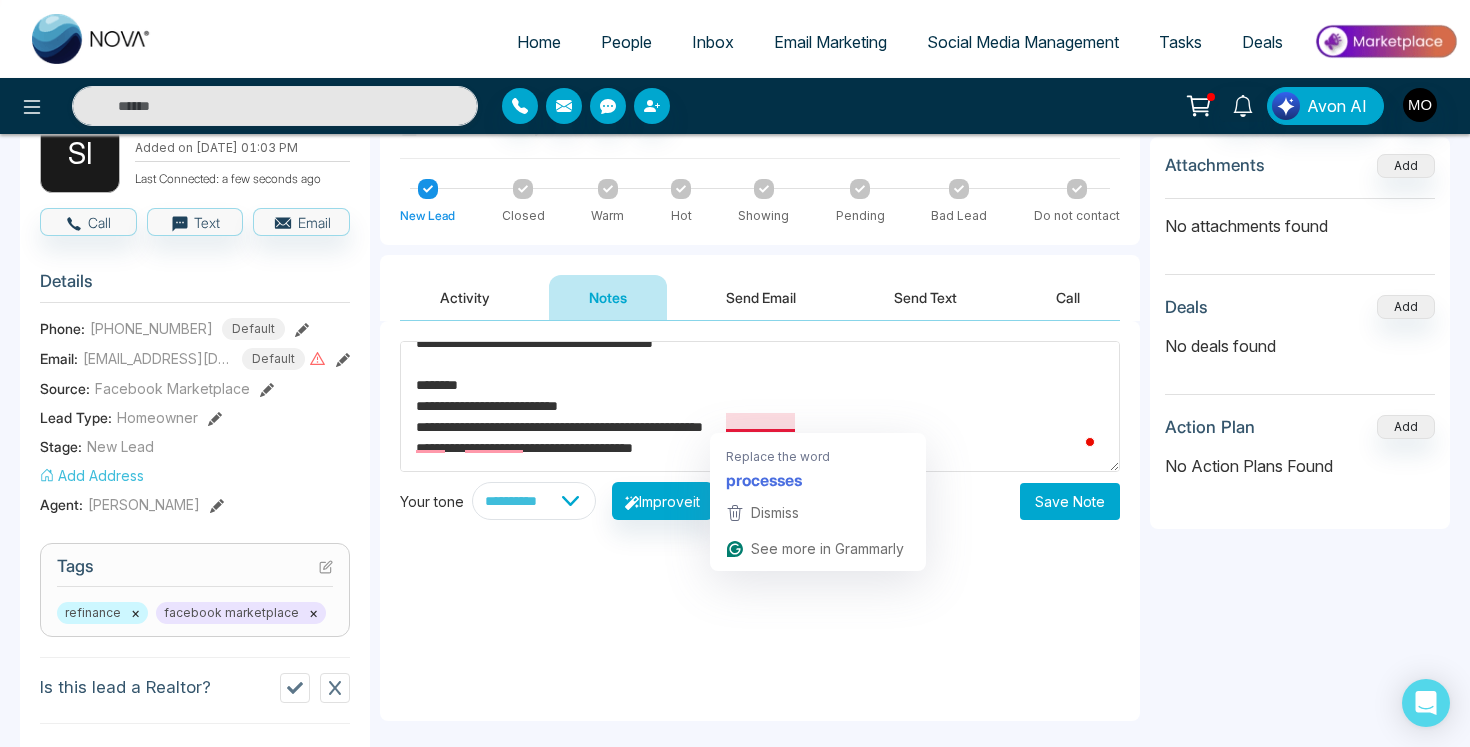 click on "**********" at bounding box center (760, 406) 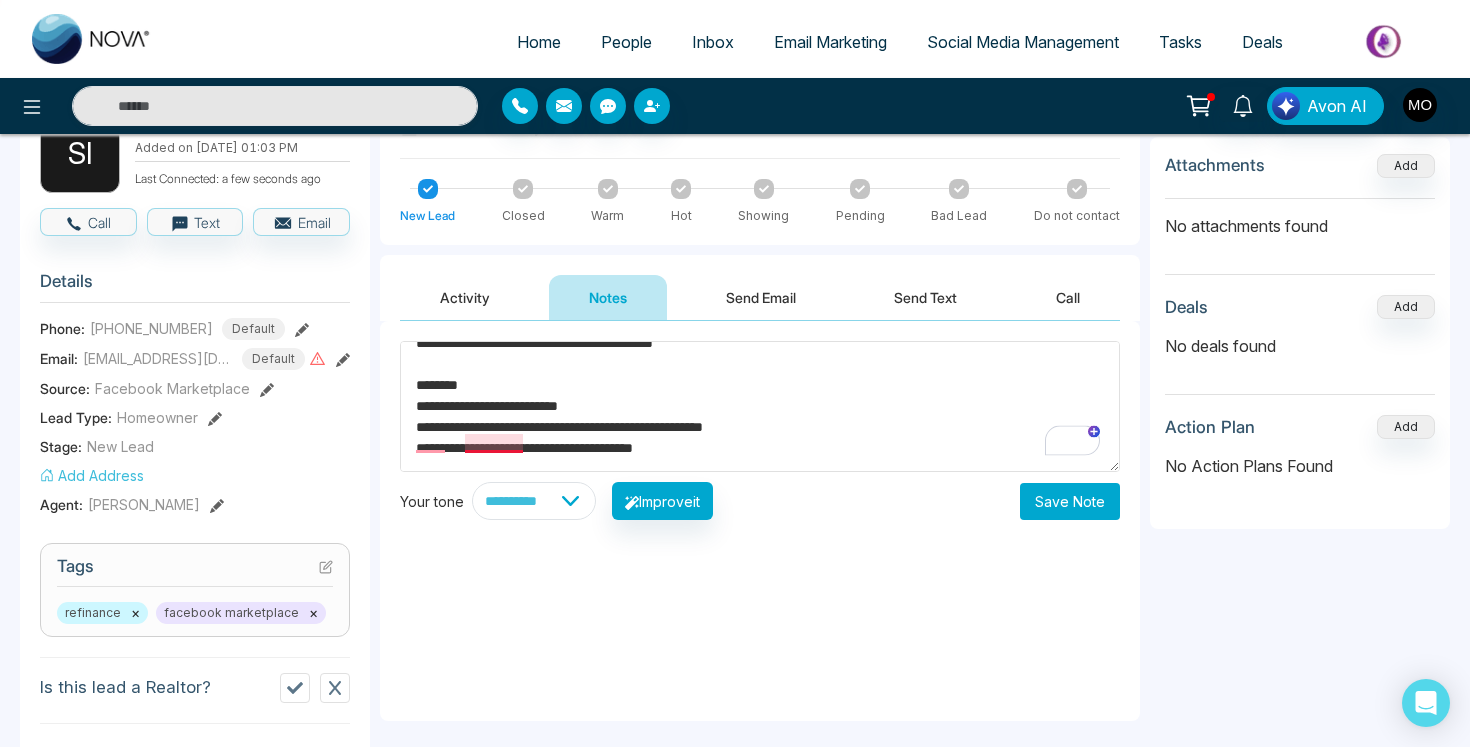 click on "**********" at bounding box center (760, 406) 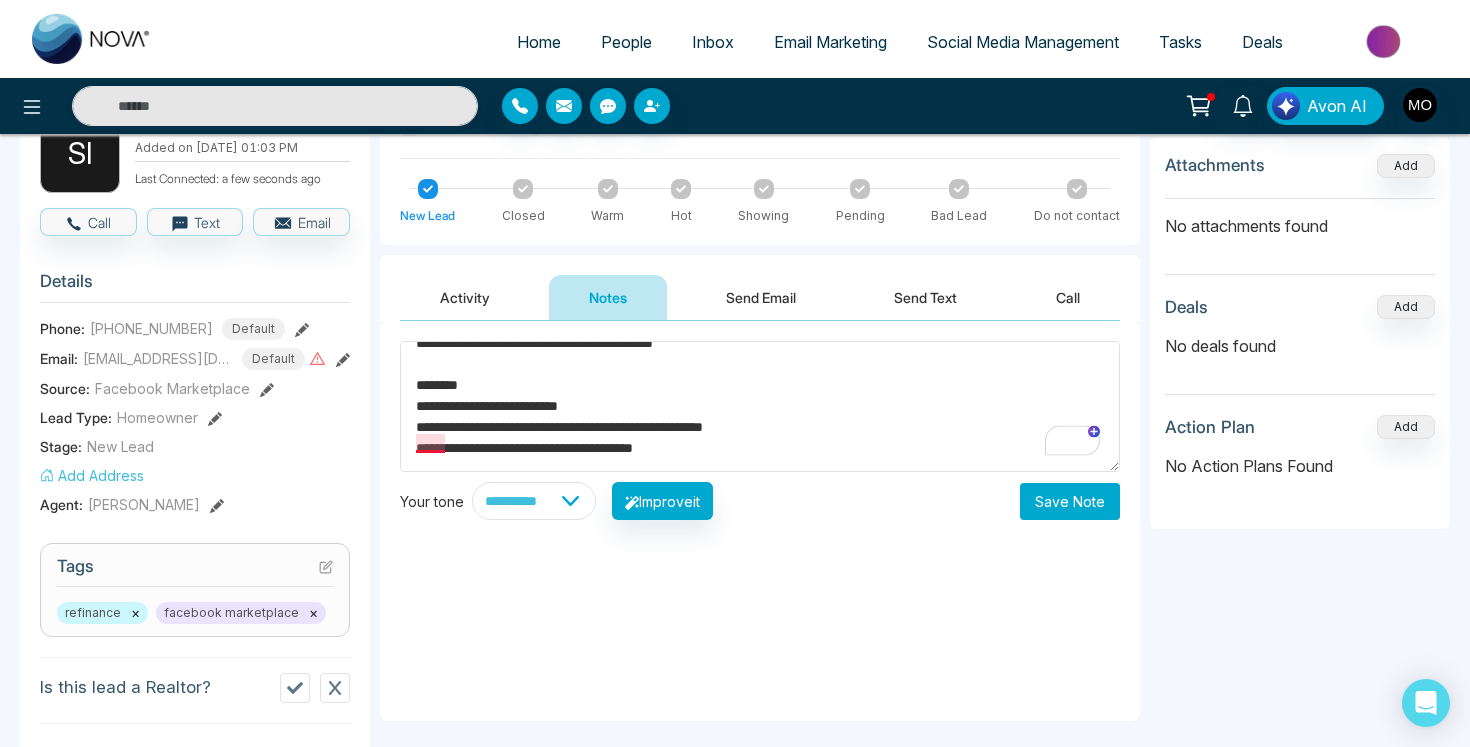 click on "**********" at bounding box center [760, 406] 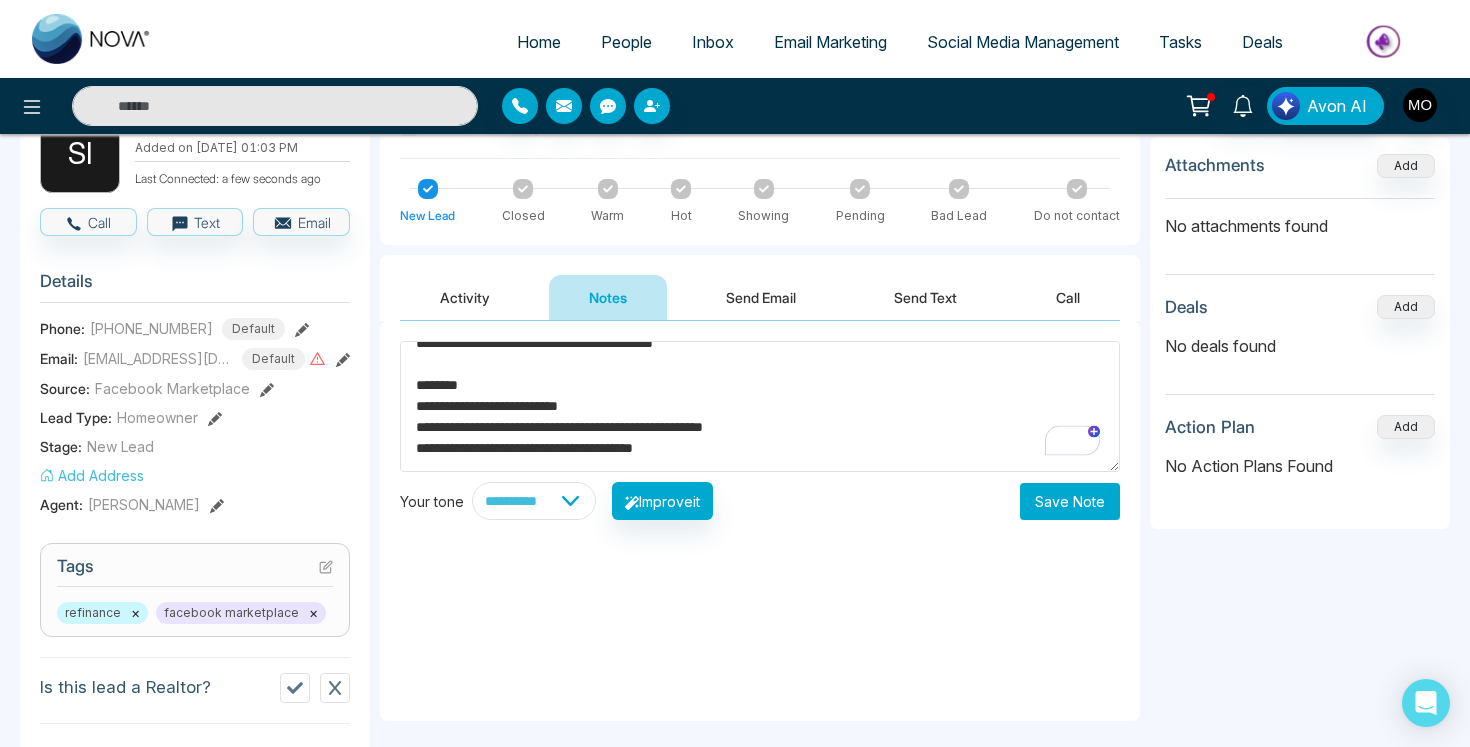 click on "**********" at bounding box center (760, 406) 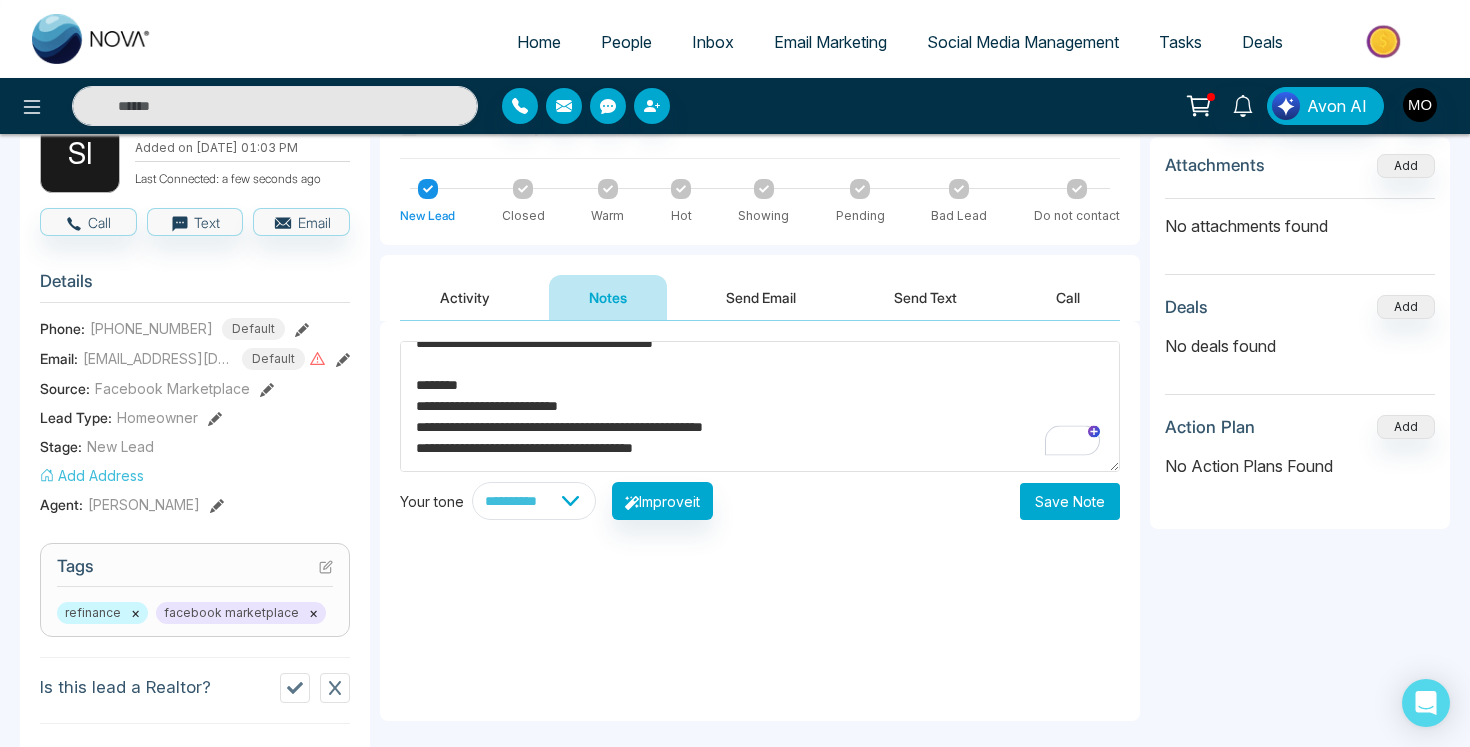 click on "**********" at bounding box center [760, 406] 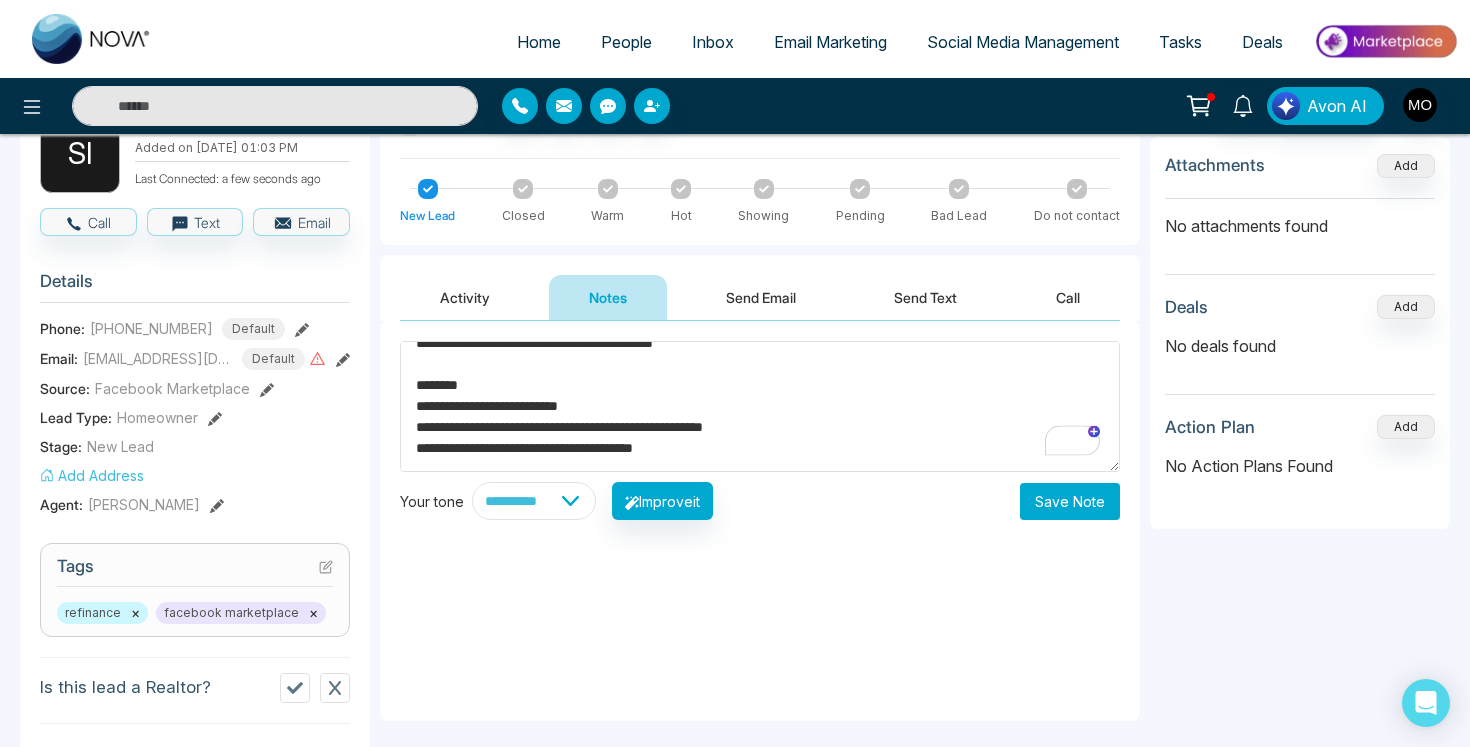 click on "**********" at bounding box center [760, 406] 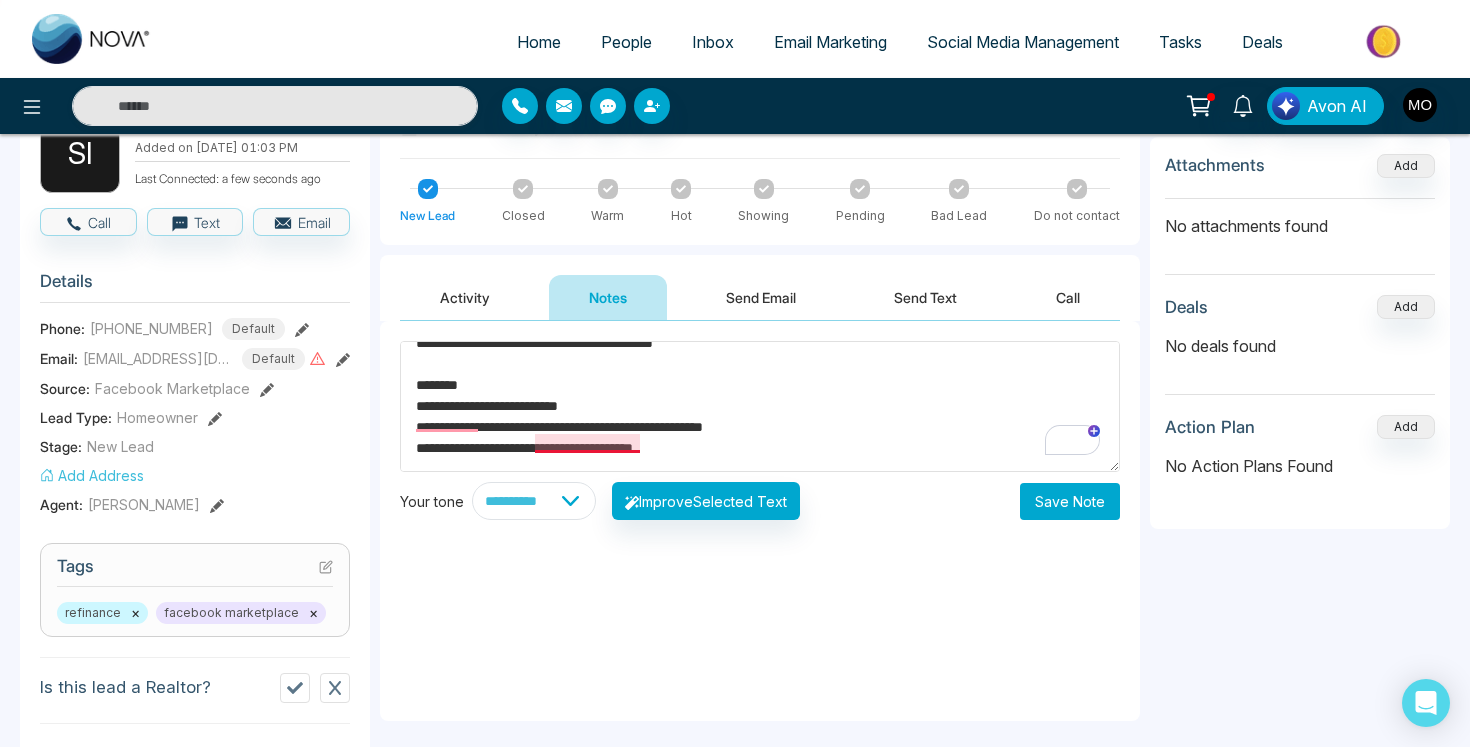 click on "**********" at bounding box center (760, 406) 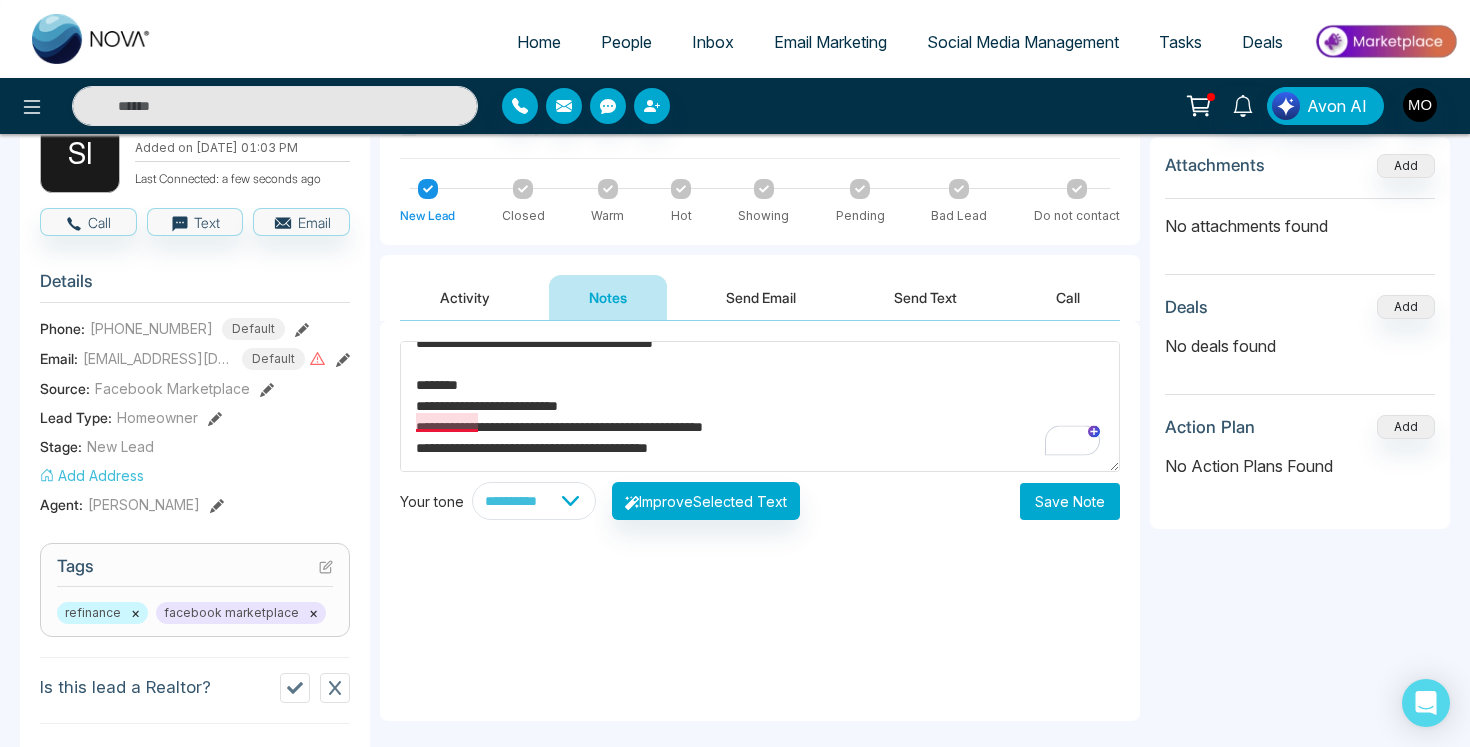 click on "**********" at bounding box center (760, 406) 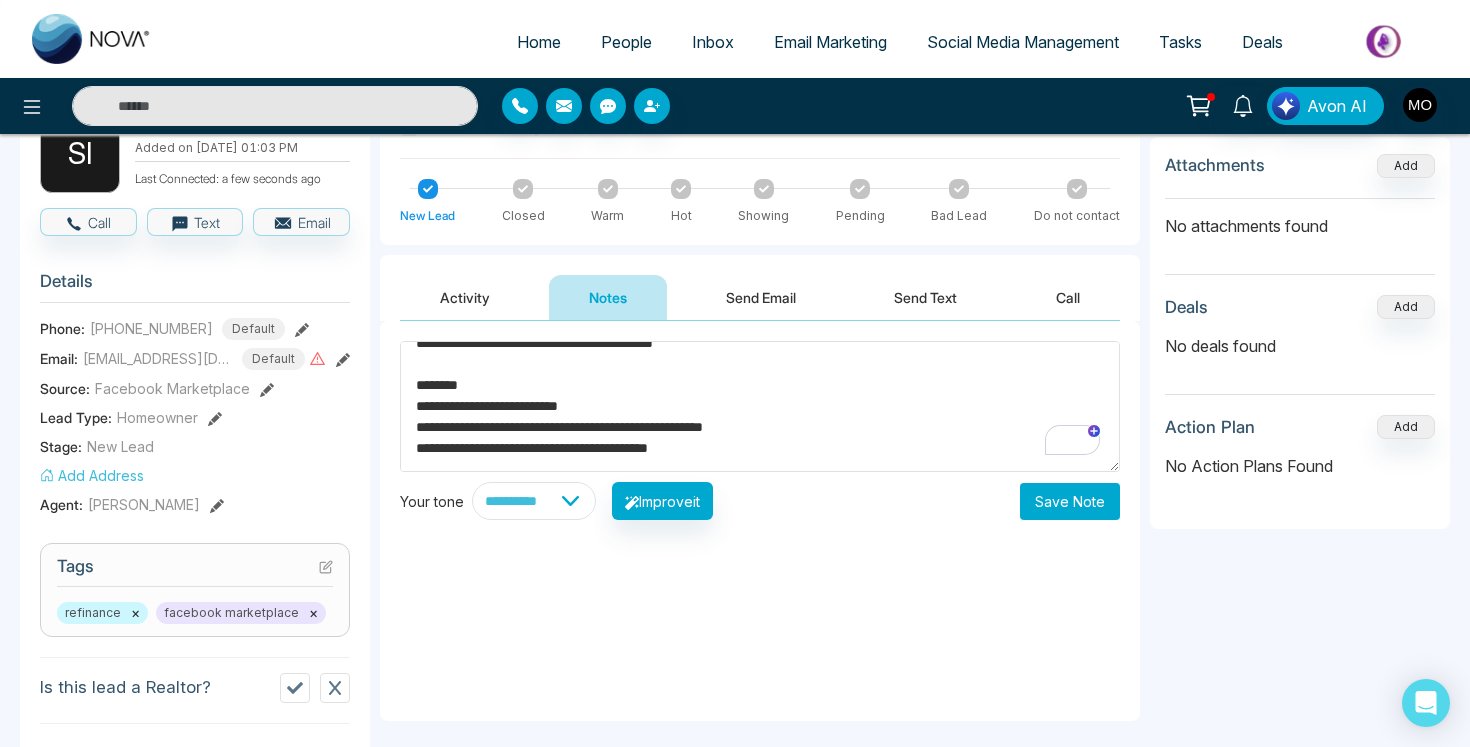 click on "**********" at bounding box center [760, 406] 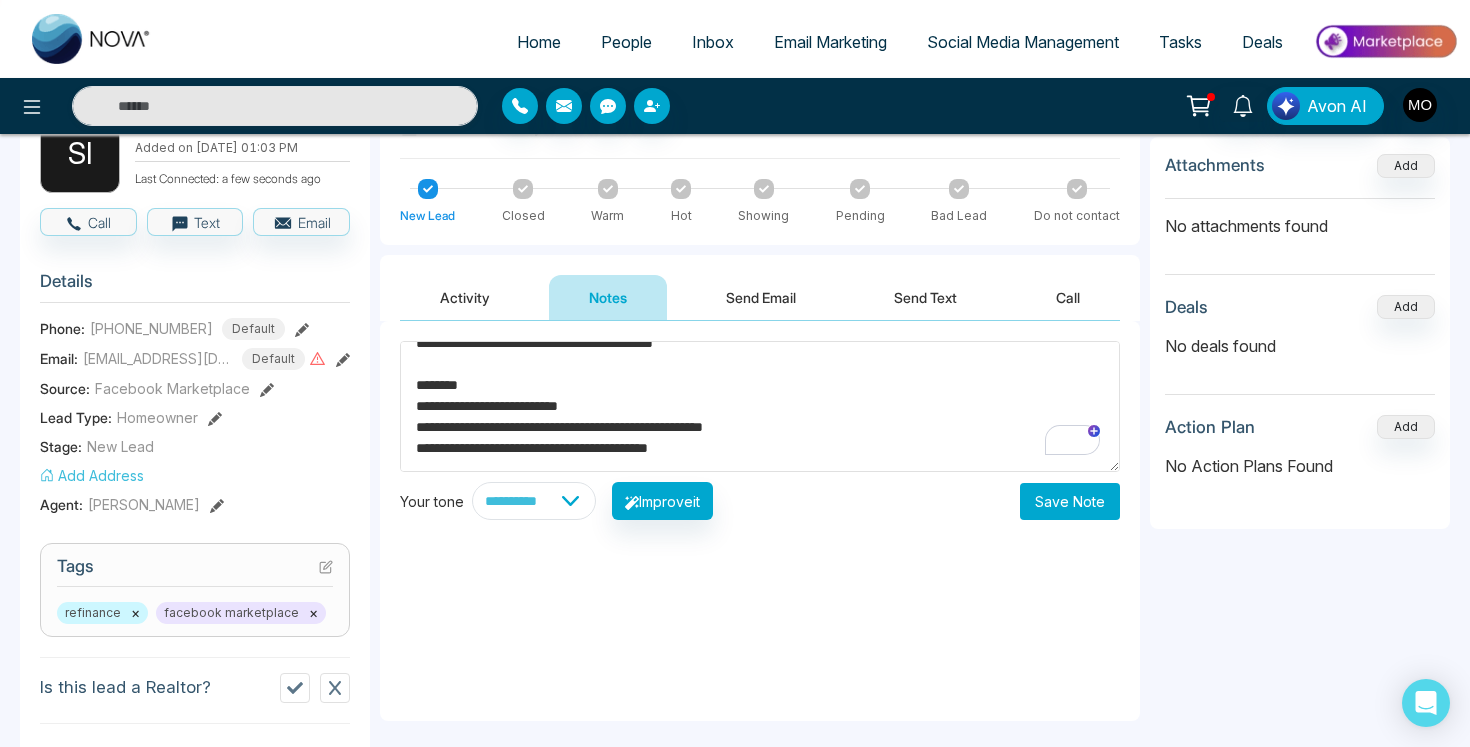 click on "**********" at bounding box center [760, 406] 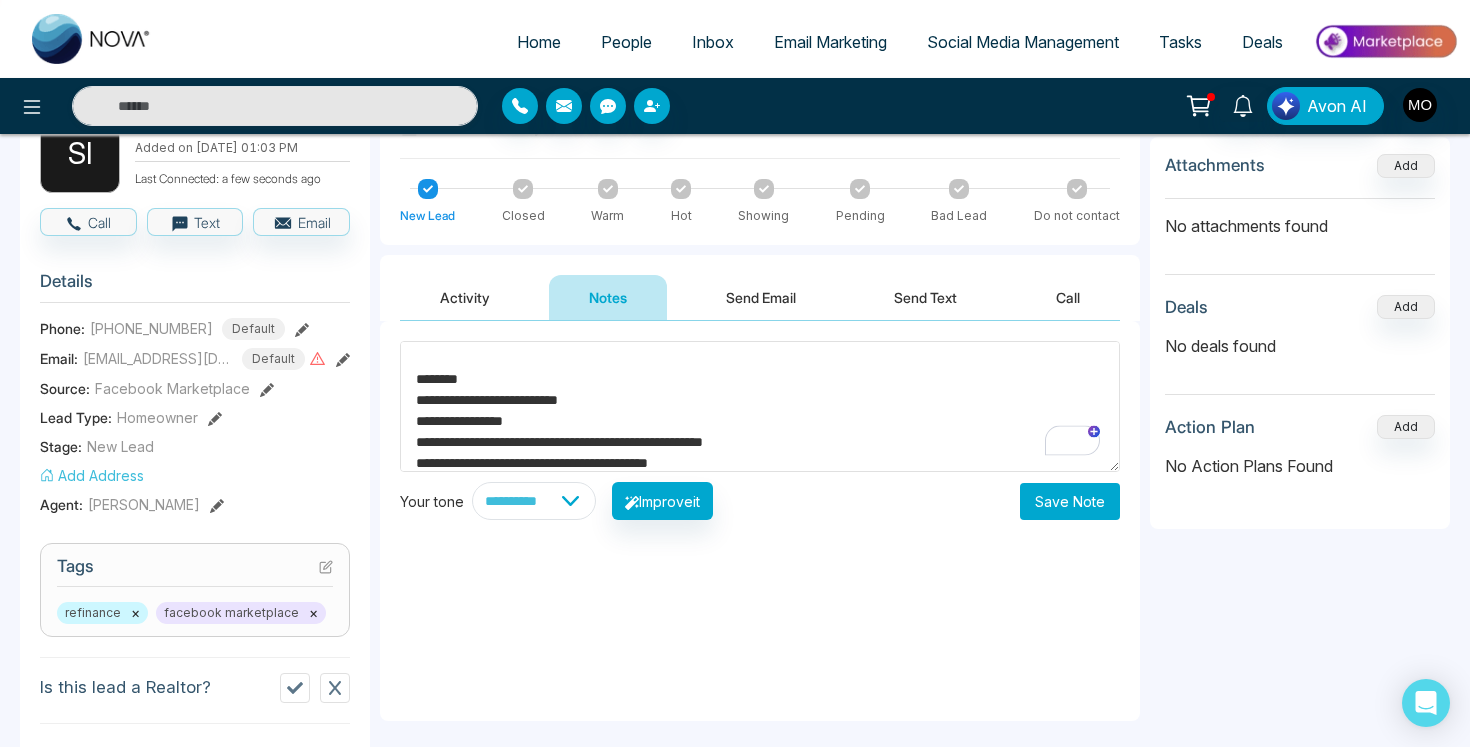 scroll, scrollTop: 301, scrollLeft: 0, axis: vertical 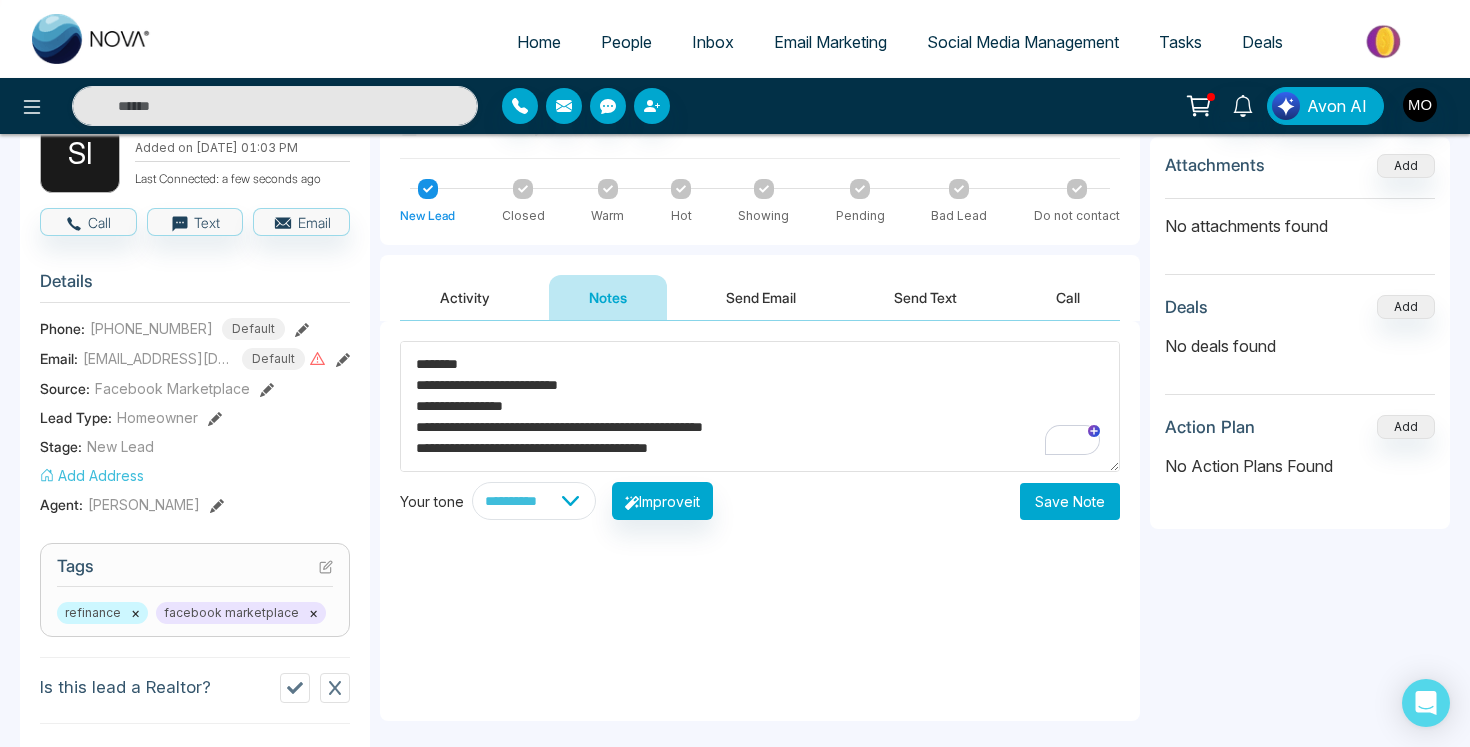 drag, startPoint x: 712, startPoint y: 417, endPoint x: 539, endPoint y: 416, distance: 173.00288 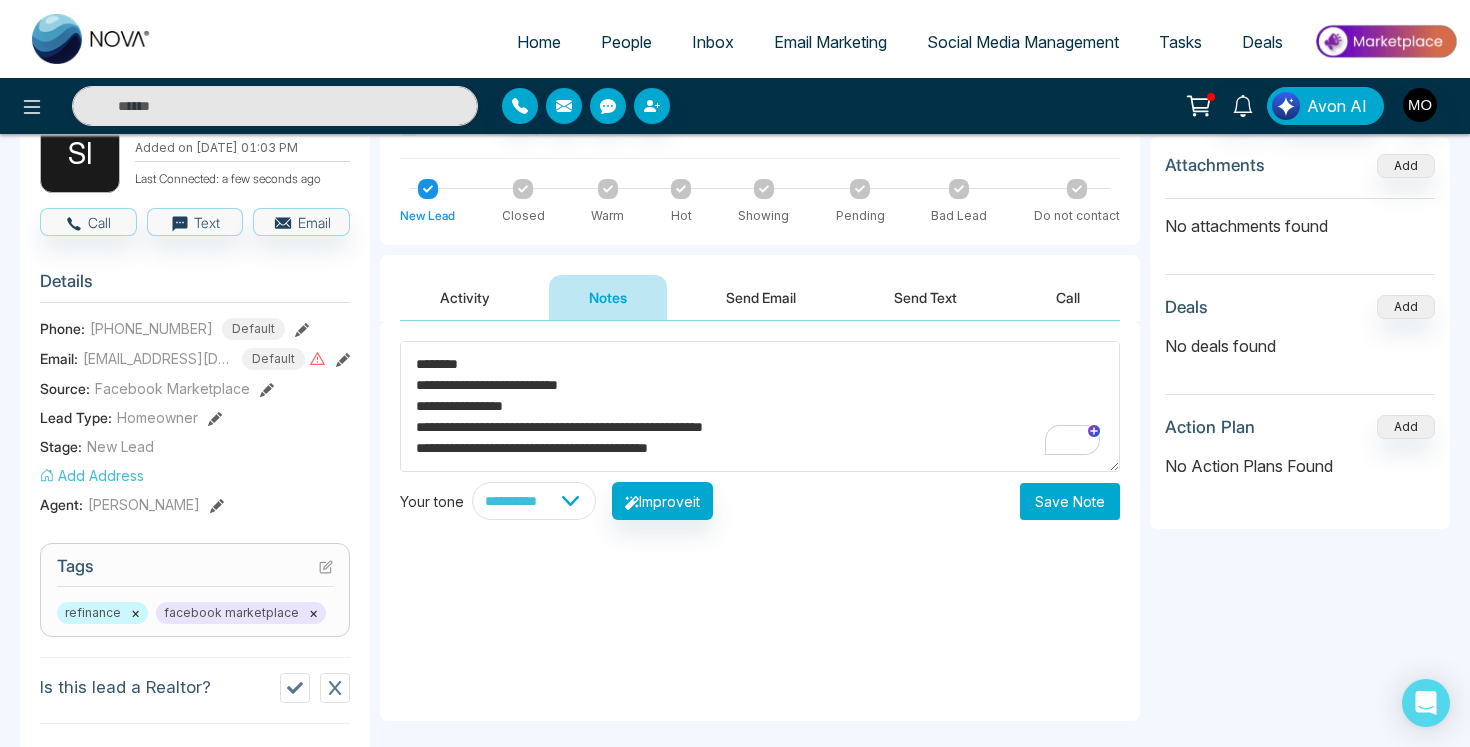 click on "**********" at bounding box center (760, 406) 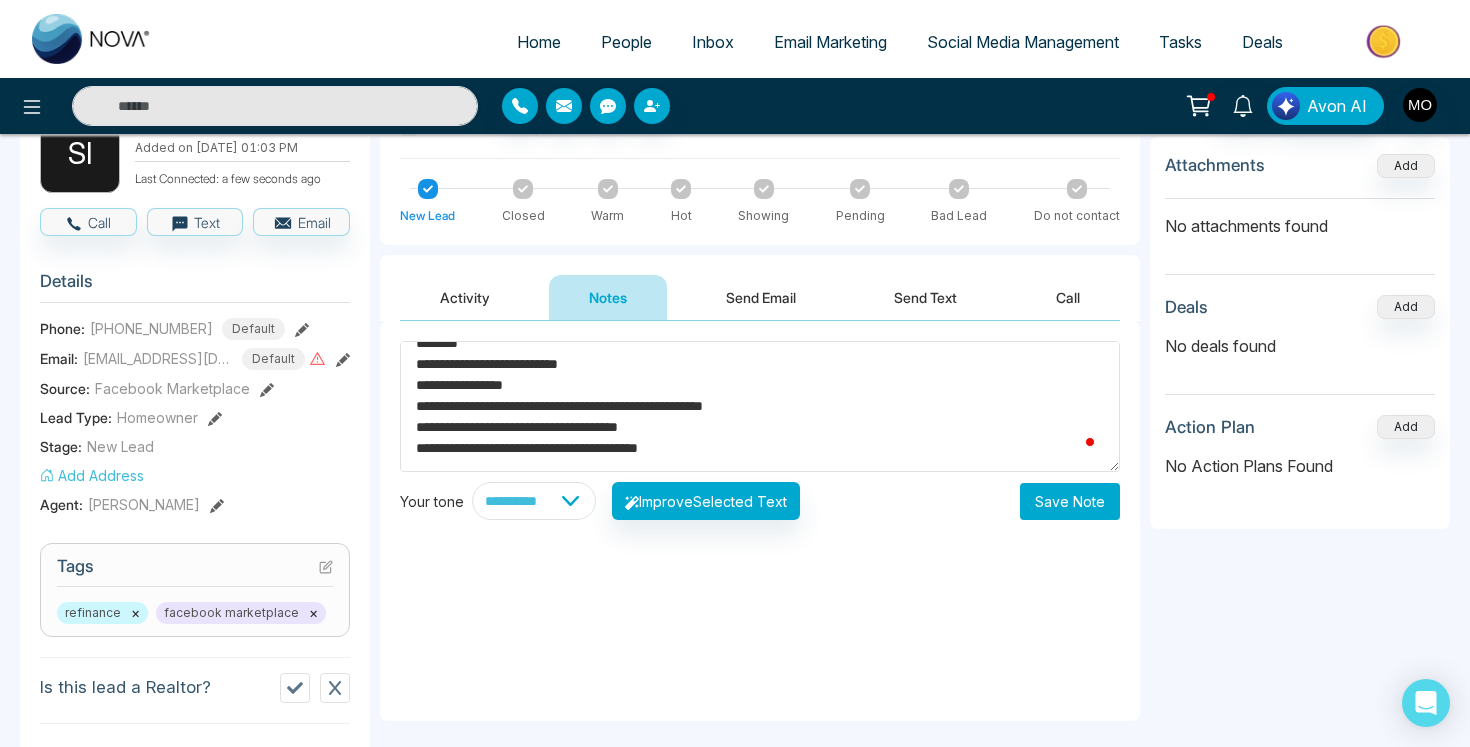 scroll, scrollTop: 364, scrollLeft: 0, axis: vertical 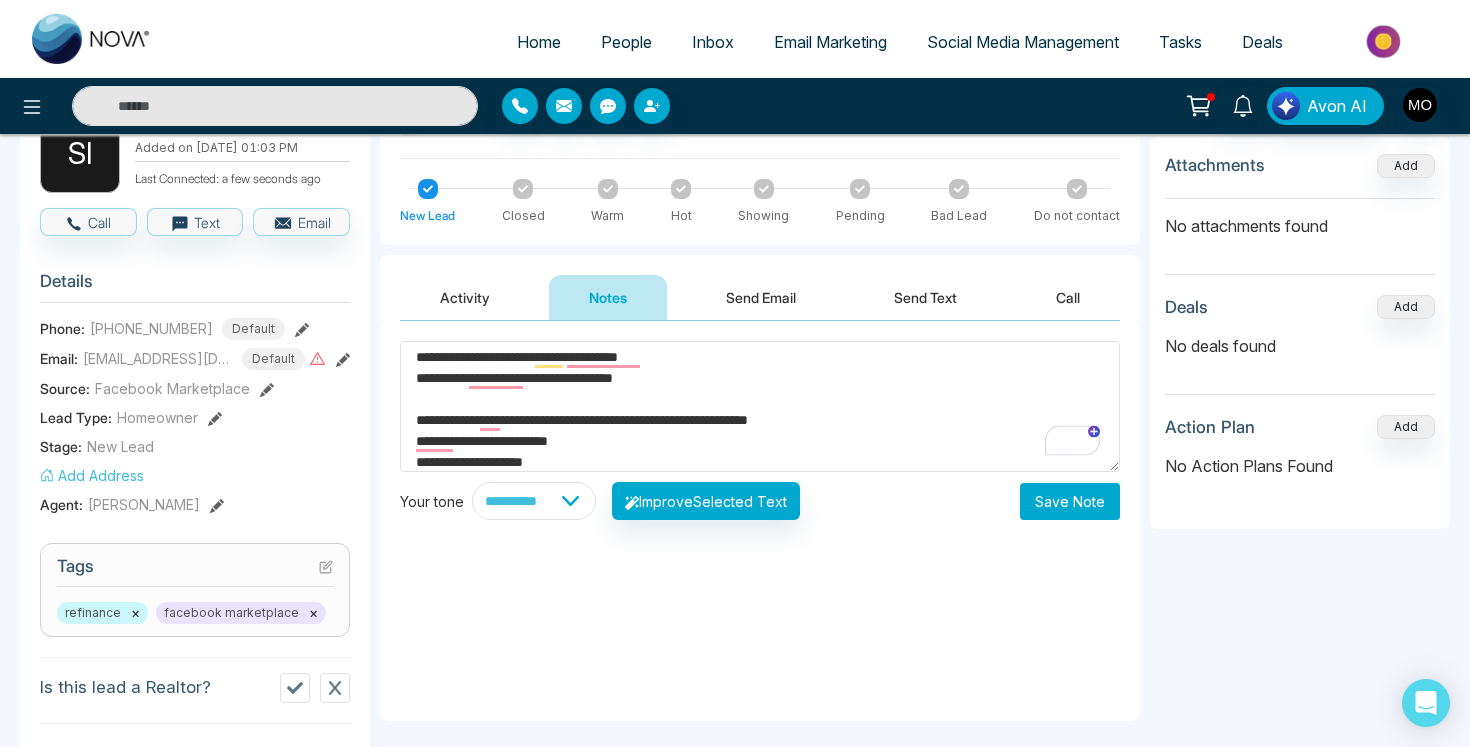 type on "**********" 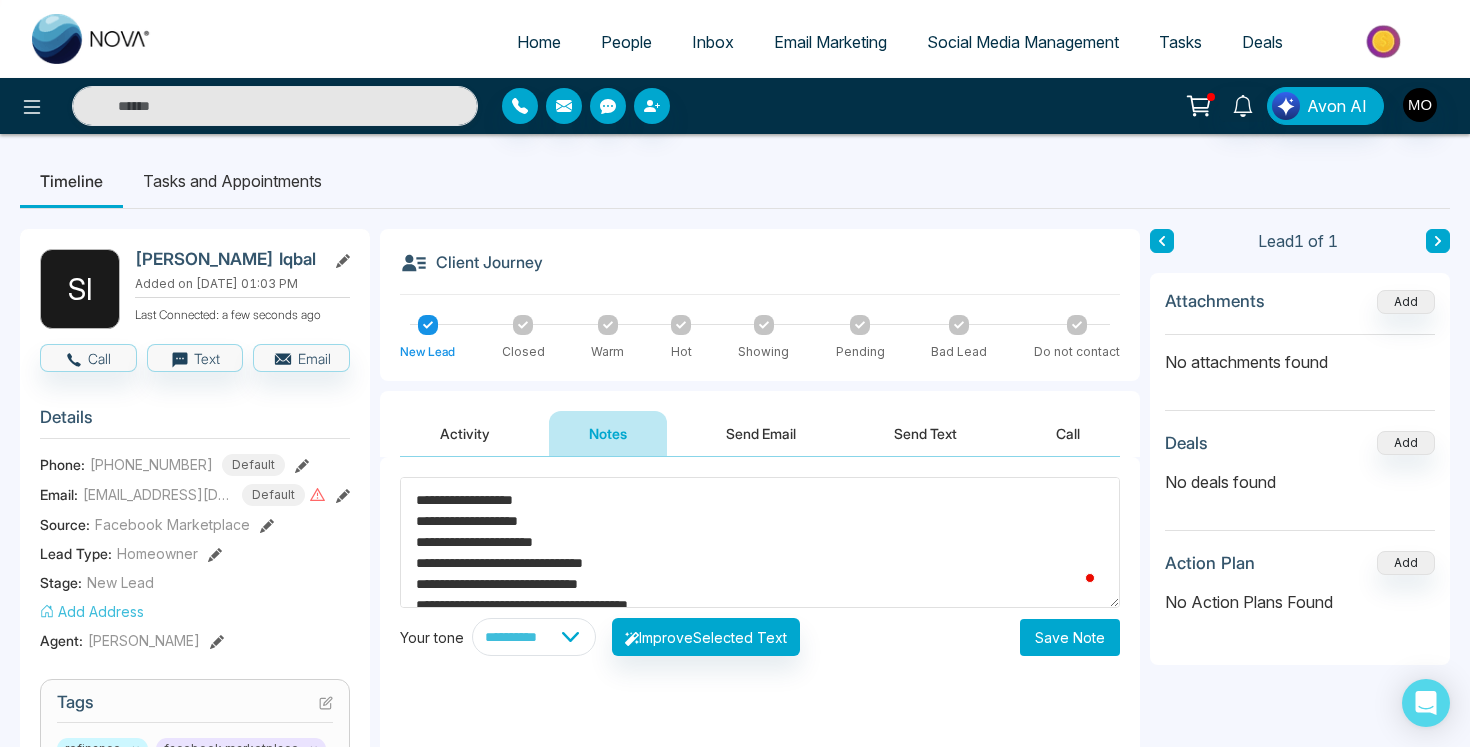 scroll, scrollTop: 136, scrollLeft: 0, axis: vertical 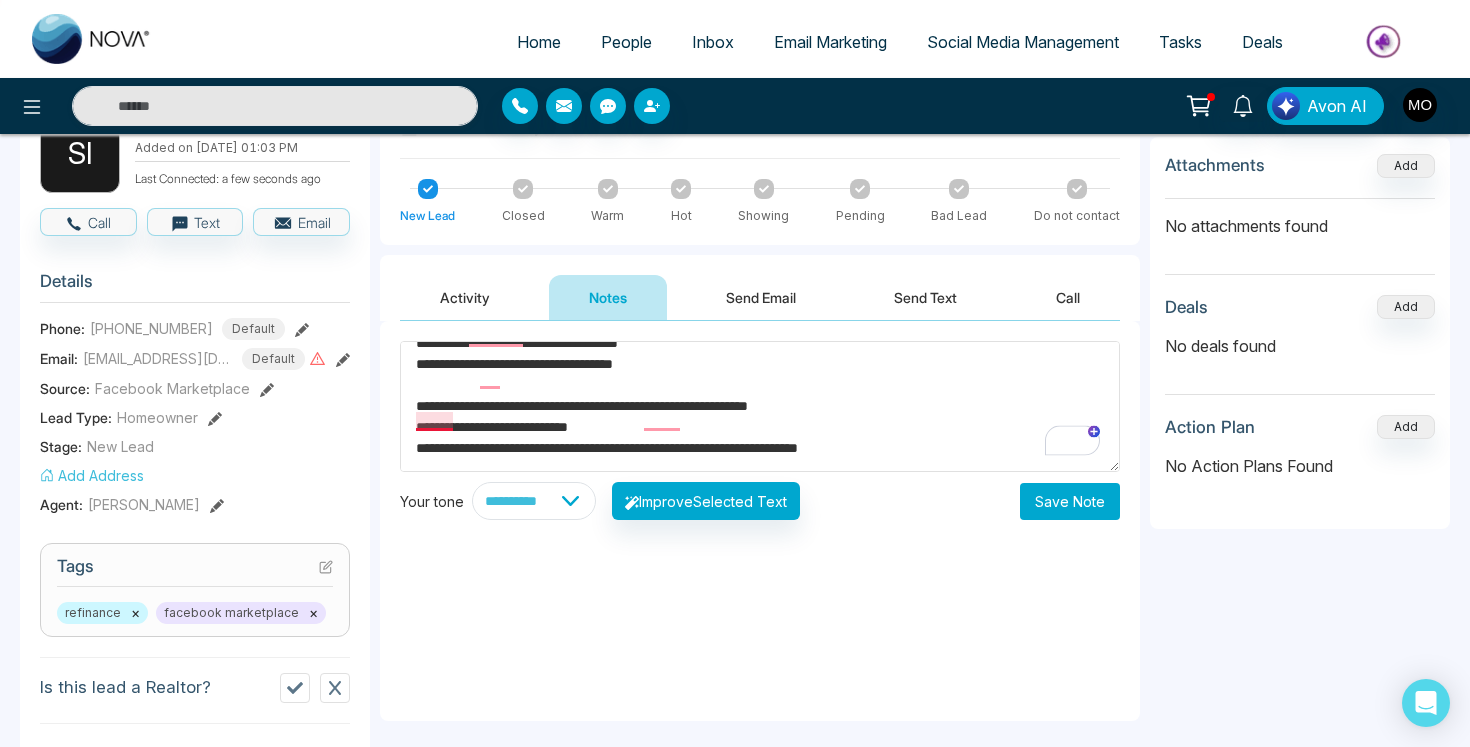 click on "**********" at bounding box center (760, 406) 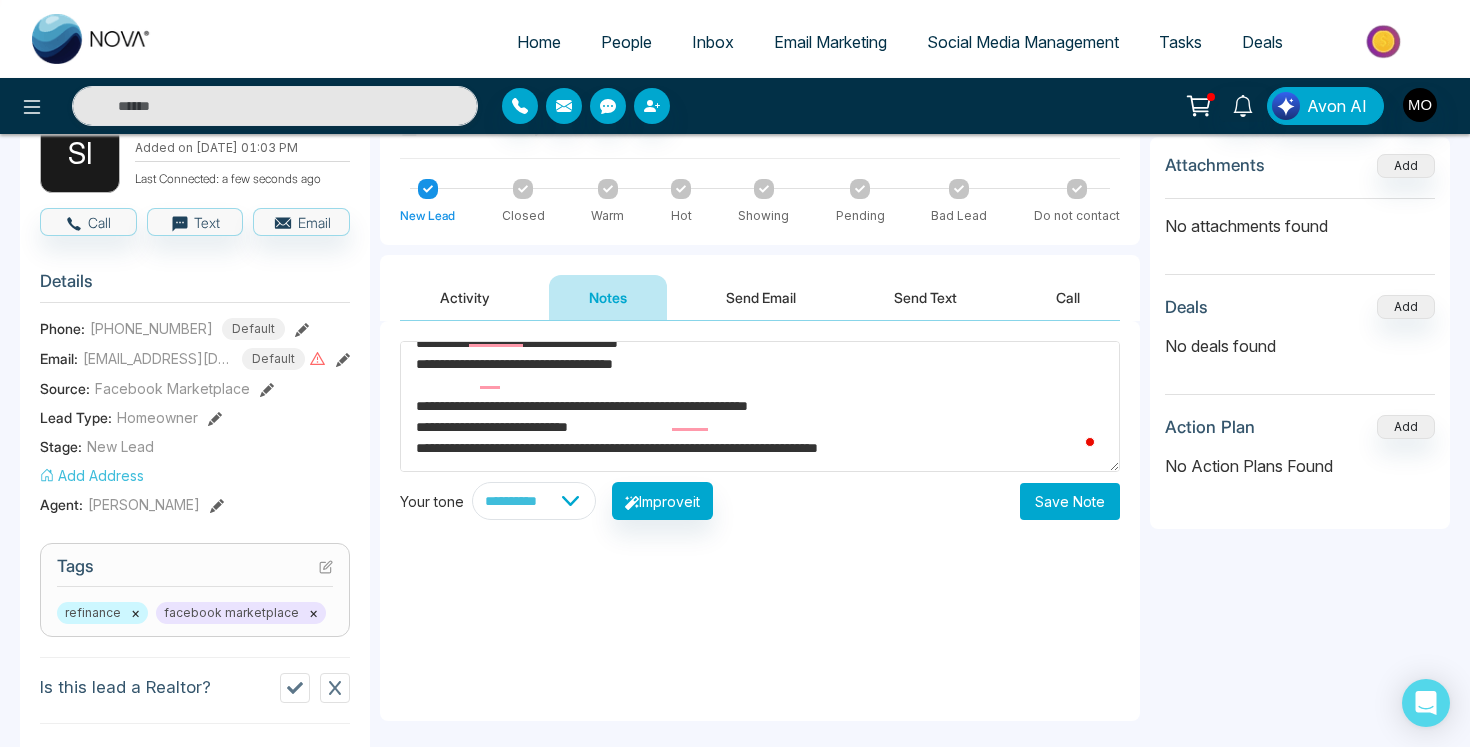 click on "**********" at bounding box center (760, 406) 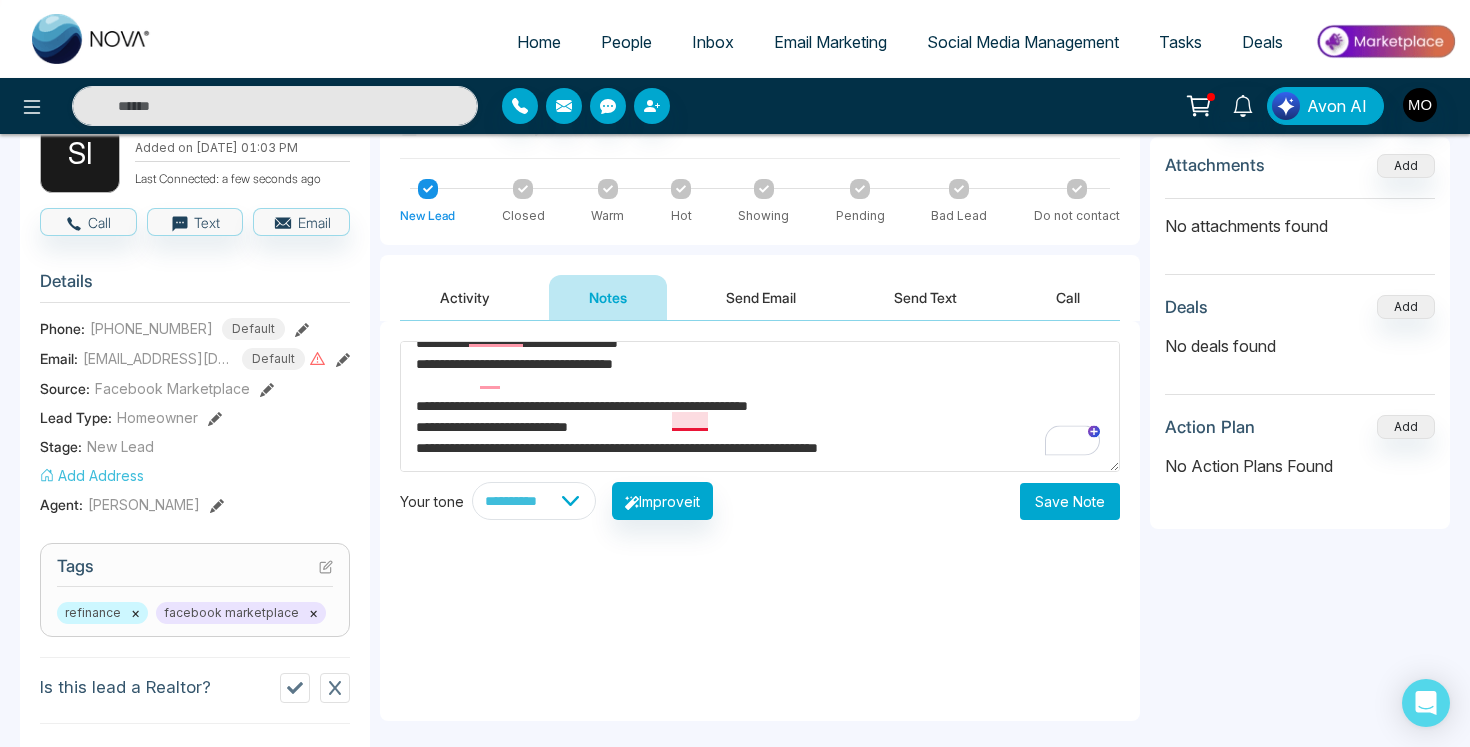 click on "**********" at bounding box center (760, 406) 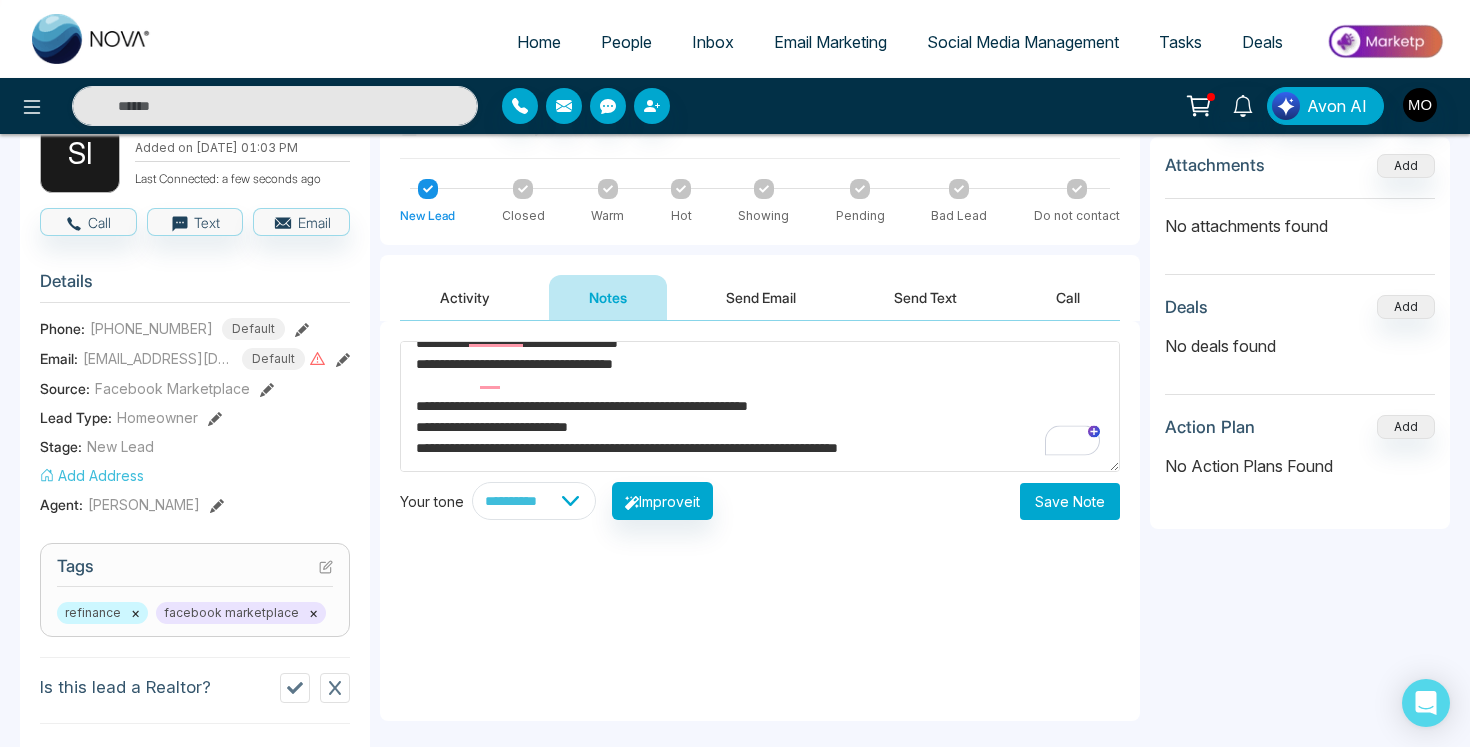 click on "**********" at bounding box center (760, 406) 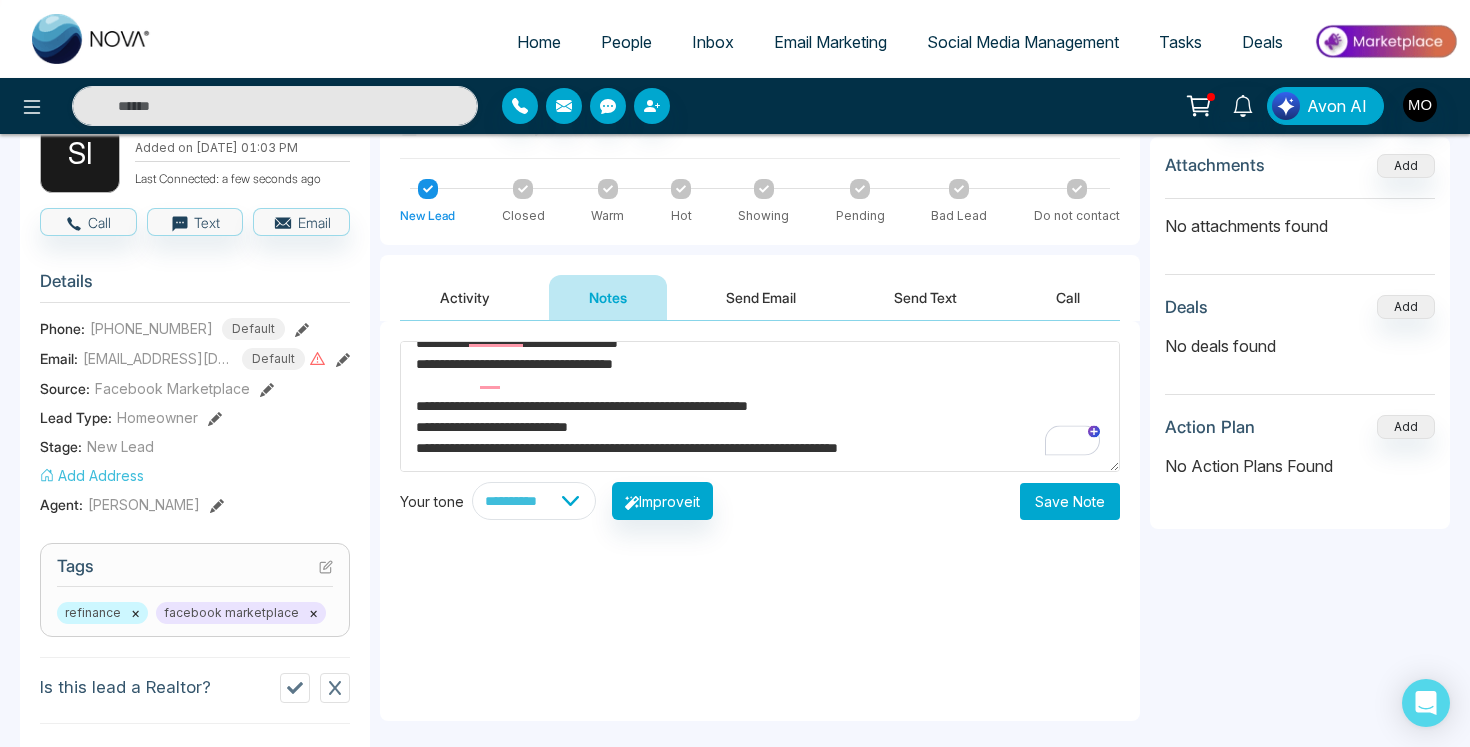 scroll, scrollTop: 469, scrollLeft: 0, axis: vertical 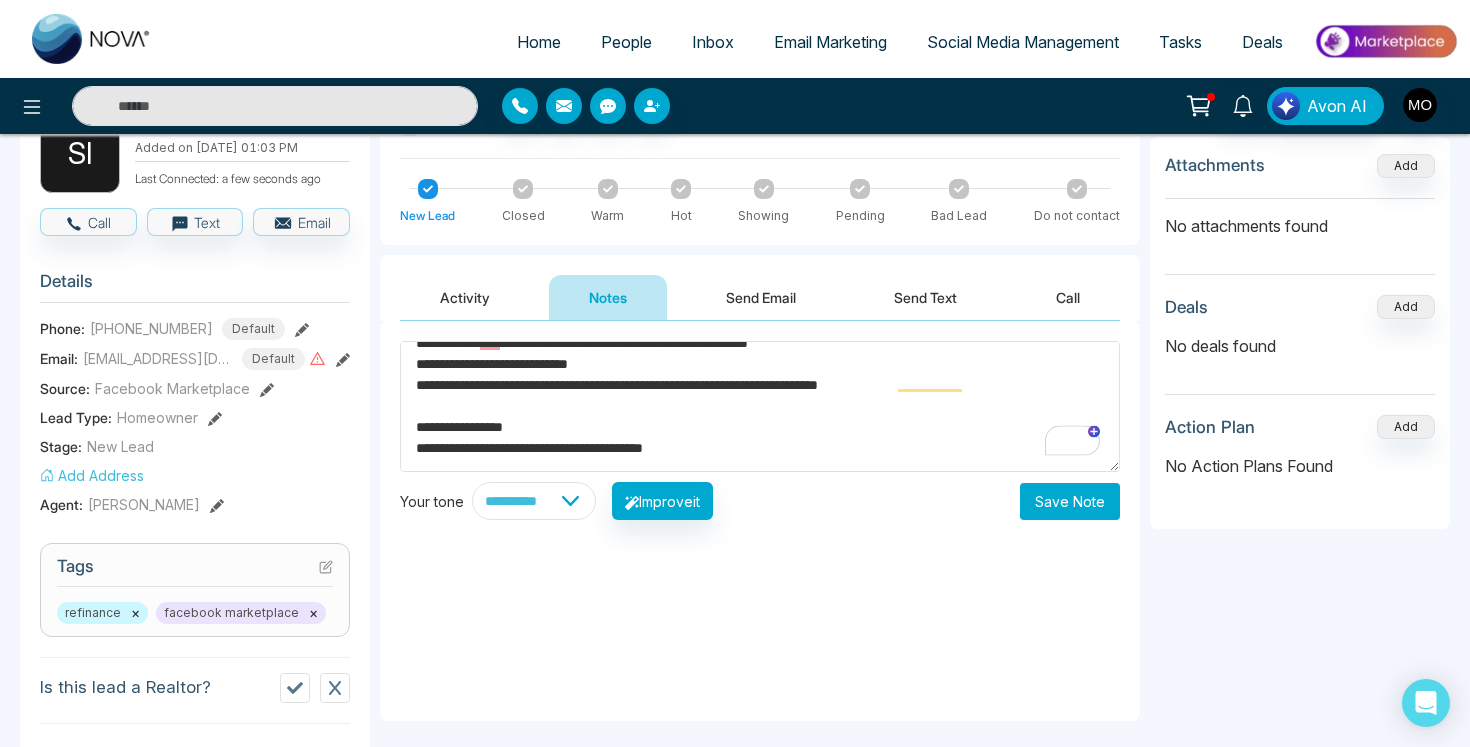 click on "**********" at bounding box center [760, 406] 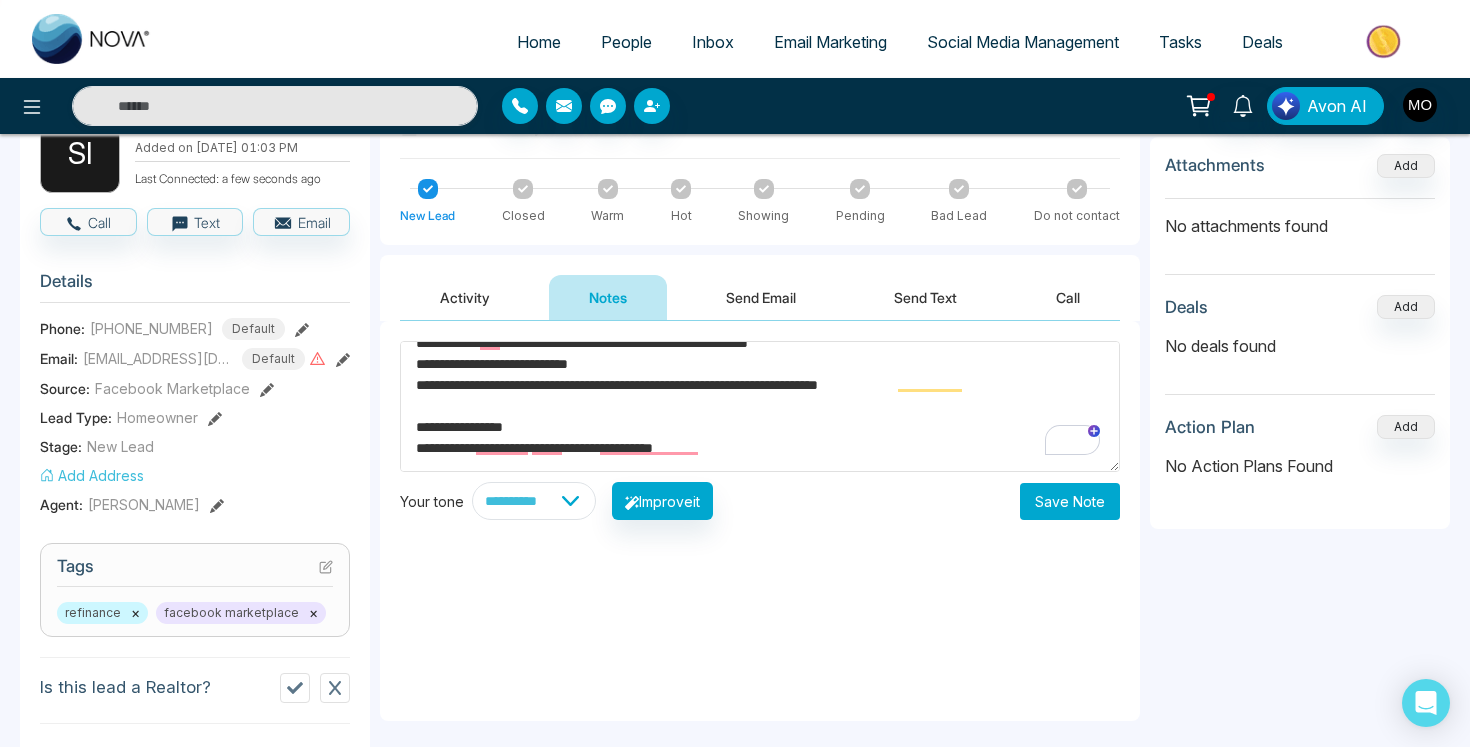 type on "**********" 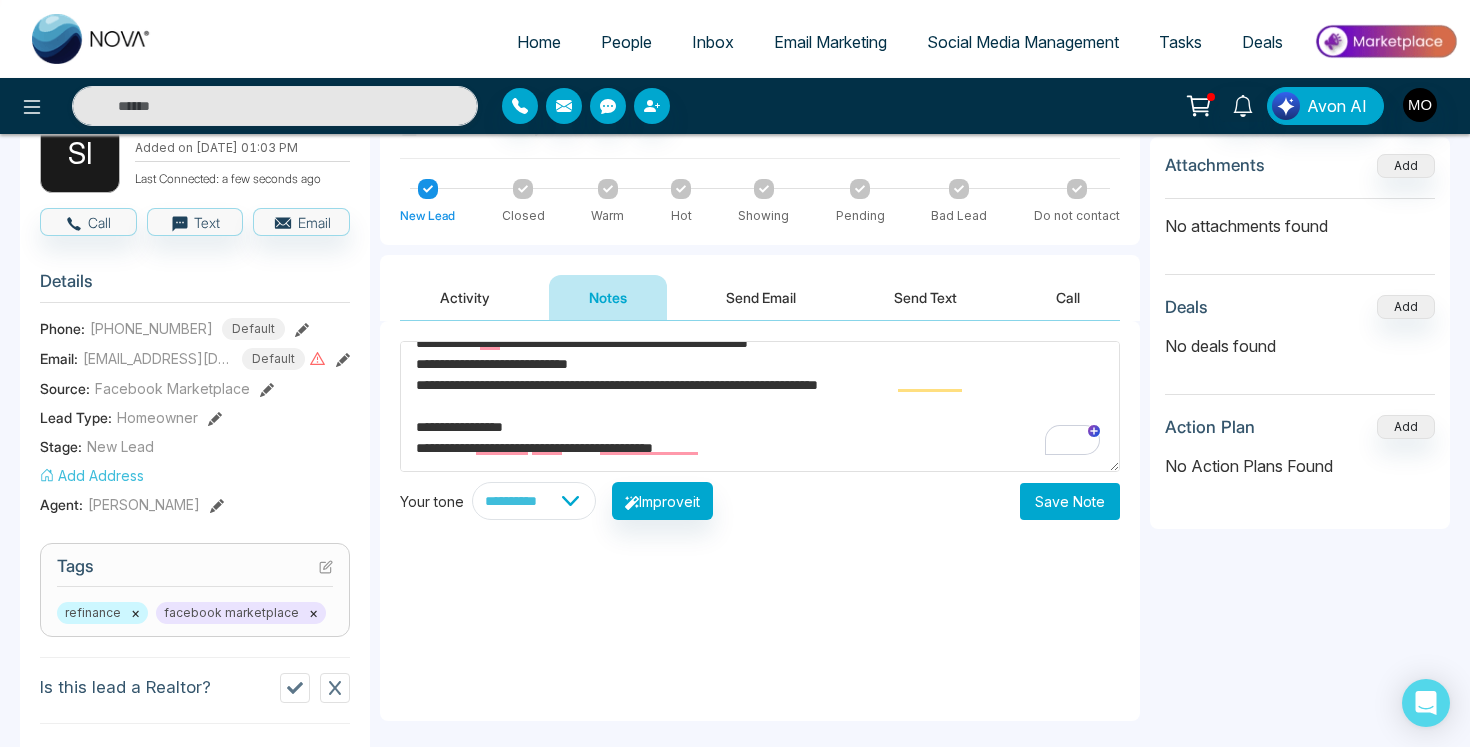 click on "Save Note" at bounding box center (1070, 501) 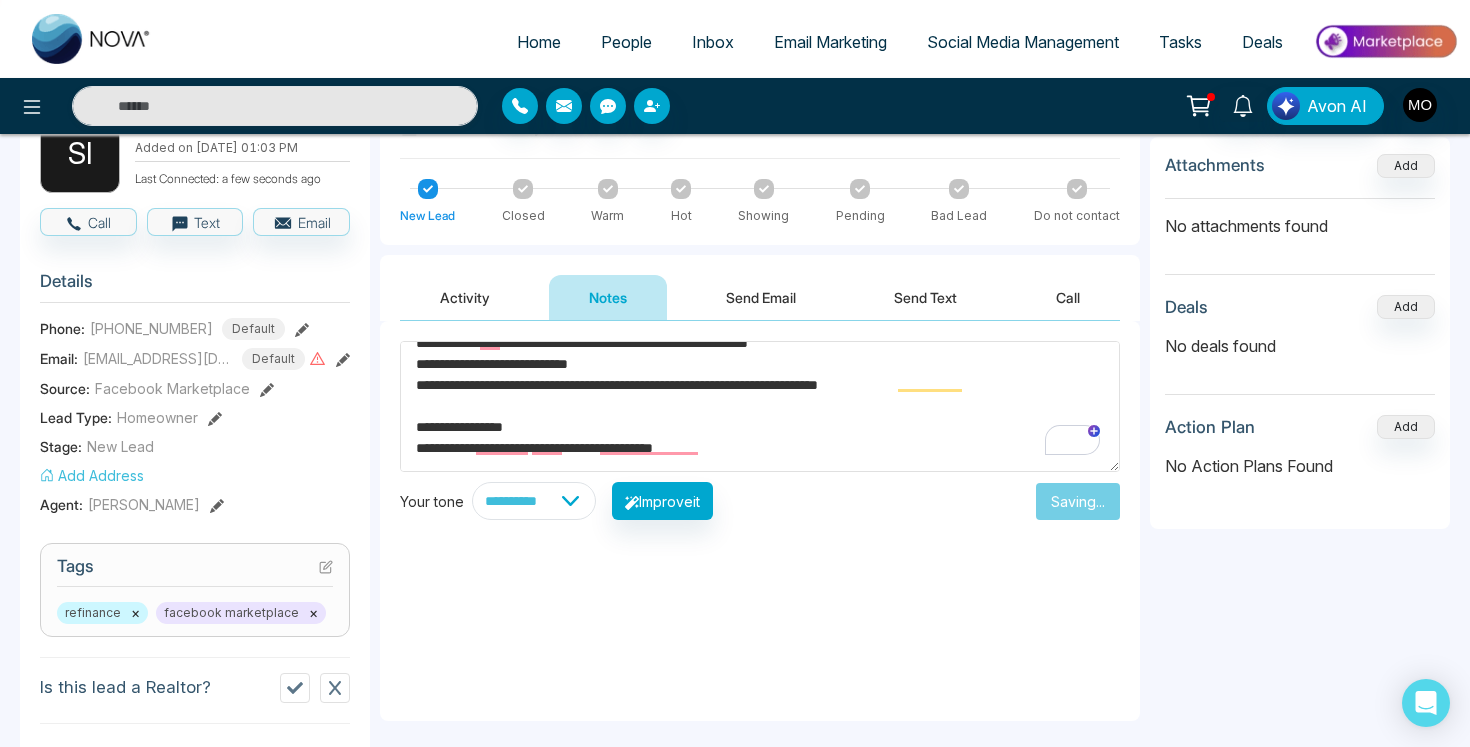 scroll, scrollTop: 0, scrollLeft: 0, axis: both 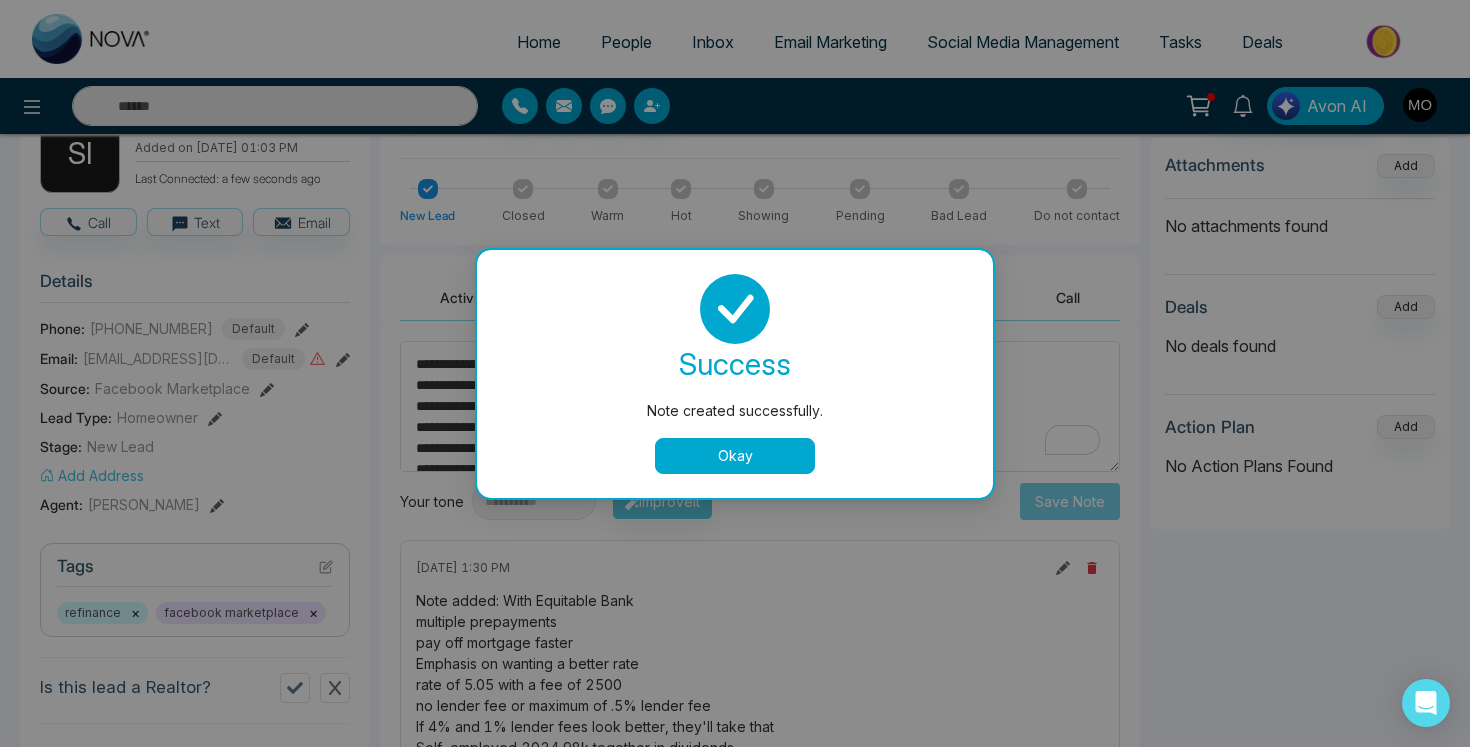 click on "Okay" at bounding box center [735, 456] 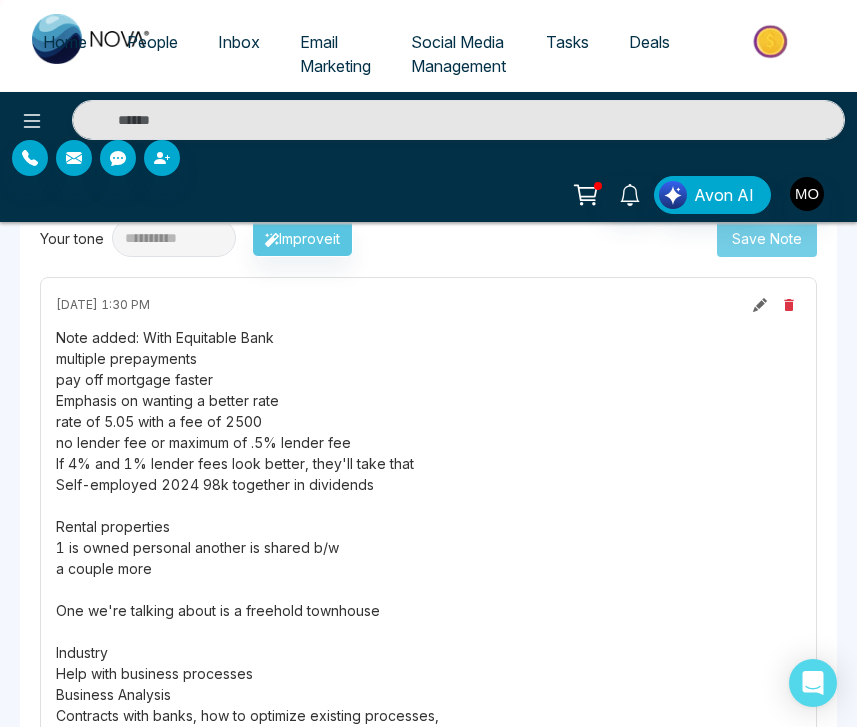 scroll, scrollTop: 1884, scrollLeft: 0, axis: vertical 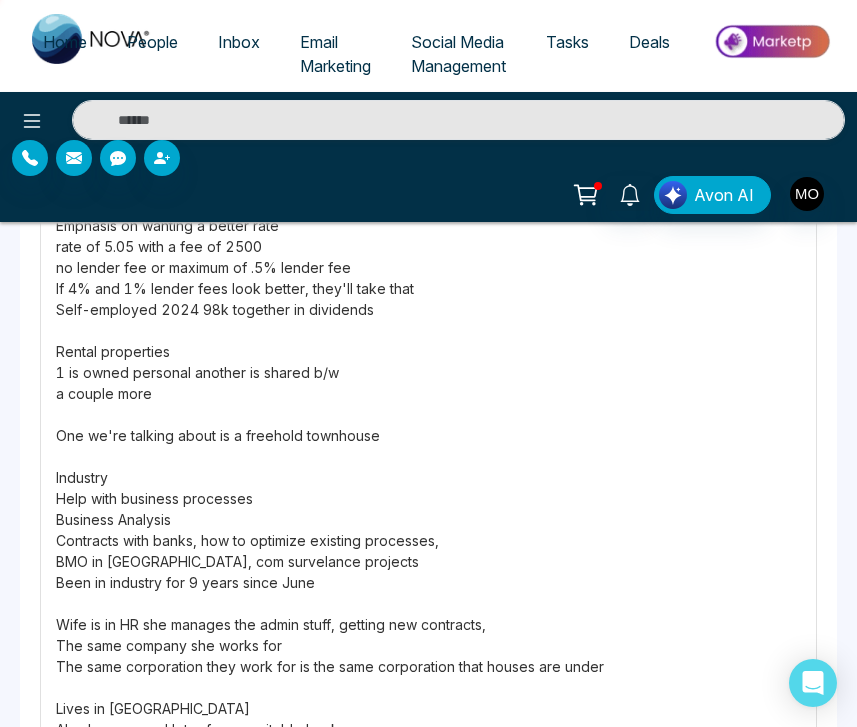 click on "Note added: With Equitable Bank
multiple prepayments
pay off mortgage faster
Emphasis on wanting a better rate
rate of 5.05 with a fee of 2500
no lender fee or maximum of .5% lender fee
If 4% and 1% lender fees look better, they'll take that
Self-employed 2024 98k together in dividends
Rental properties
1 is owned personal  another is shared b/w
a couple more
One we're talking about is a freehold townhouse
Industry
Help with business processes
Business Analysis
Contracts with banks, how to optimize existing processes,
BMO in Montreal, com survelance projects
Been in industry for 9 years since June
Wife is in HR she manages the admin stuff, getting new contracts,
The same company she works for
The same corporation they work for is the same corporation that houses are under
Lives in Toronto
Also has renewal leter from equitable bank." at bounding box center (428, 446) 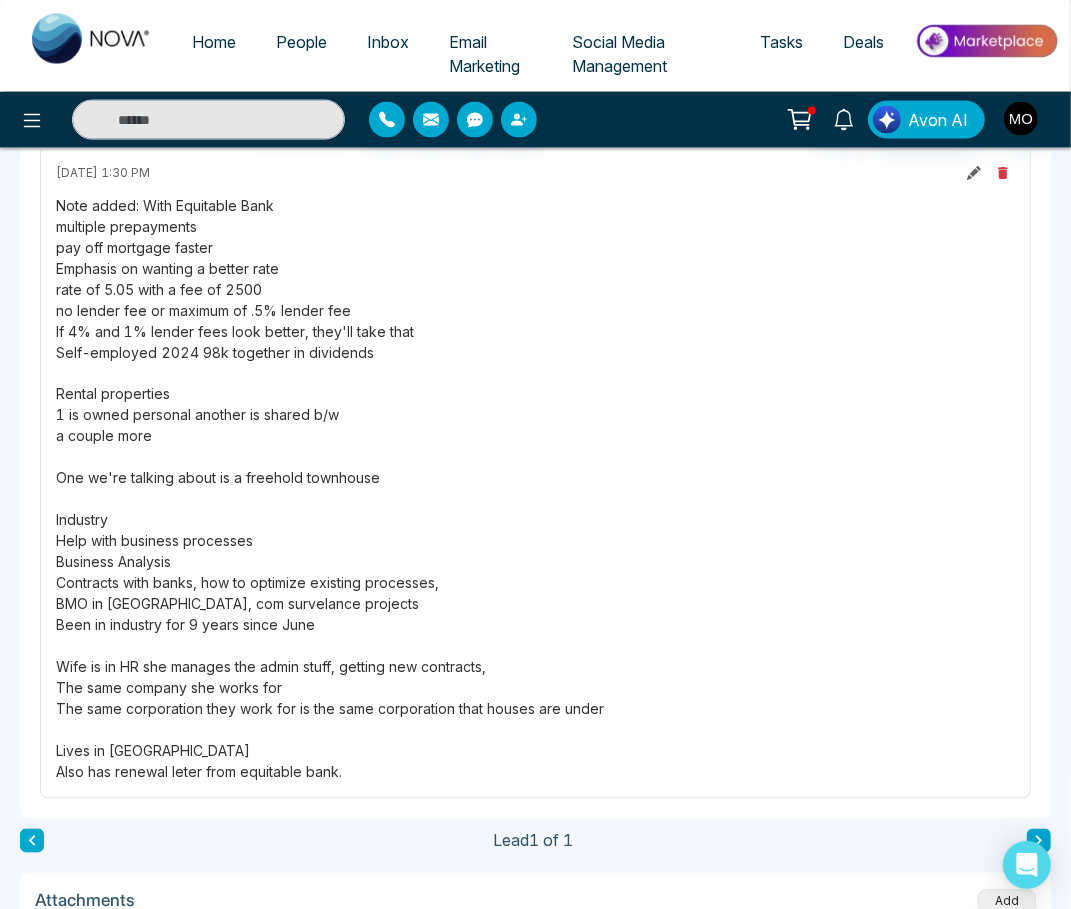 scroll, scrollTop: 1710, scrollLeft: 0, axis: vertical 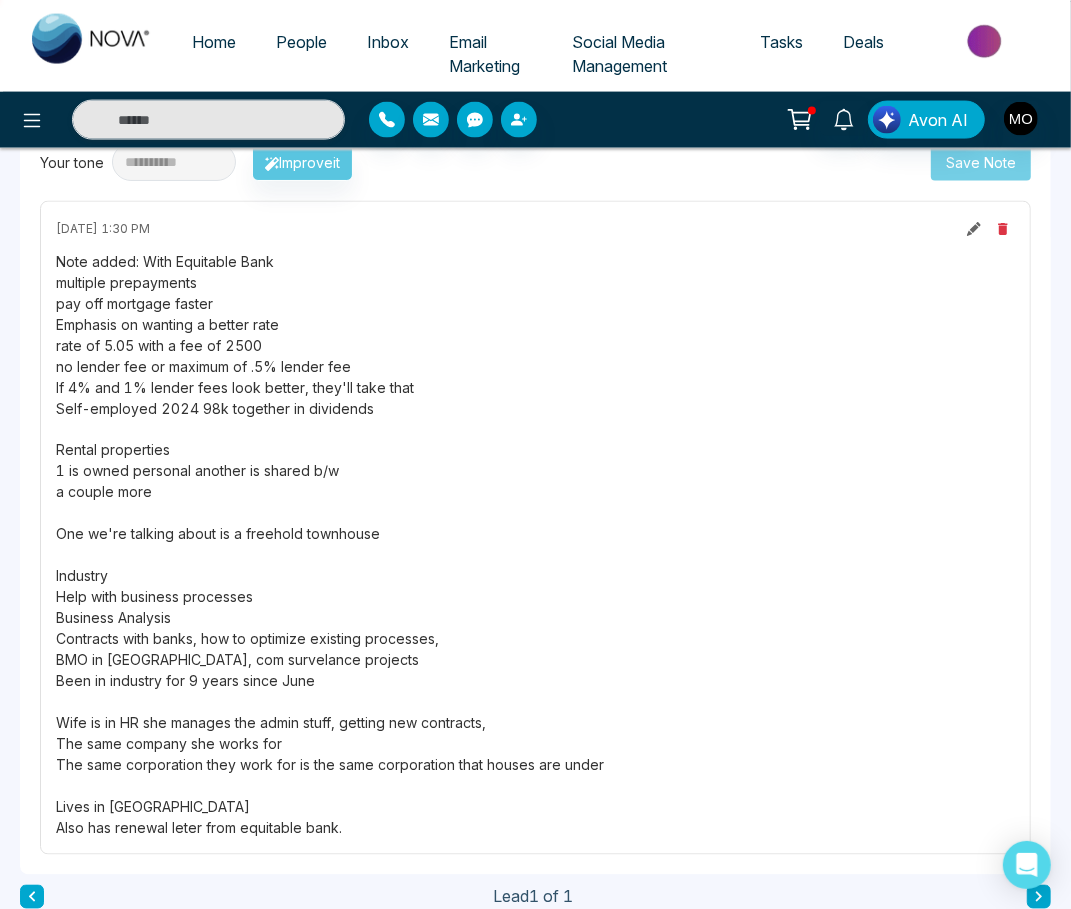 click on "**********" at bounding box center [535, -101] 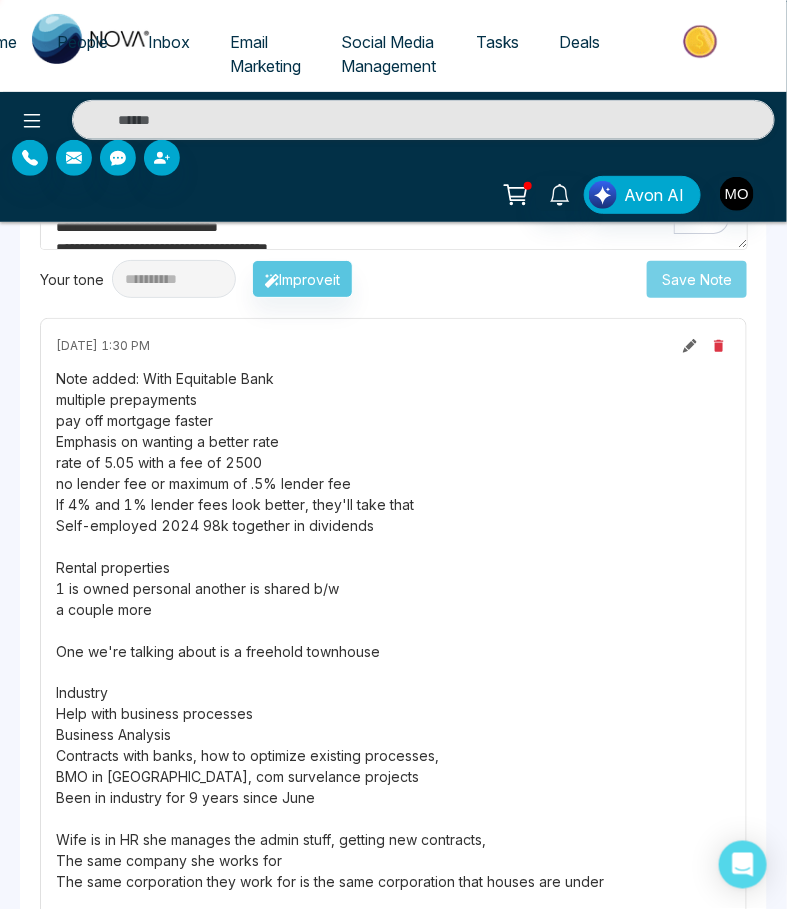 scroll, scrollTop: 1661, scrollLeft: 0, axis: vertical 